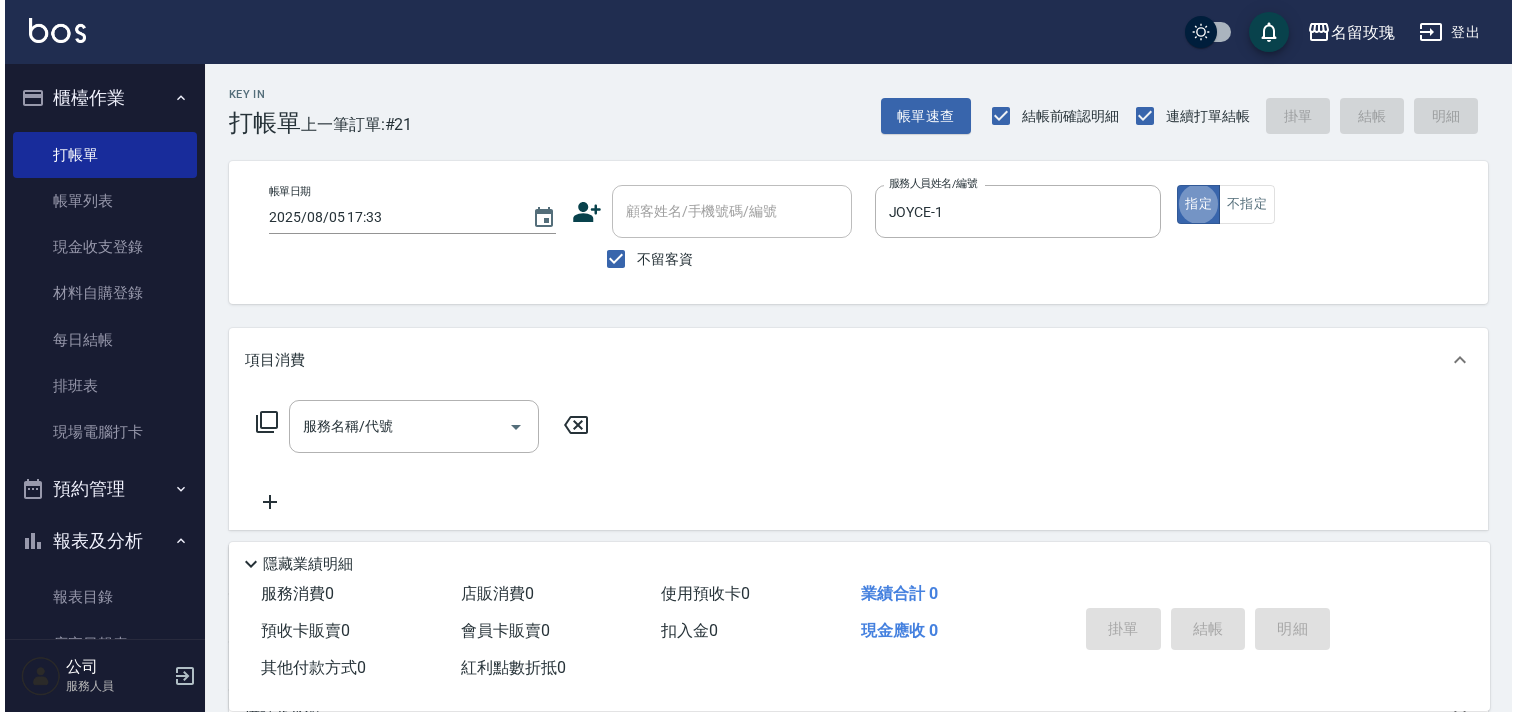 scroll, scrollTop: 0, scrollLeft: 0, axis: both 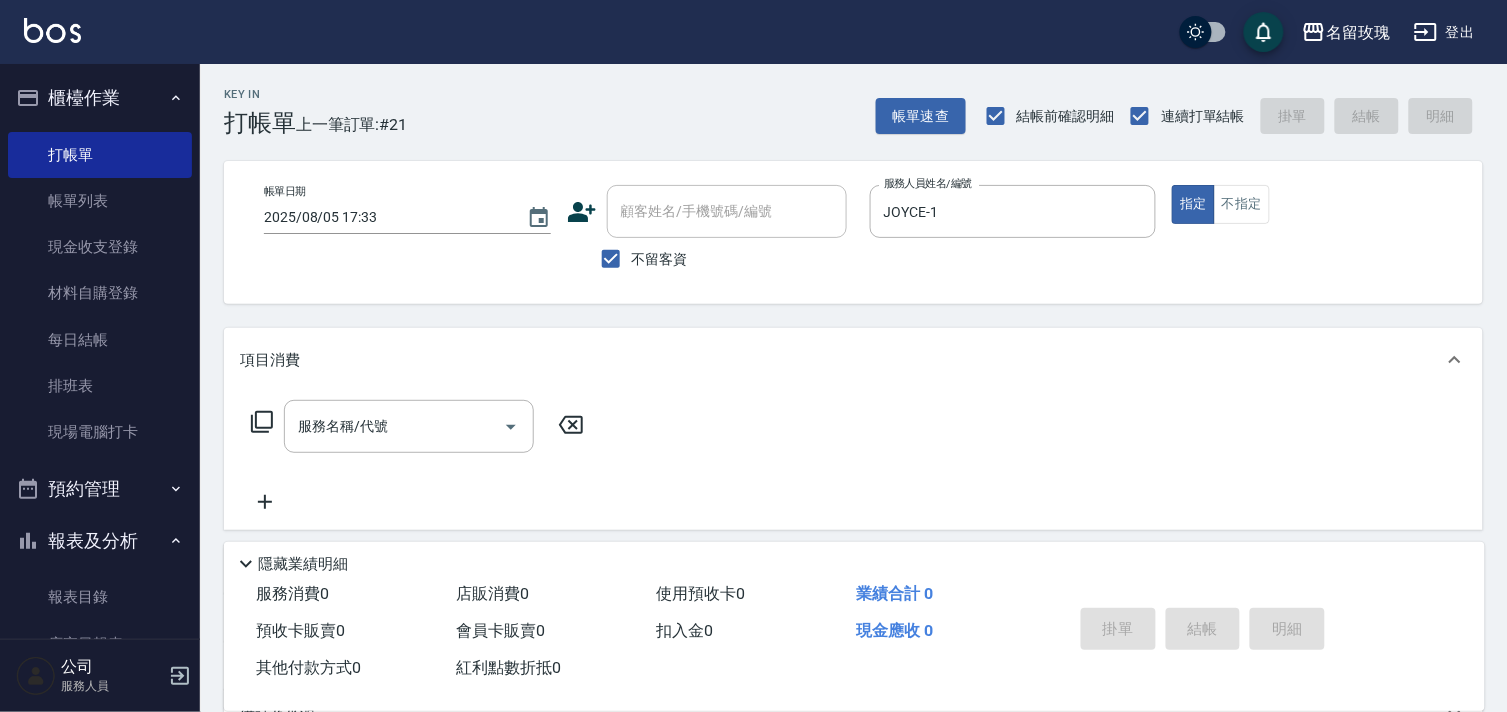 click 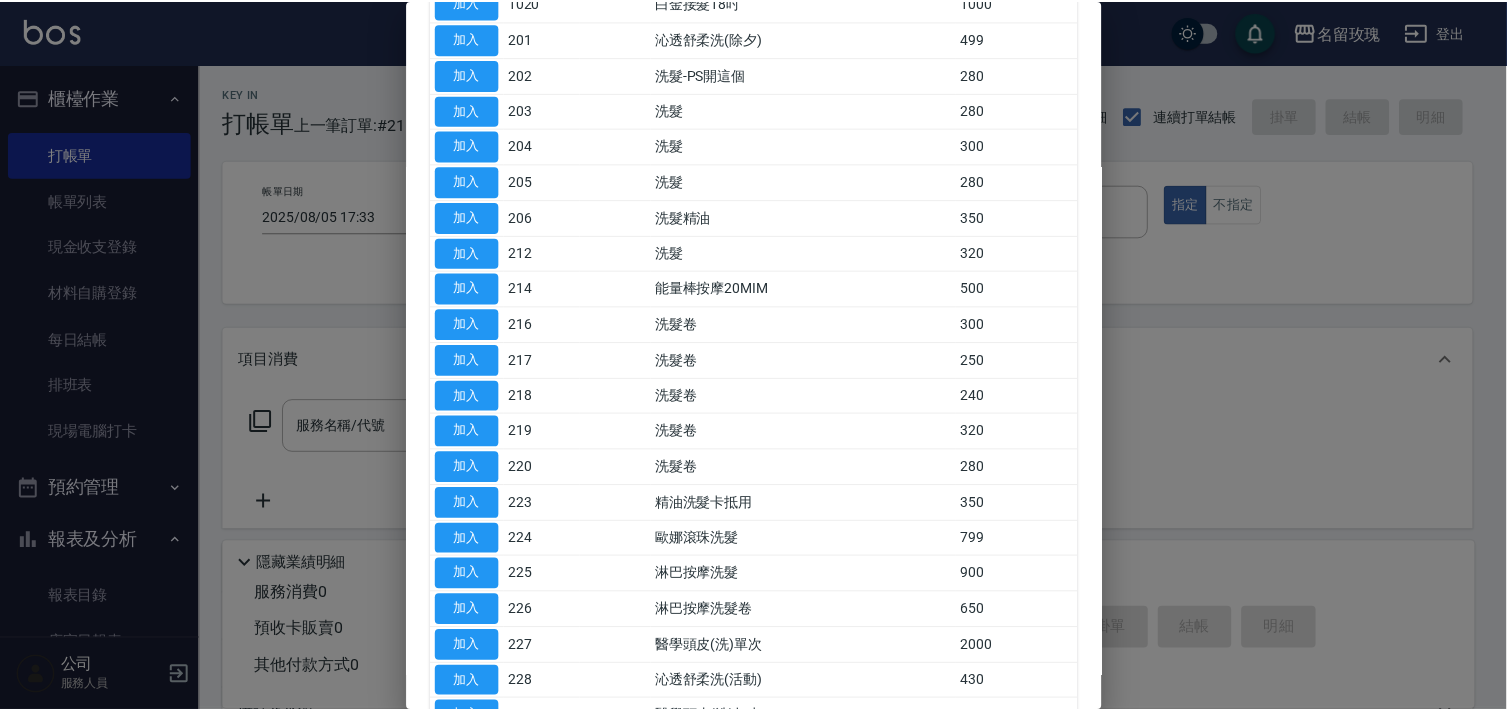 scroll, scrollTop: 555, scrollLeft: 0, axis: vertical 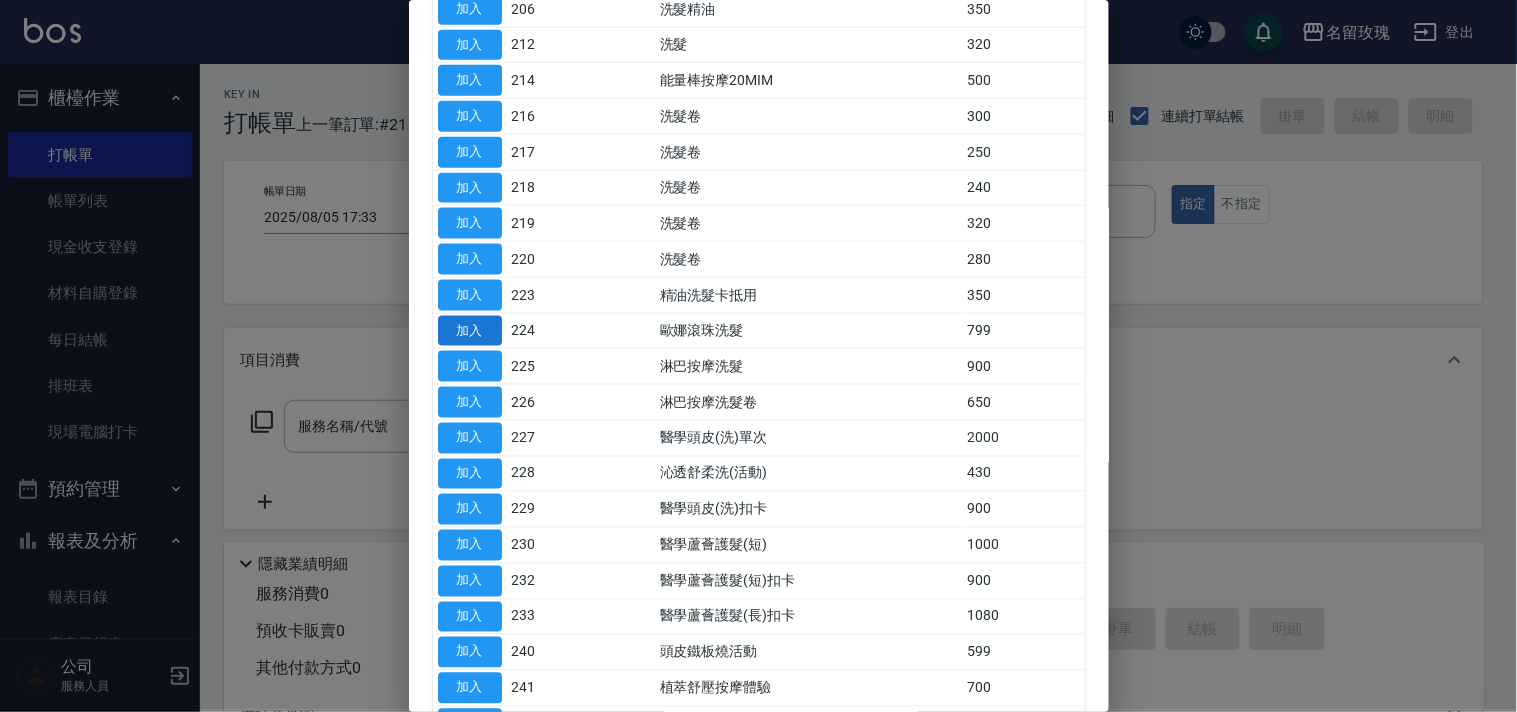 drag, startPoint x: 460, startPoint y: 332, endPoint x: 461, endPoint y: 318, distance: 14.035668 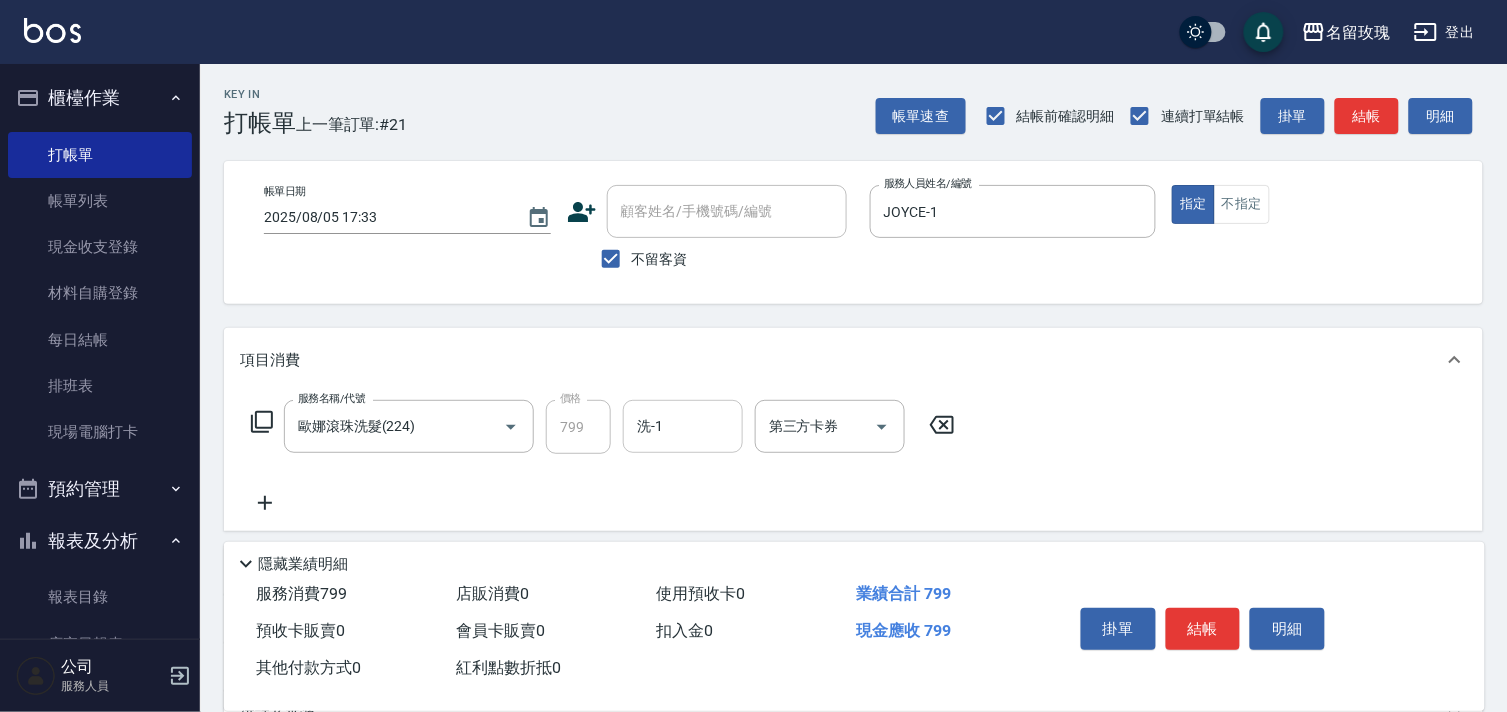 click on "洗-1" at bounding box center (683, 426) 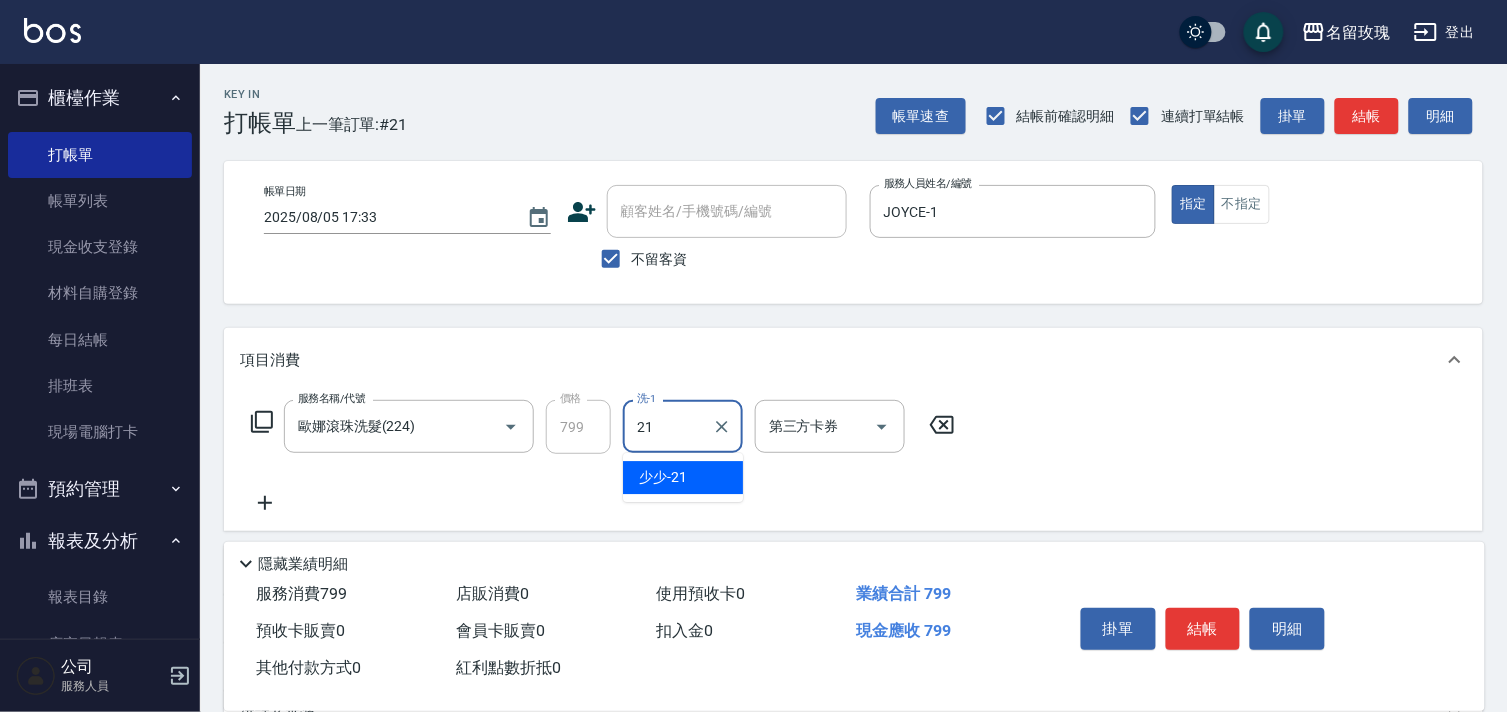 type on "少少-21" 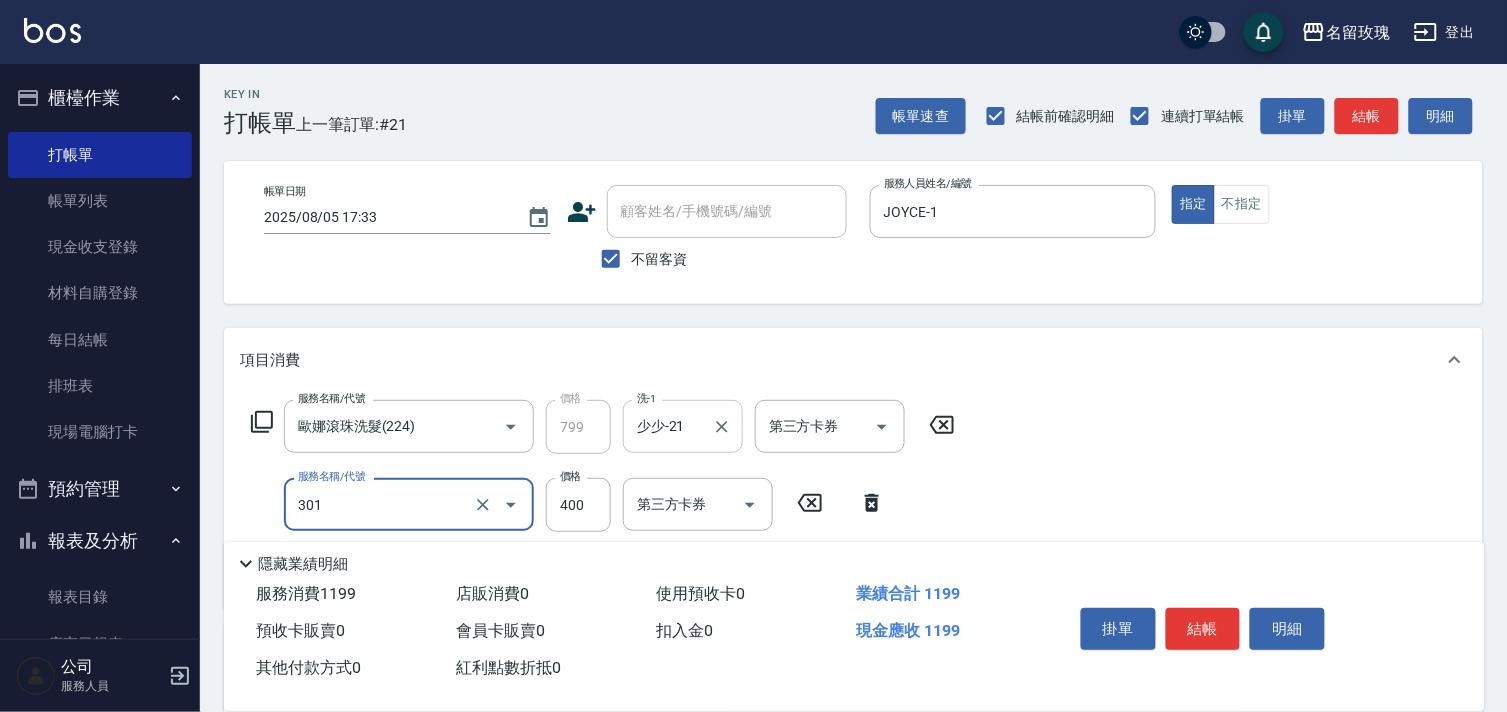 type on "剪髮(301)" 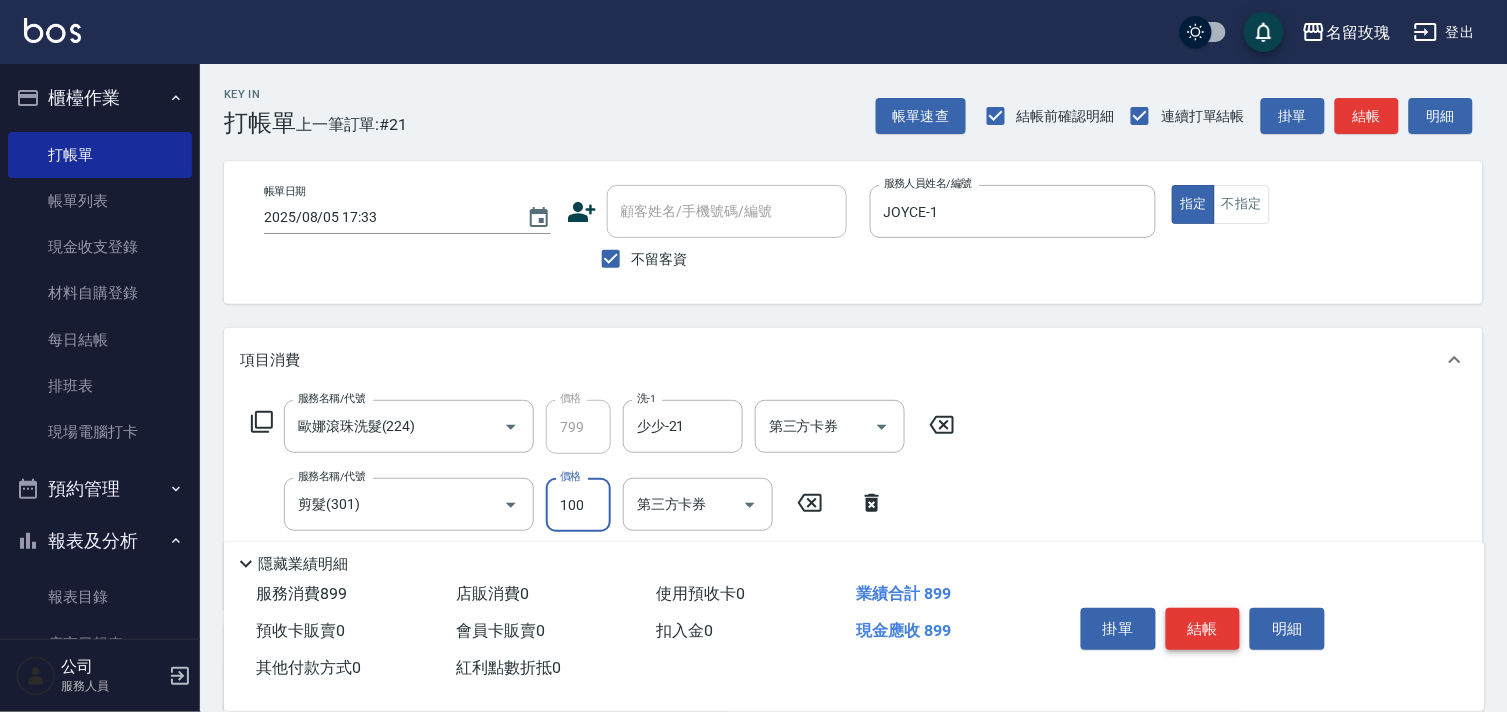 type on "100" 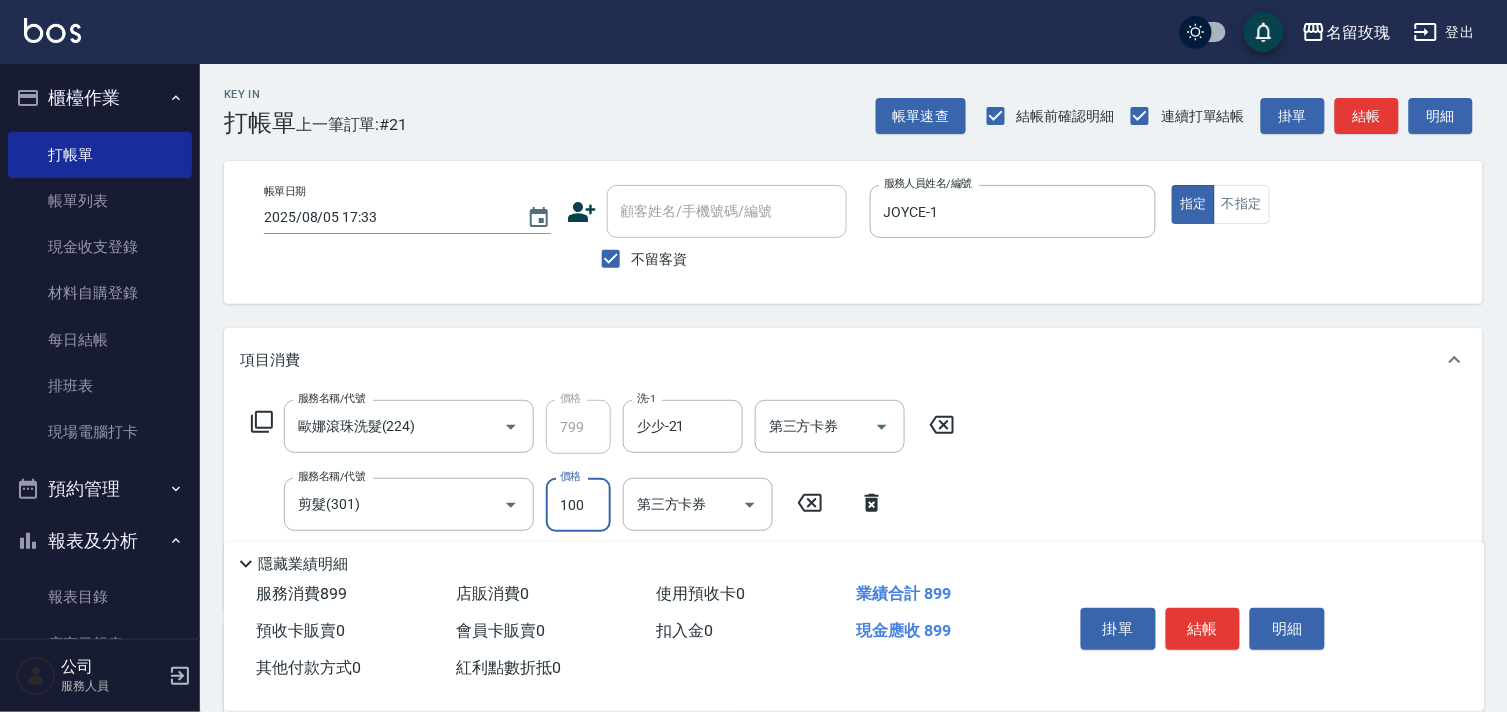 drag, startPoint x: 1213, startPoint y: 620, endPoint x: 1158, endPoint y: 584, distance: 65.734314 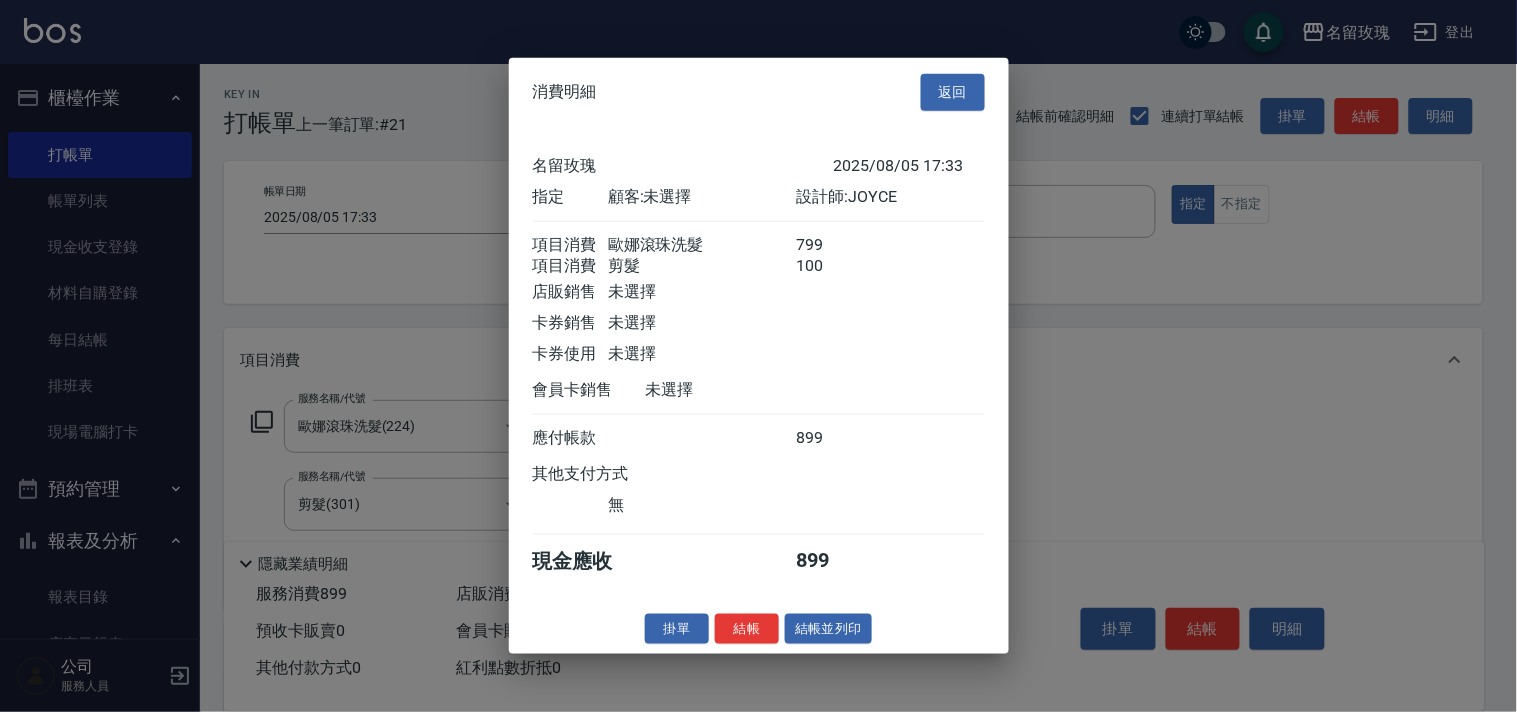drag, startPoint x: 817, startPoint y: 640, endPoint x: 817, endPoint y: 601, distance: 39 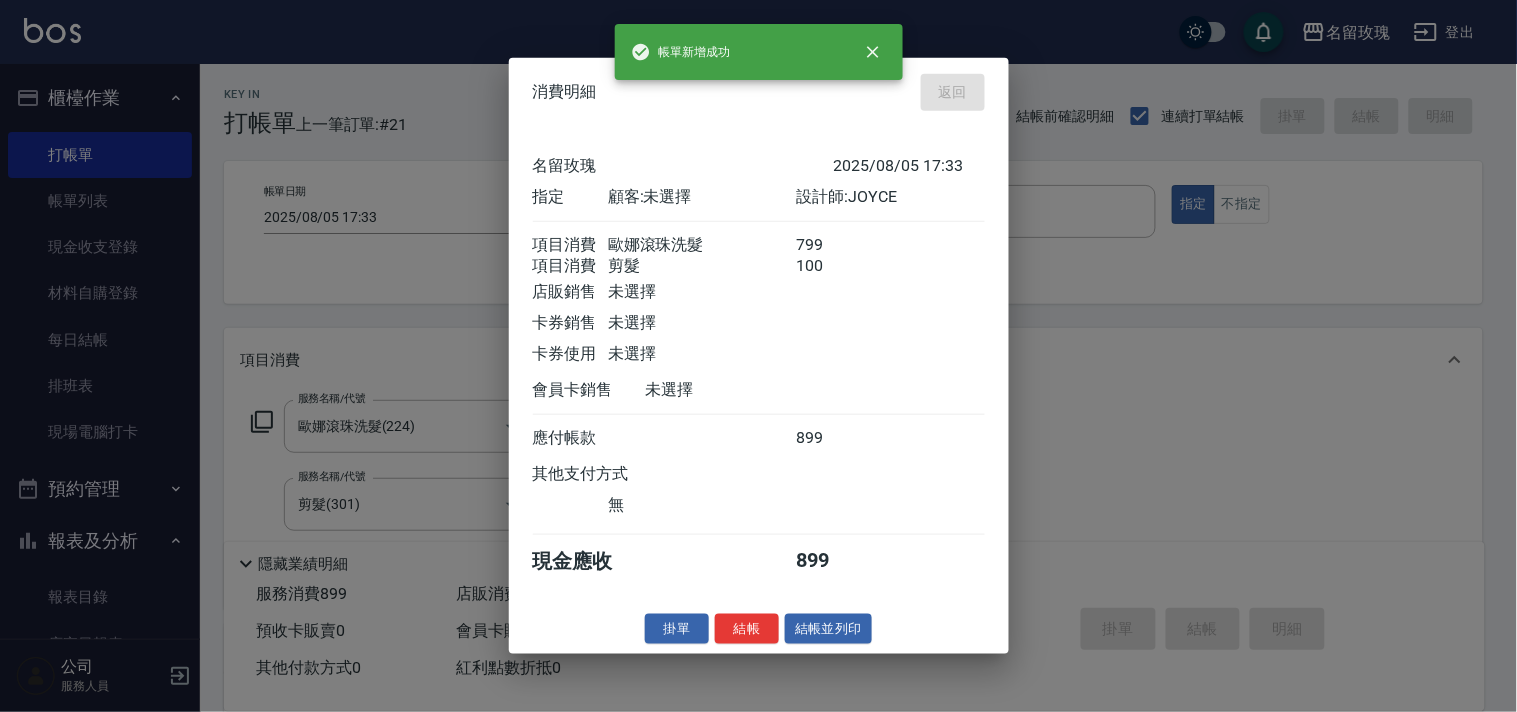 type on "2025/08/05 18:05" 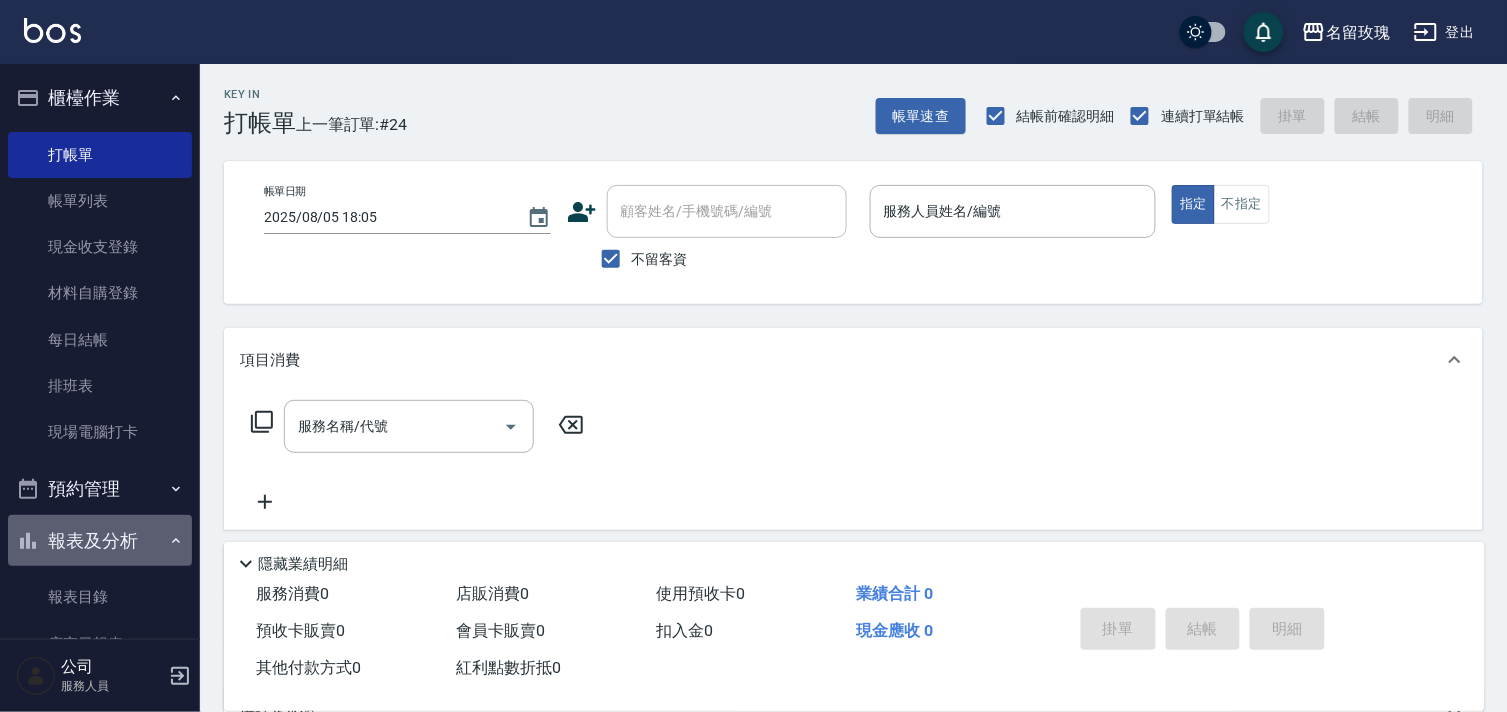 click on "報表及分析" at bounding box center (100, 541) 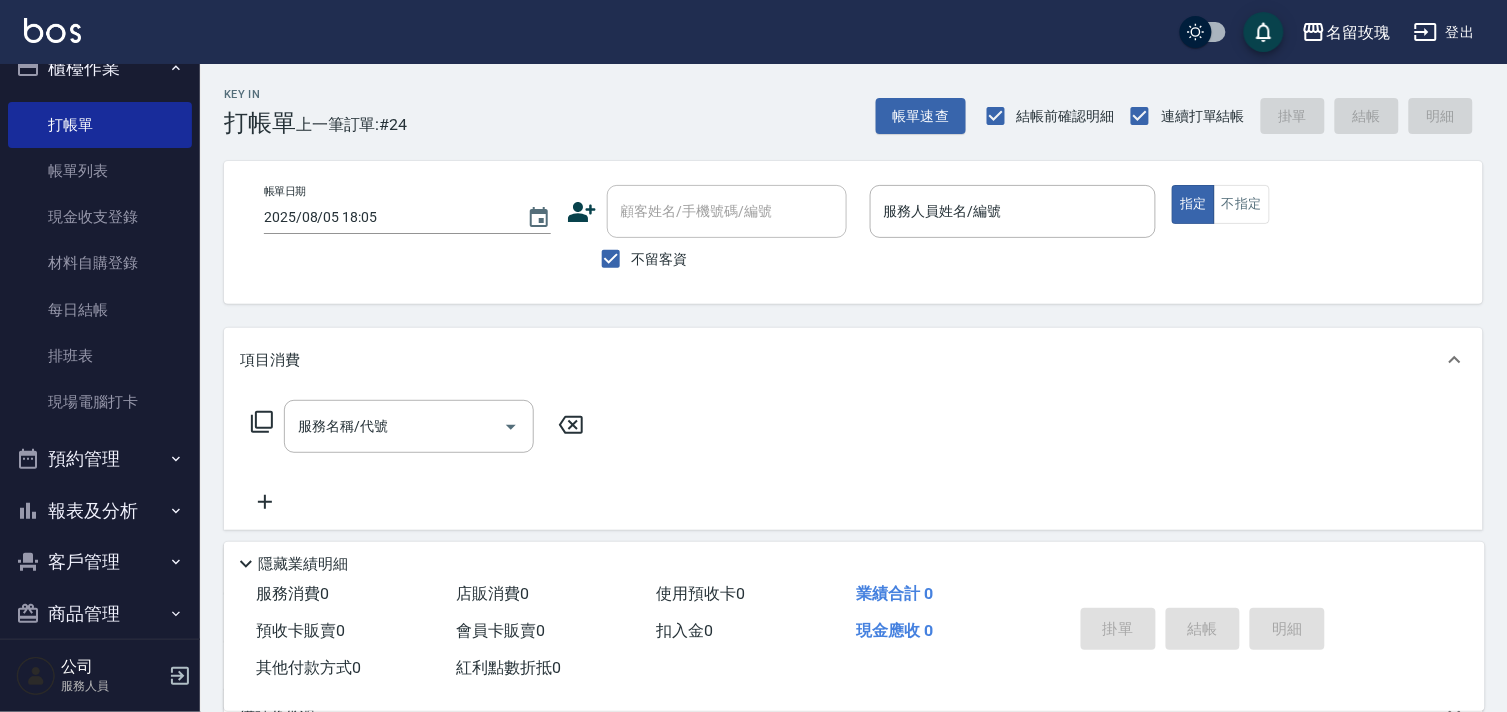 scroll, scrollTop: 53, scrollLeft: 0, axis: vertical 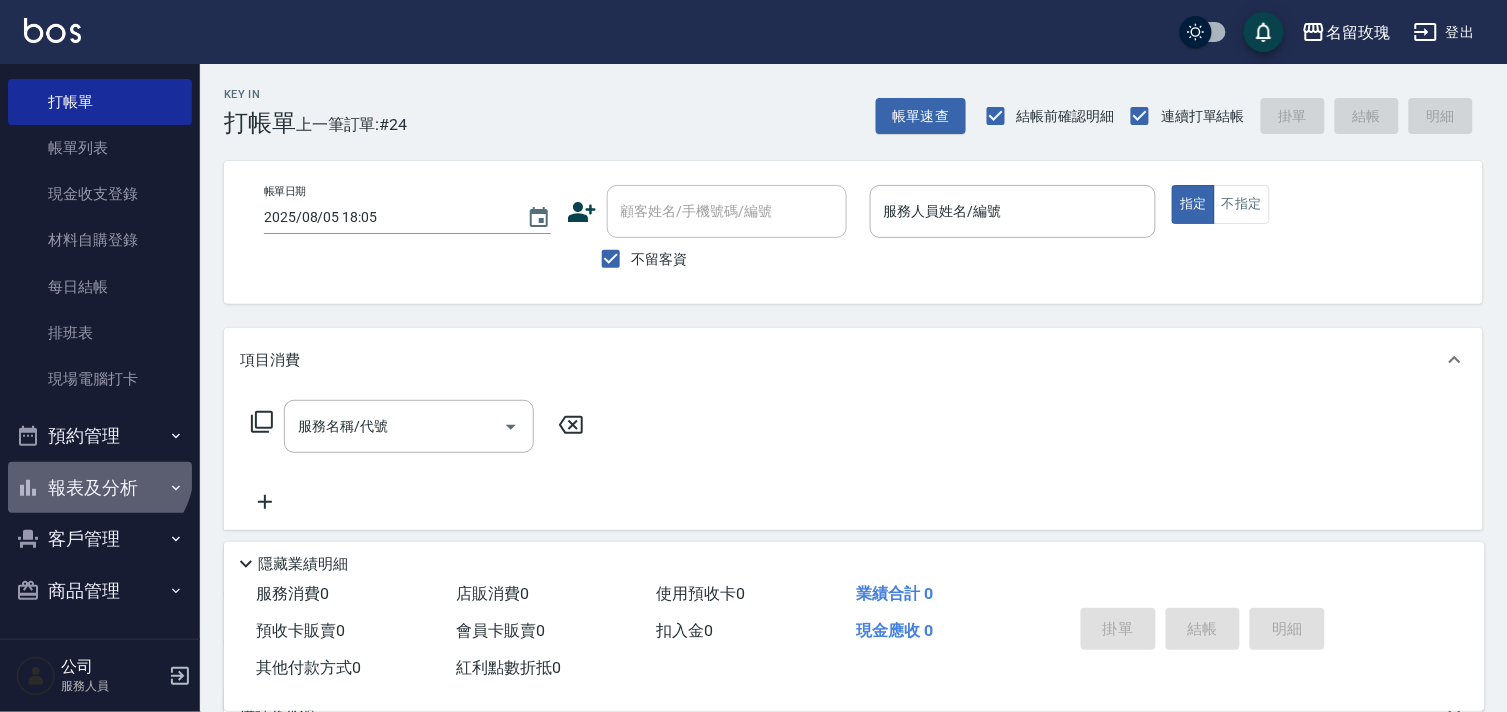 drag, startPoint x: 93, startPoint y: 465, endPoint x: 101, endPoint y: 475, distance: 12.806249 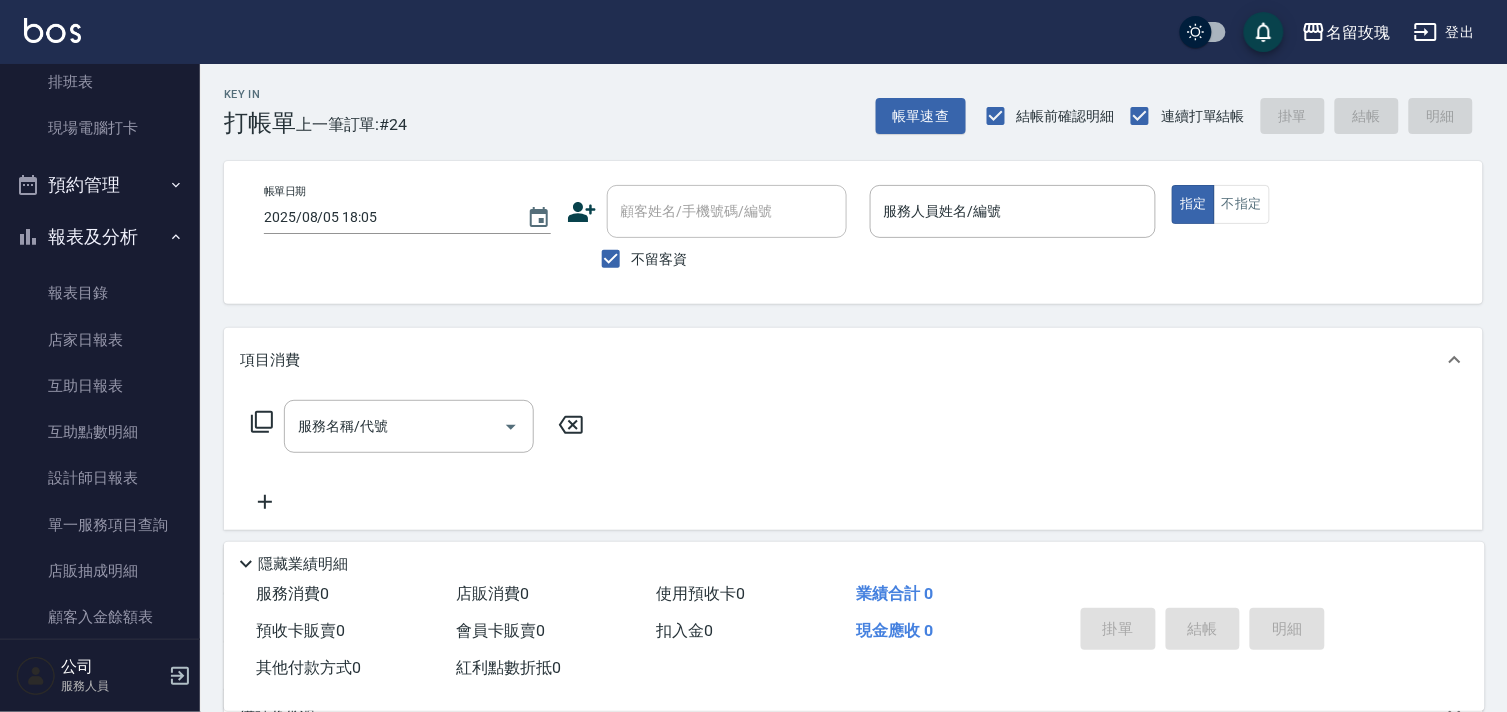 scroll, scrollTop: 440, scrollLeft: 0, axis: vertical 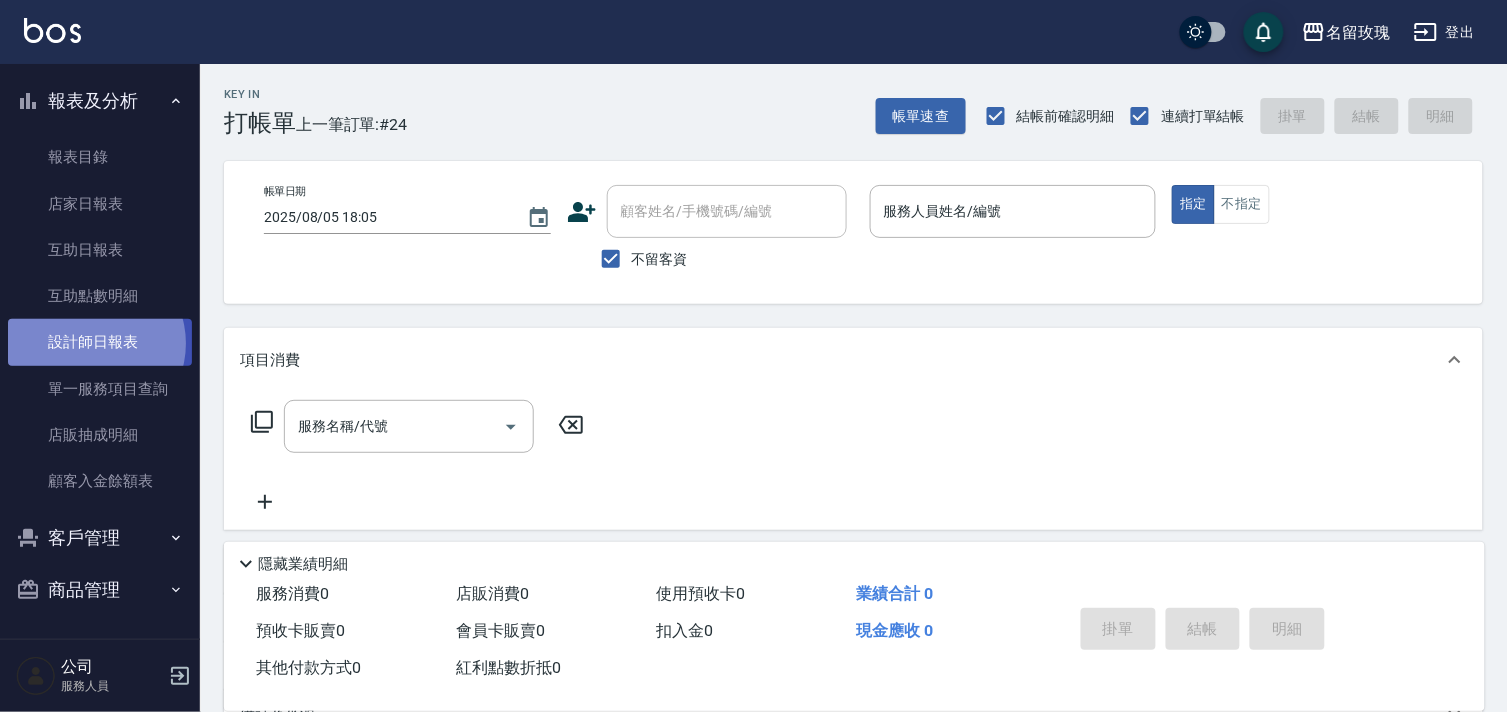 click on "設計師日報表" at bounding box center (100, 342) 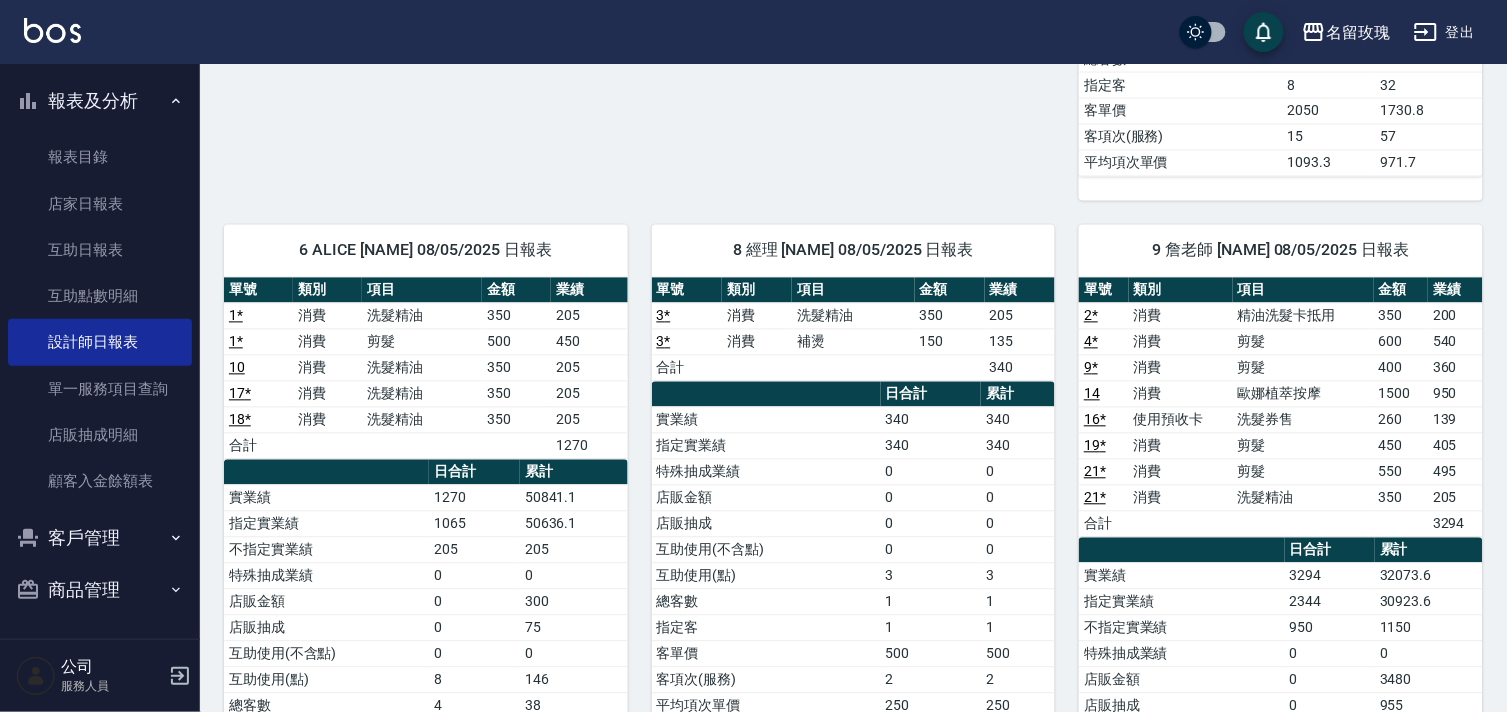 scroll, scrollTop: 888, scrollLeft: 0, axis: vertical 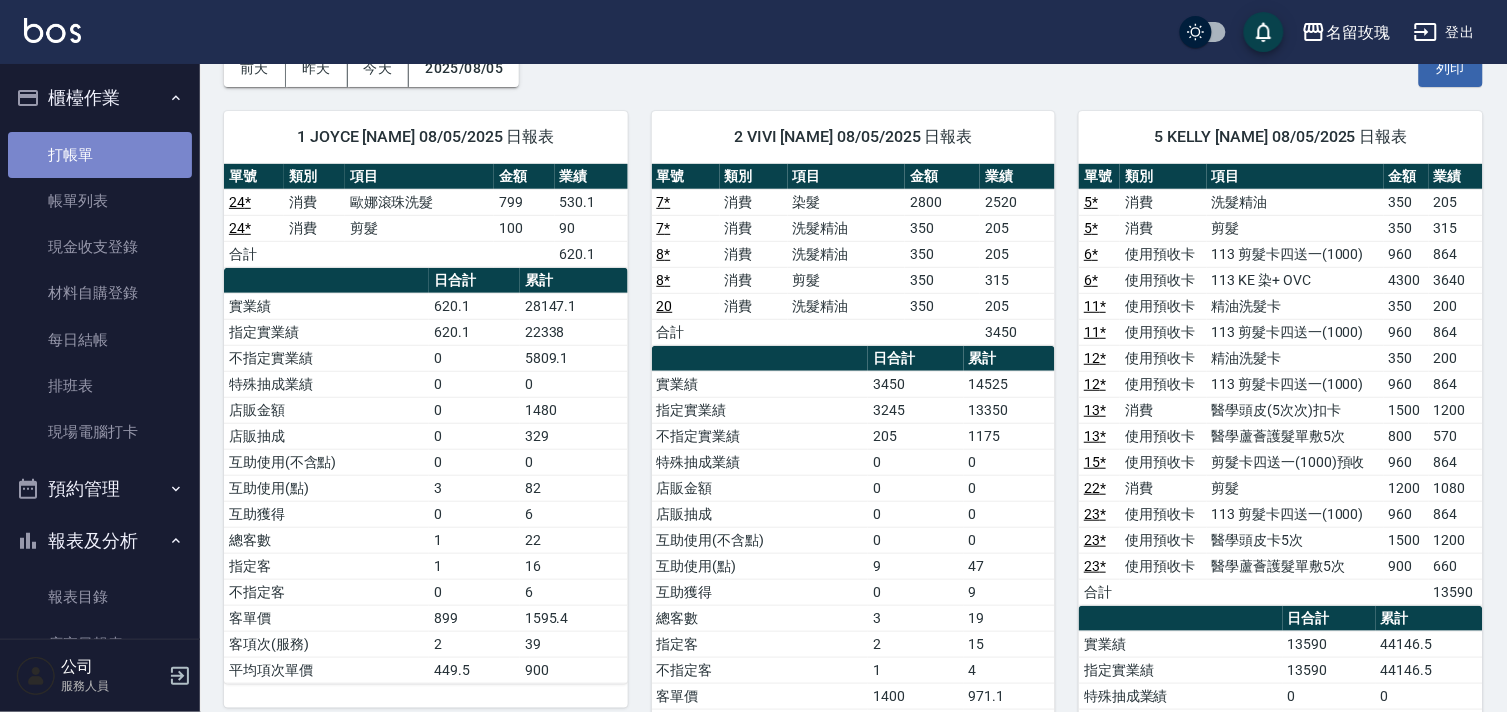 click on "打帳單" at bounding box center (100, 155) 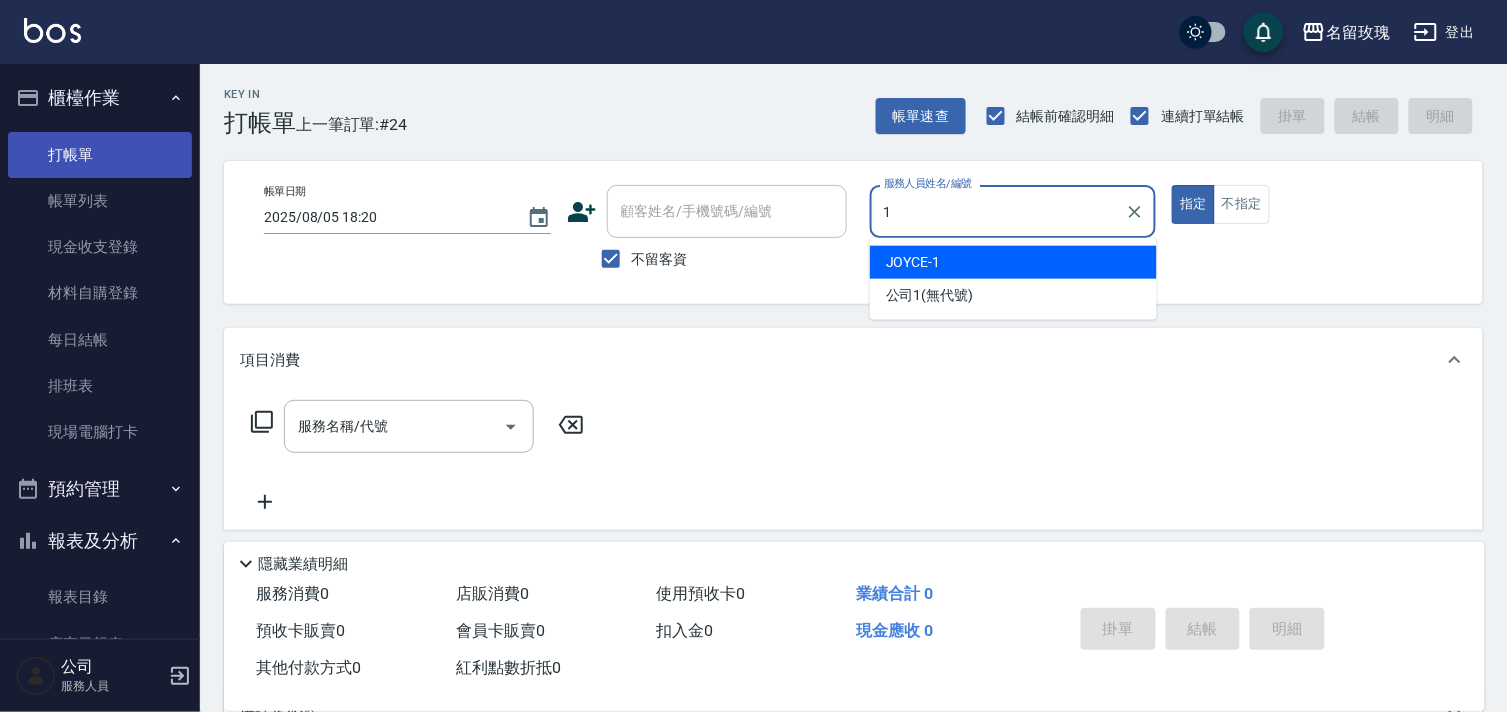 type on "JOYCE-1" 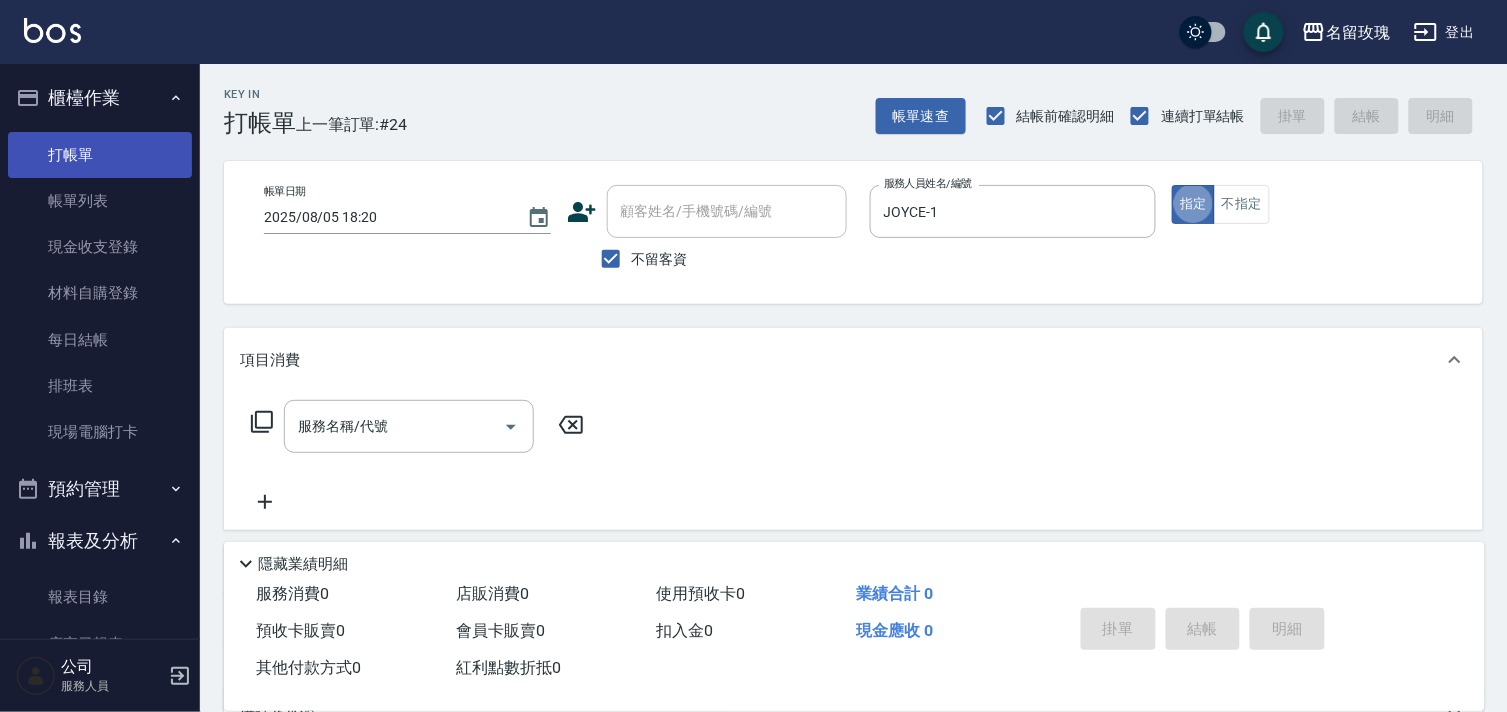 type on "true" 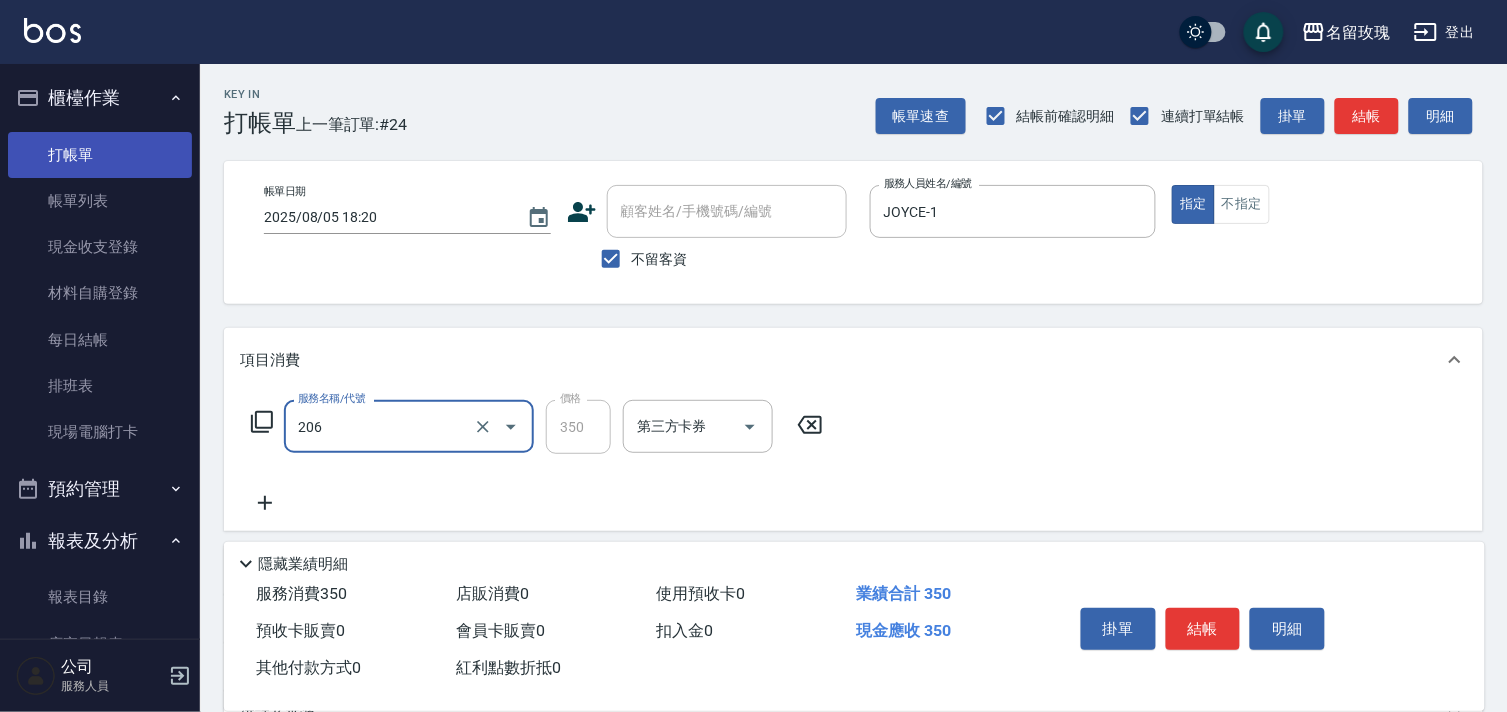 type on "206" 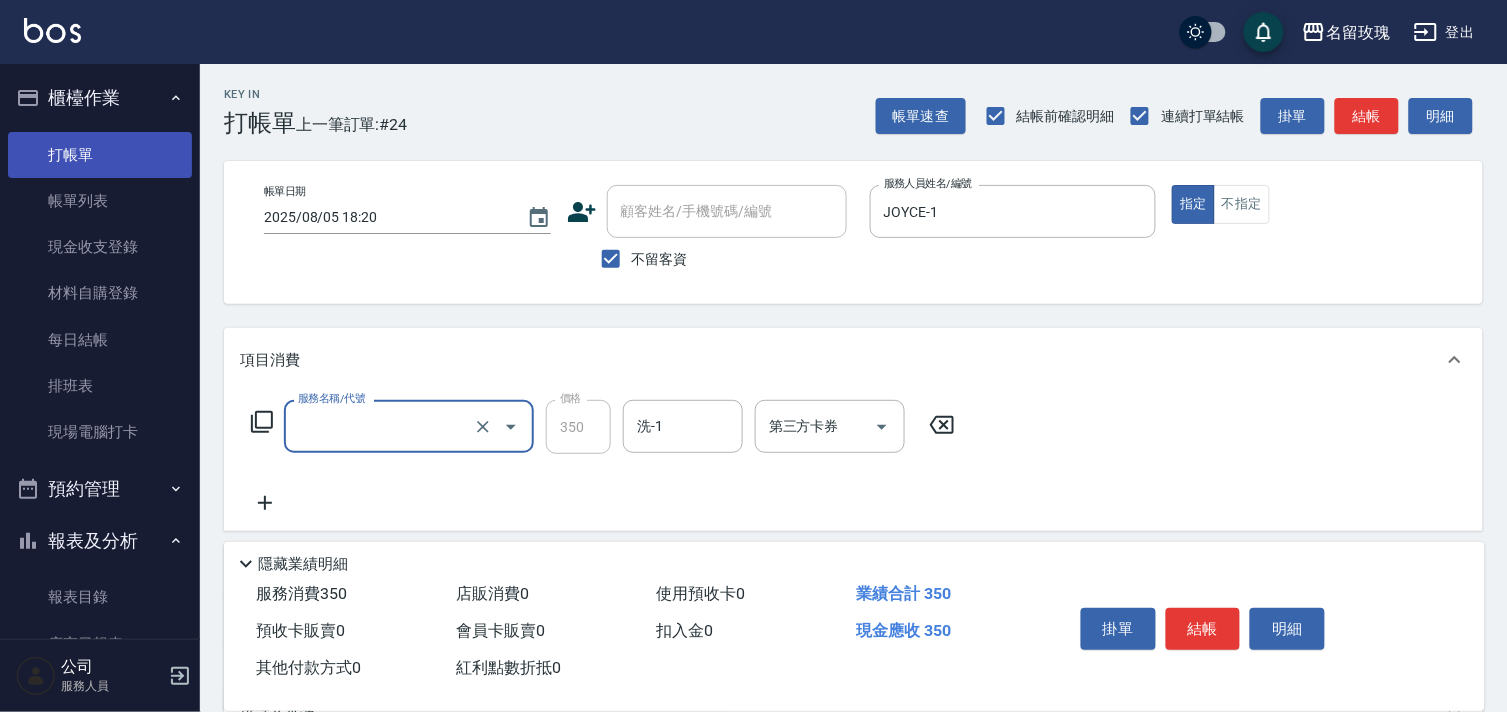 type on "0" 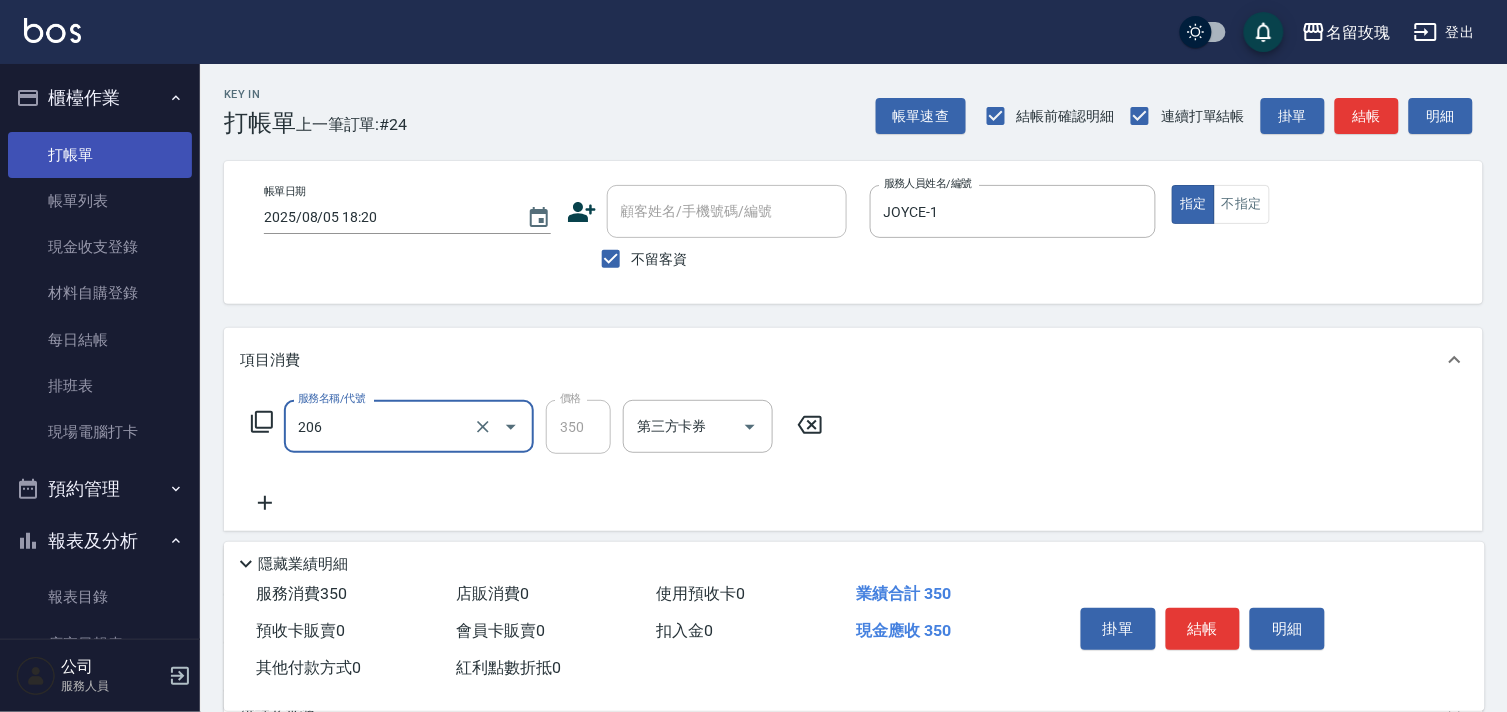 type on "洗髮精油(206)" 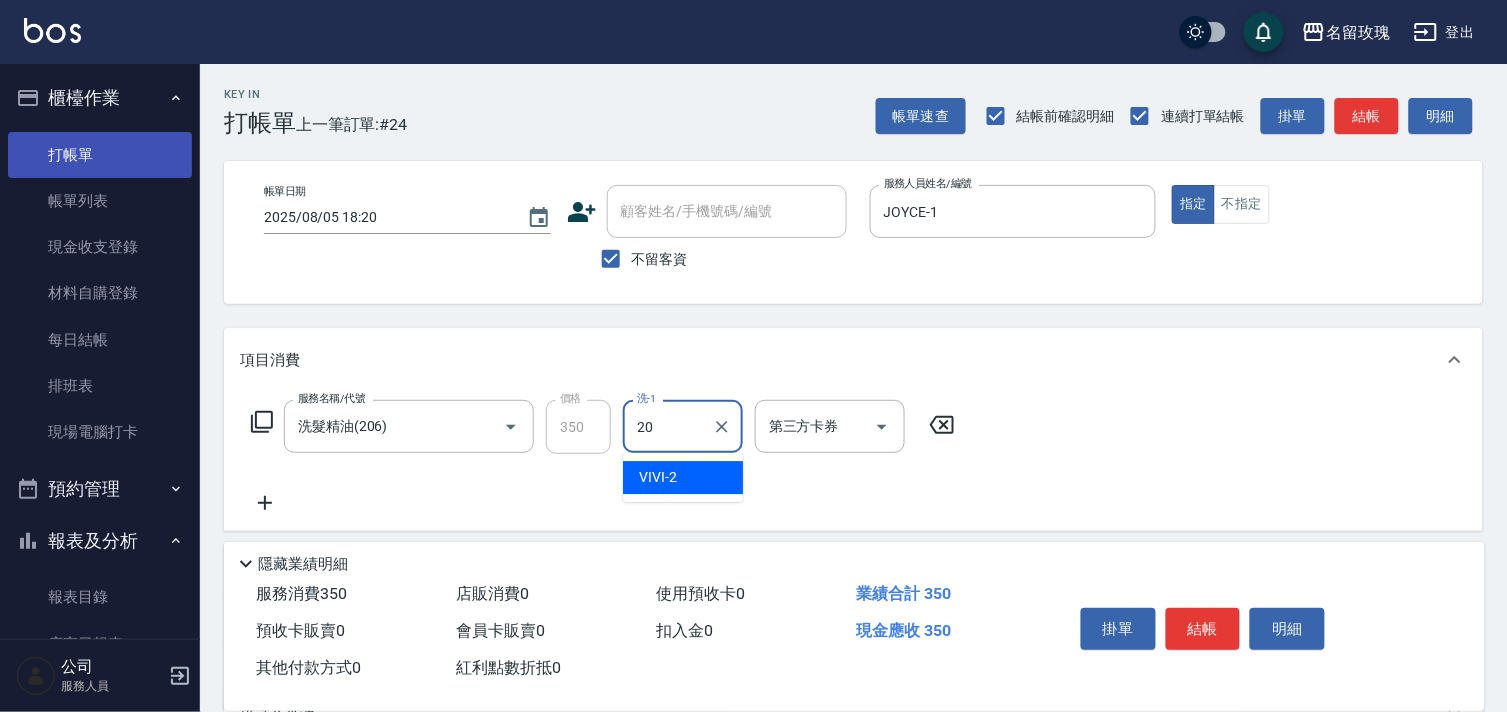 type on "紫芊-20" 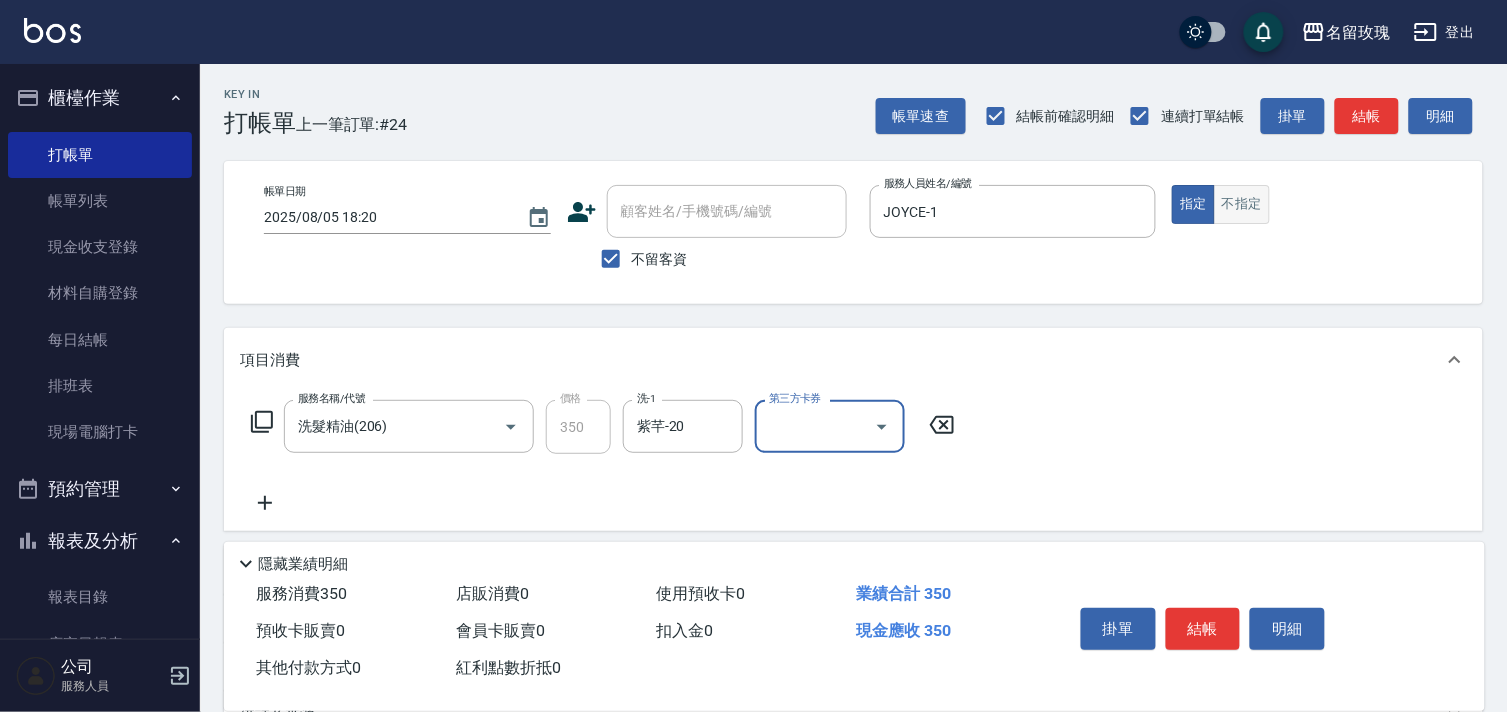 click on "不指定" at bounding box center [1242, 204] 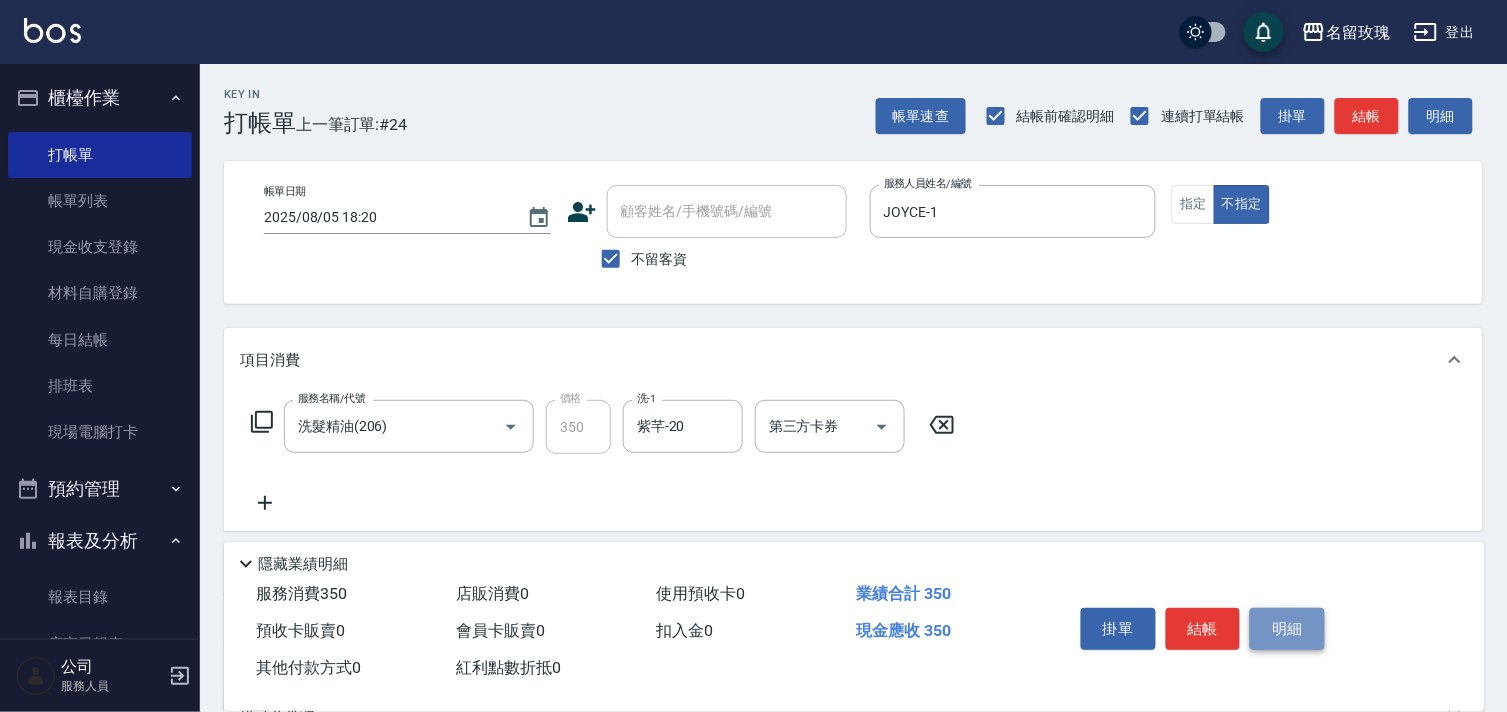 click on "明細" at bounding box center (1287, 629) 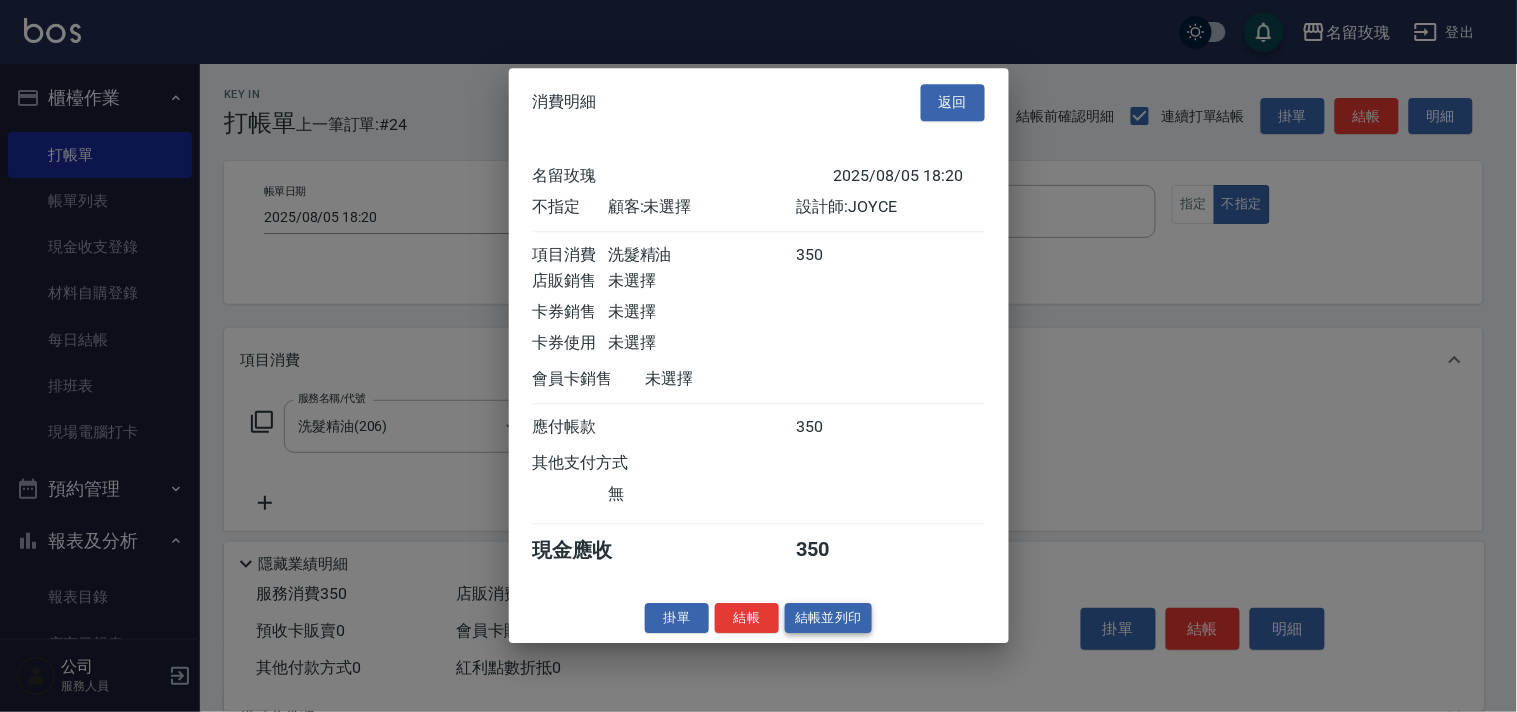 click on "結帳並列印" at bounding box center [828, 618] 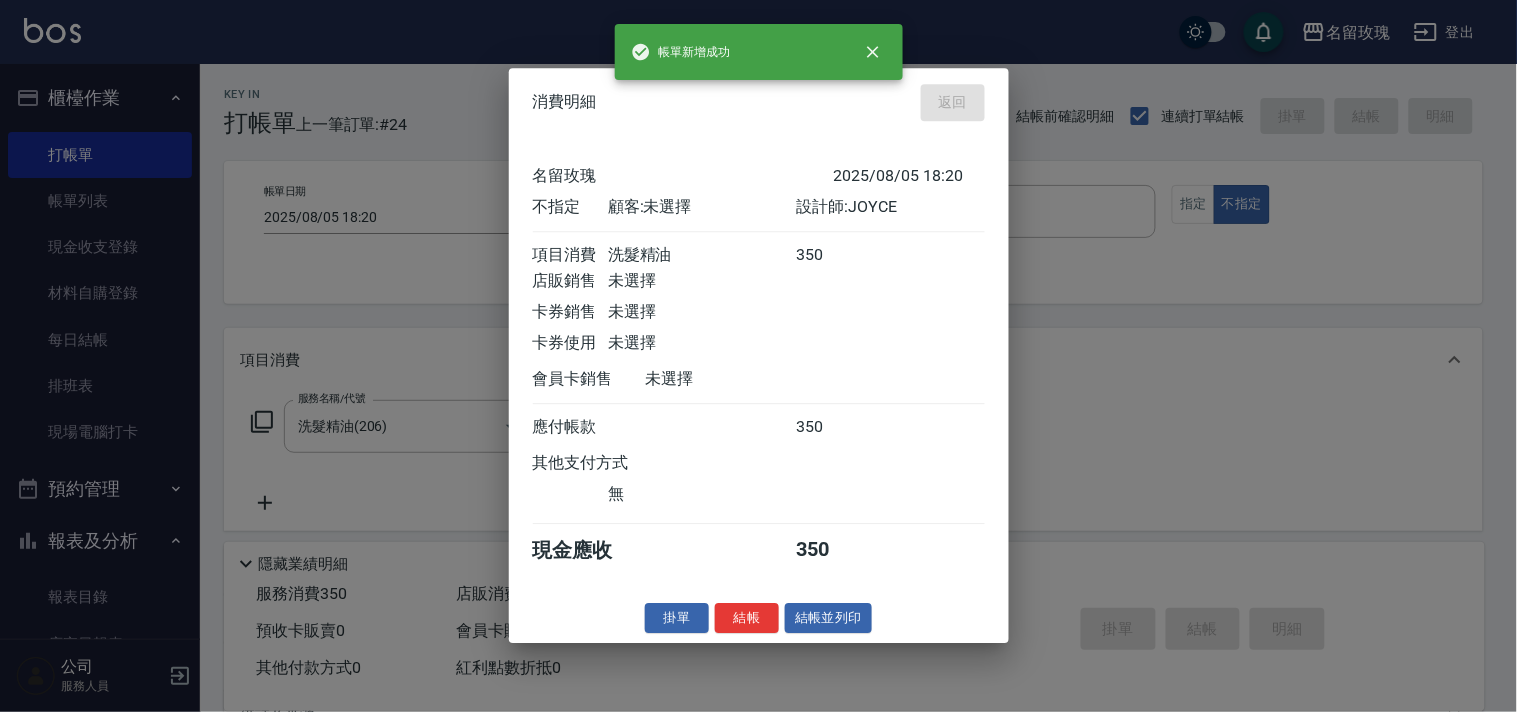 type on "2025/08/05 18:24" 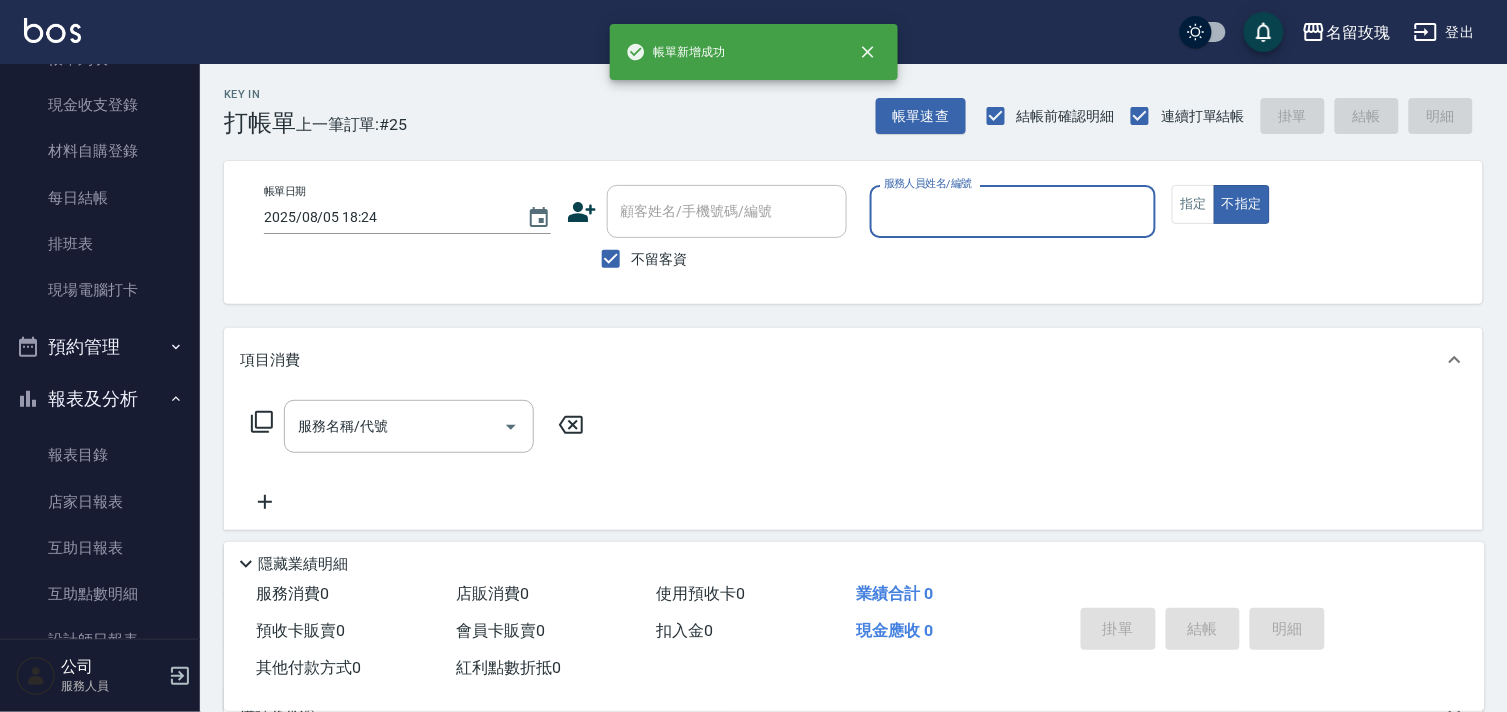 scroll, scrollTop: 333, scrollLeft: 0, axis: vertical 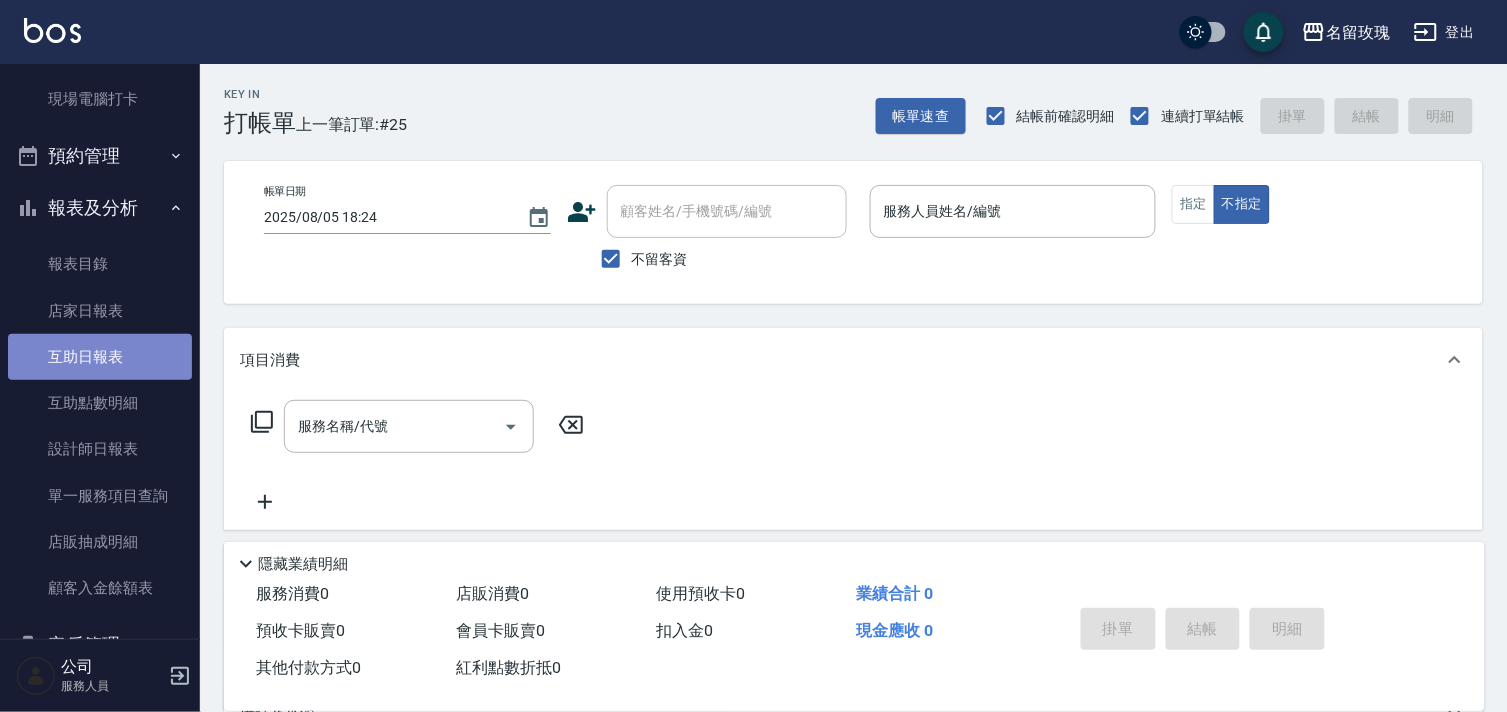 click on "互助日報表" at bounding box center (100, 357) 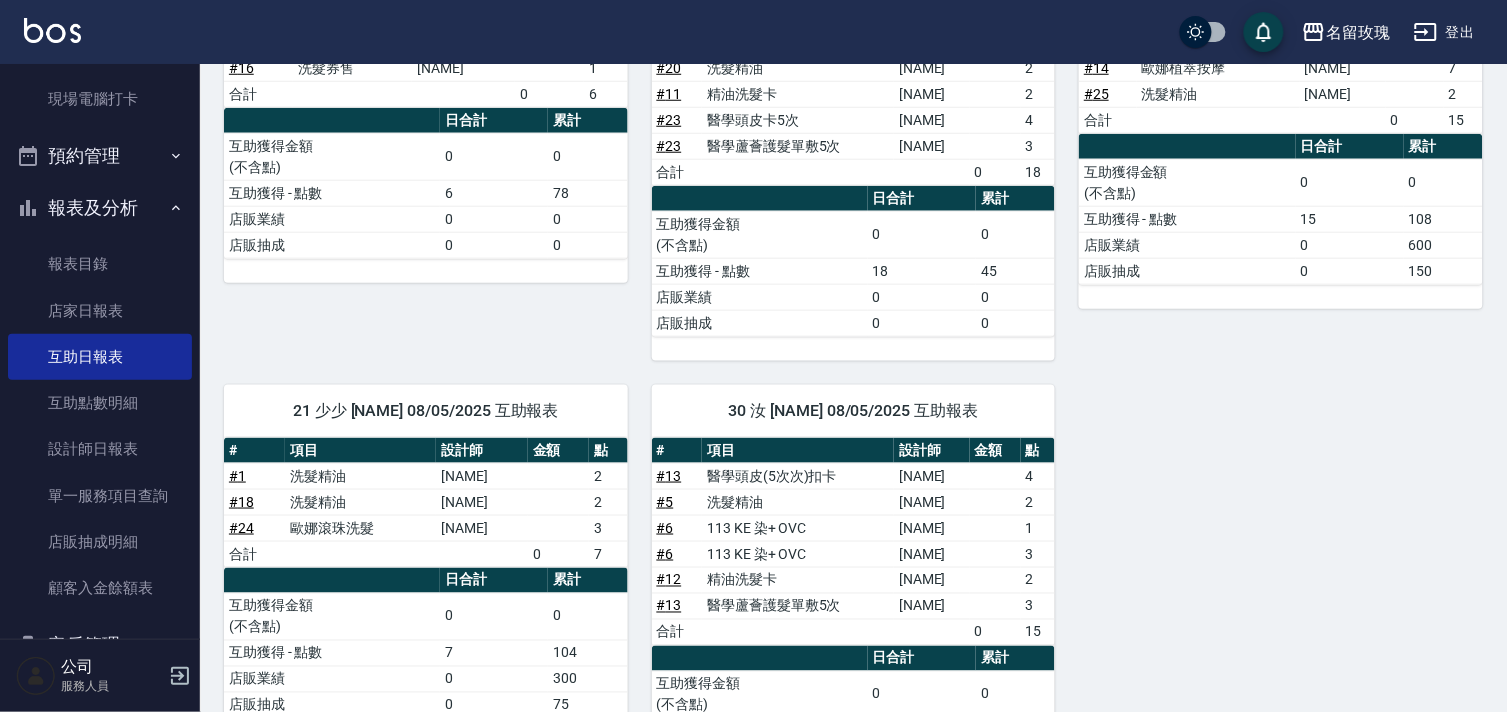 scroll, scrollTop: 197, scrollLeft: 0, axis: vertical 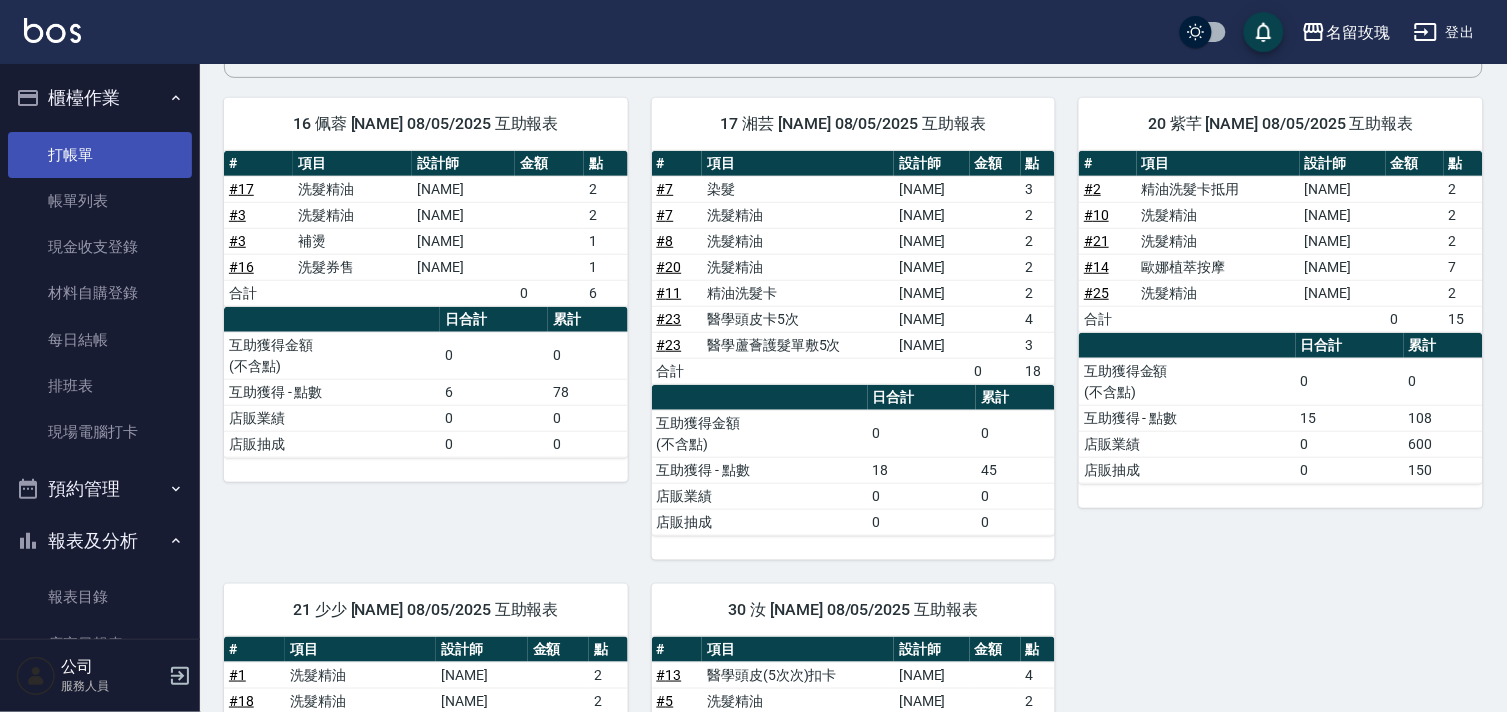 click on "打帳單" at bounding box center (100, 155) 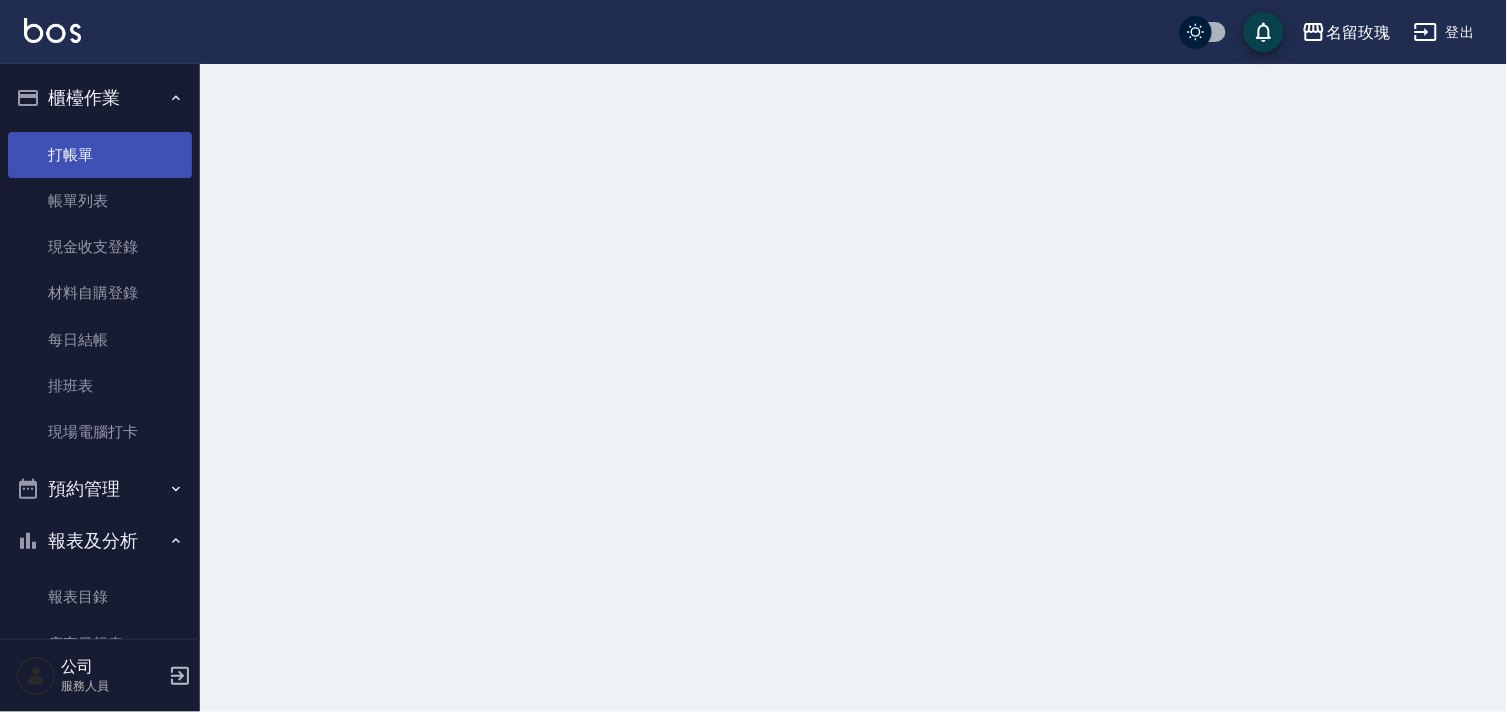 scroll, scrollTop: 0, scrollLeft: 0, axis: both 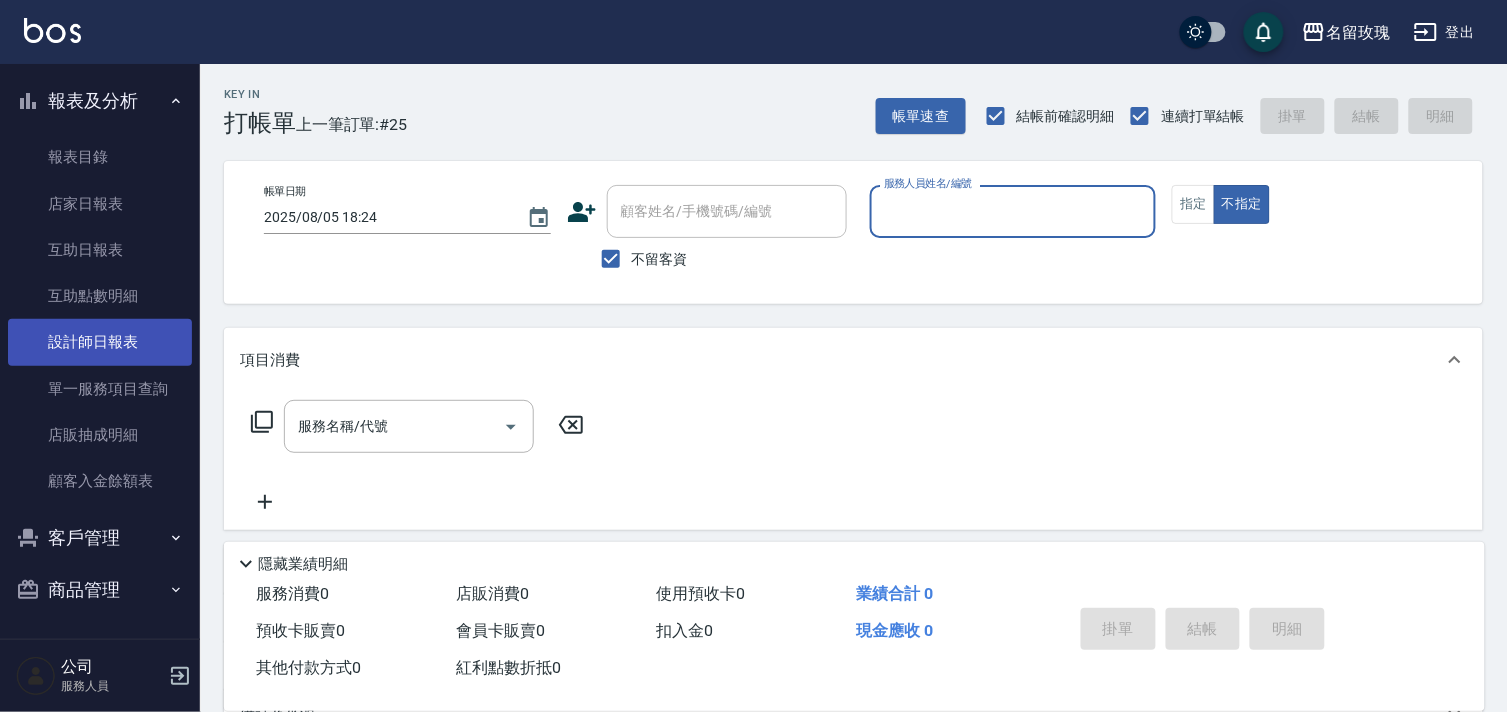 click on "設計師日報表" at bounding box center (100, 342) 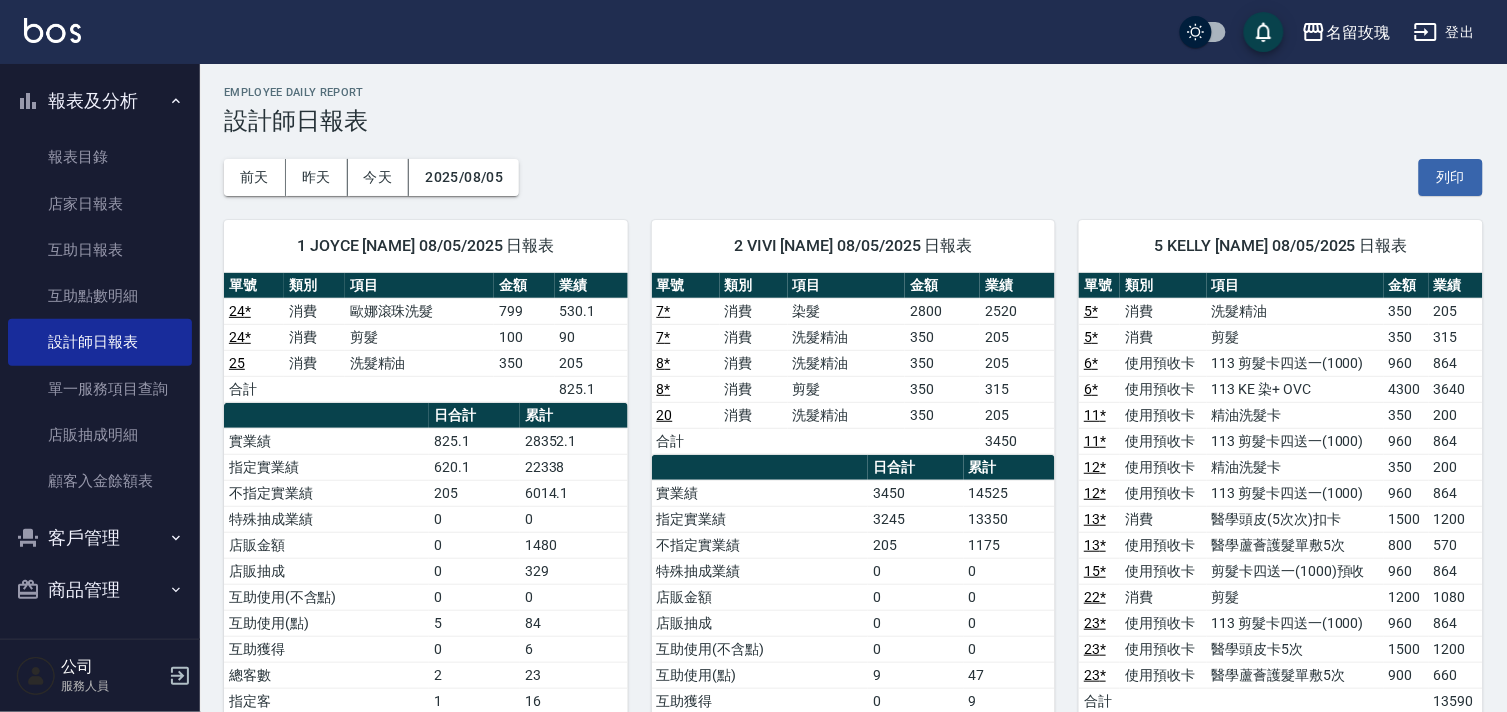 scroll, scrollTop: 0, scrollLeft: 0, axis: both 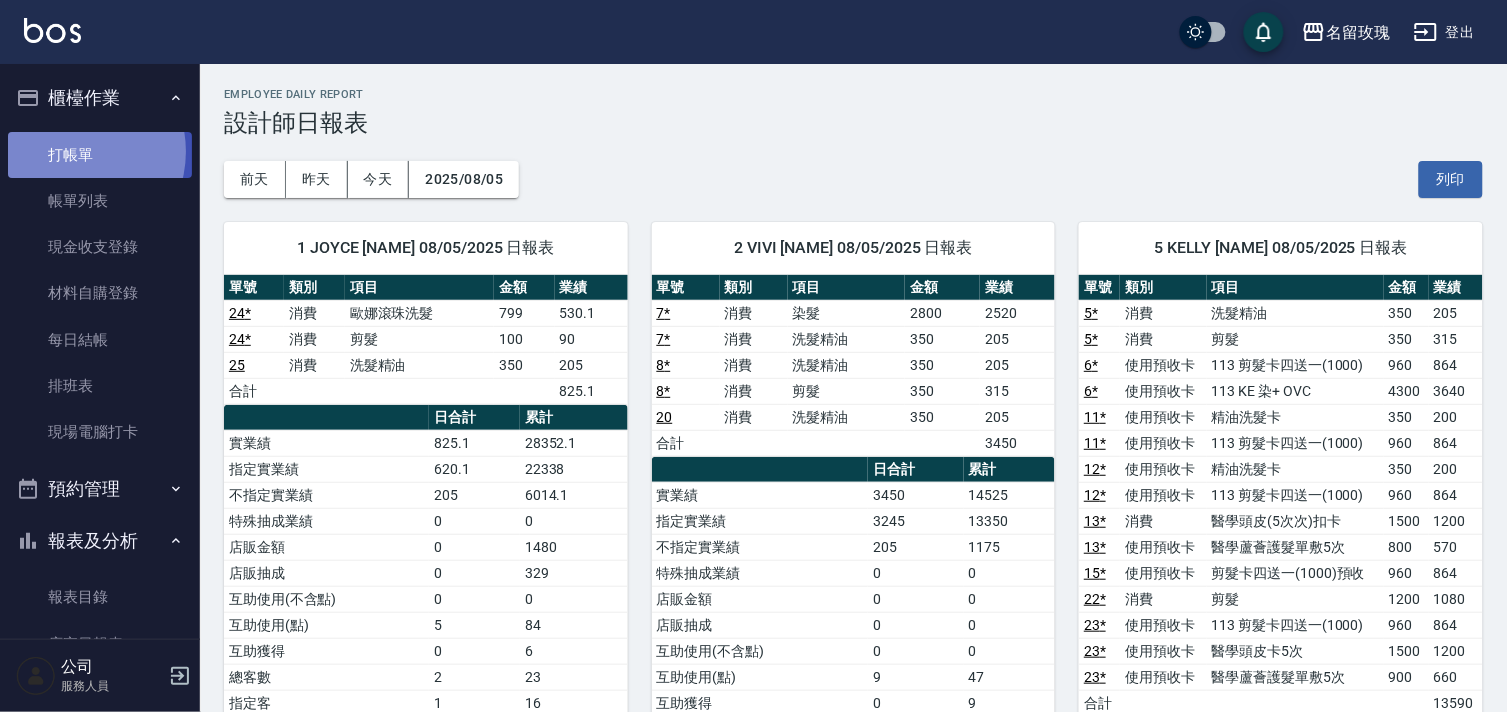 click on "打帳單" at bounding box center [100, 155] 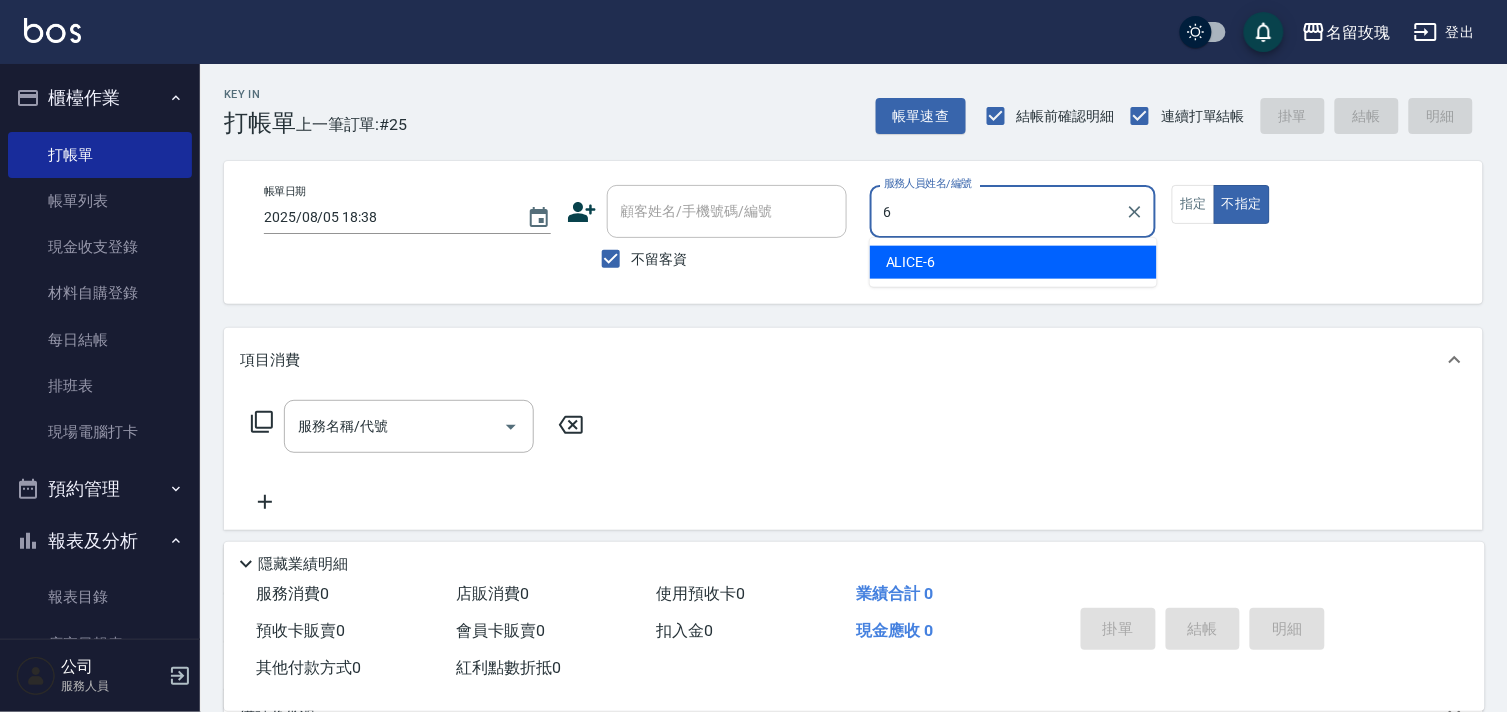 type on "ALICE-6" 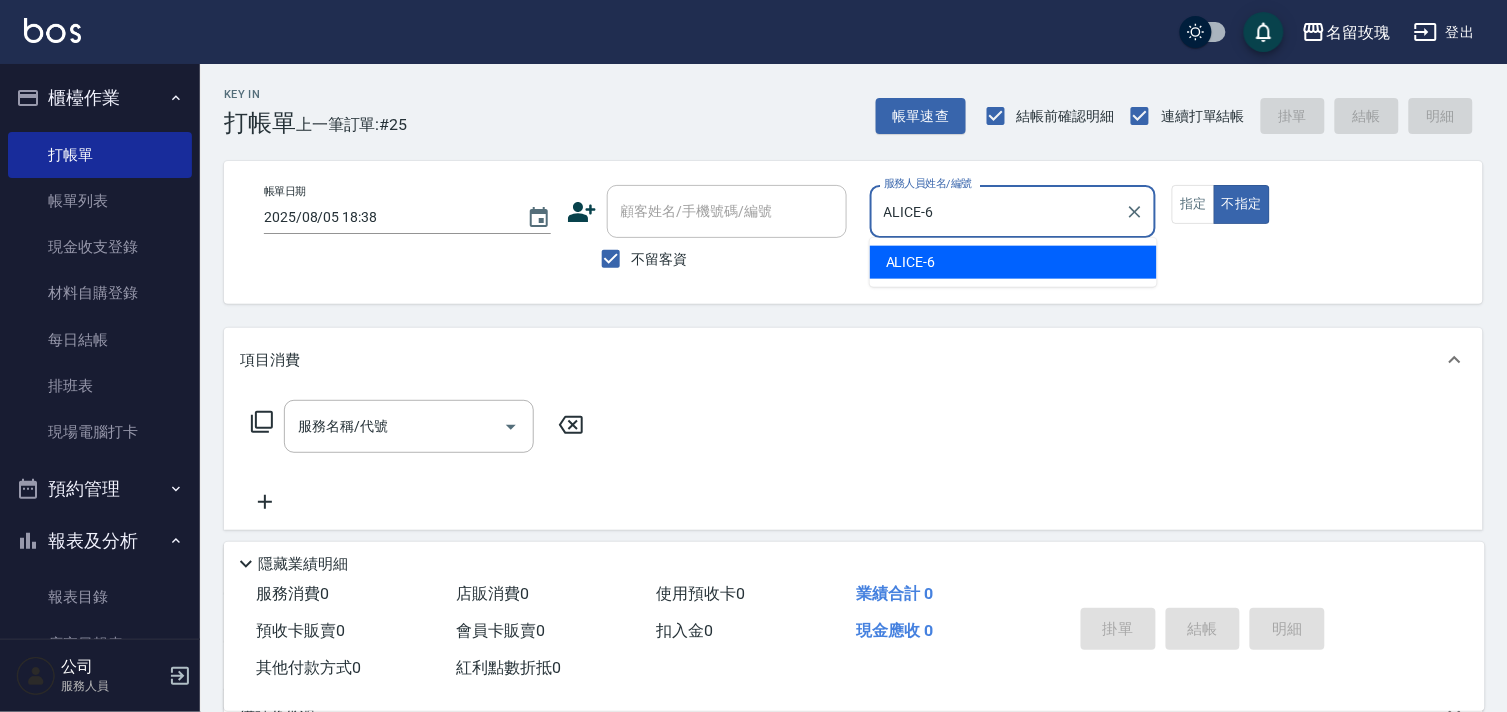 type on "false" 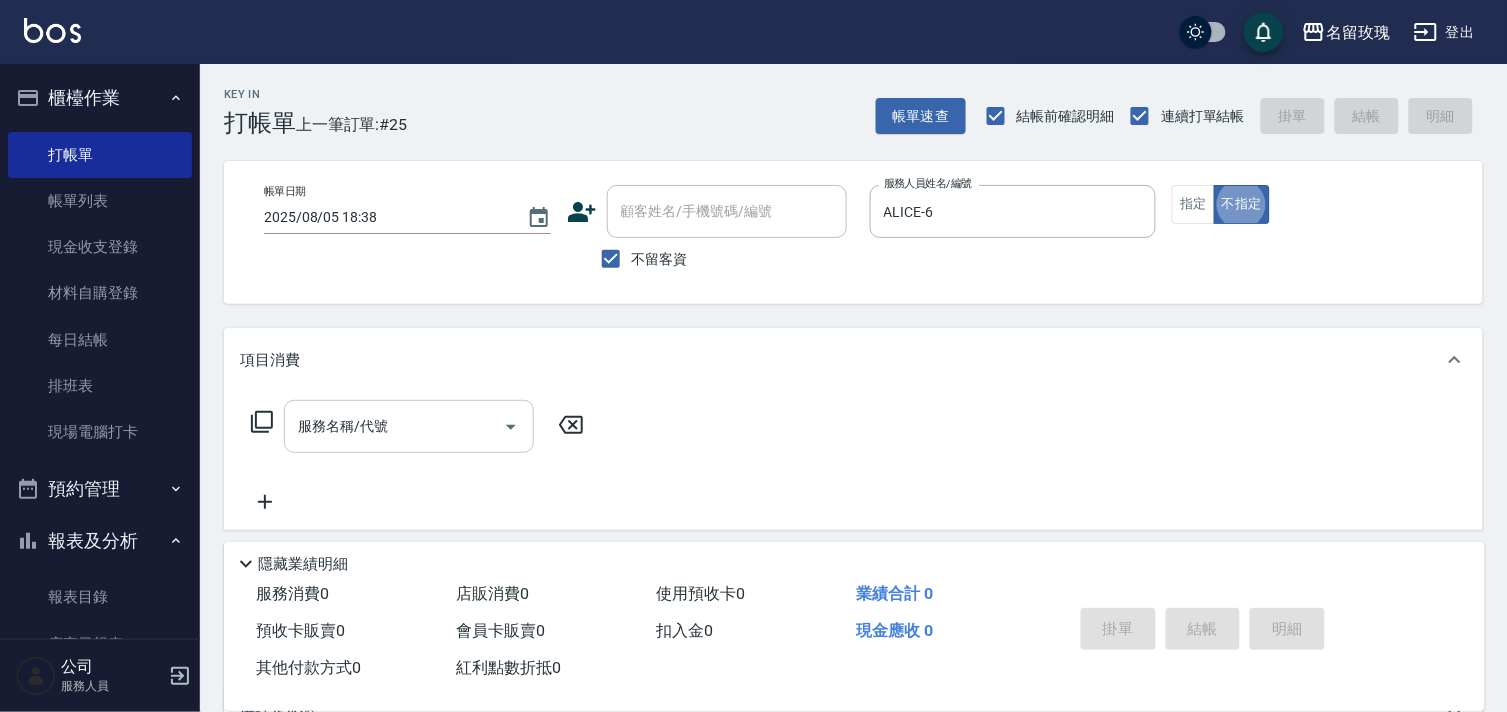 click on "服務名稱/代號" at bounding box center [394, 426] 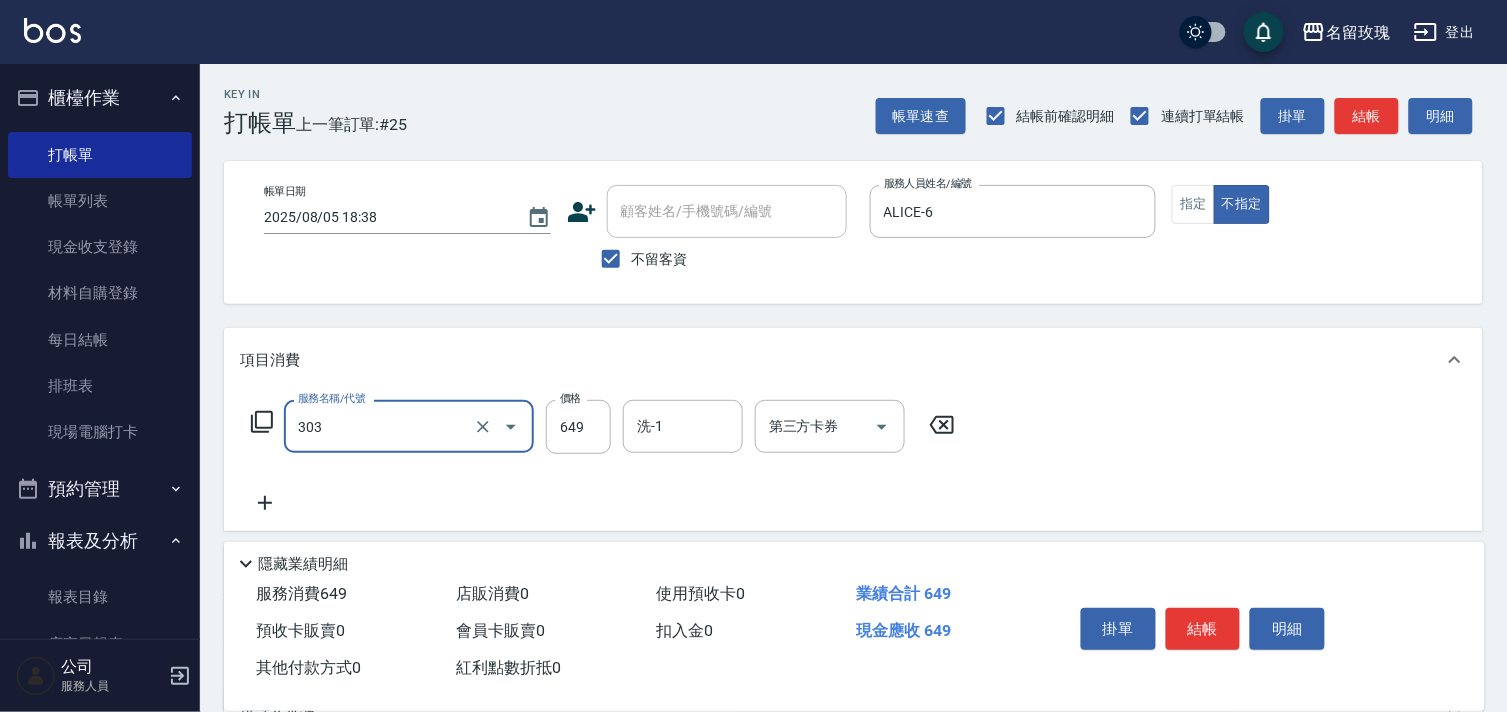 type on "洗+剪649(303)" 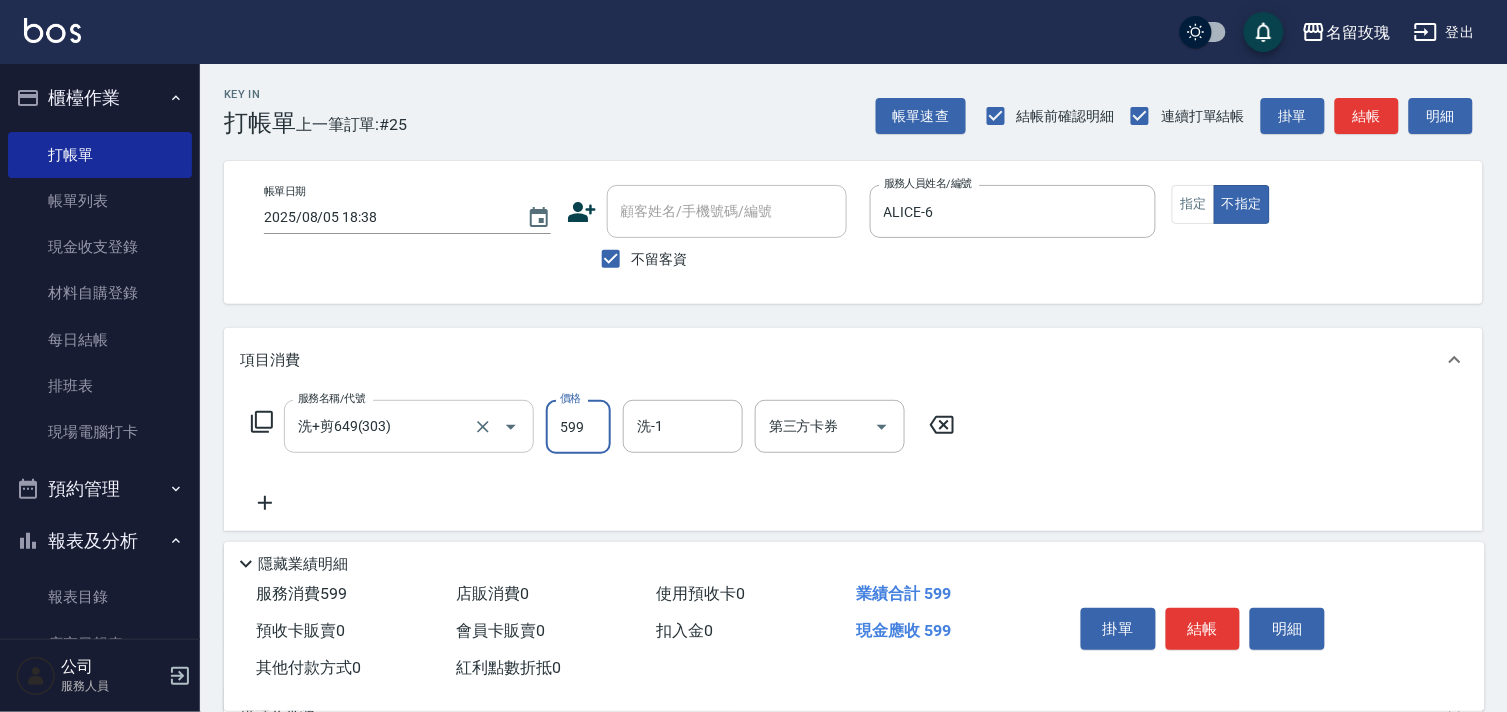 type on "599" 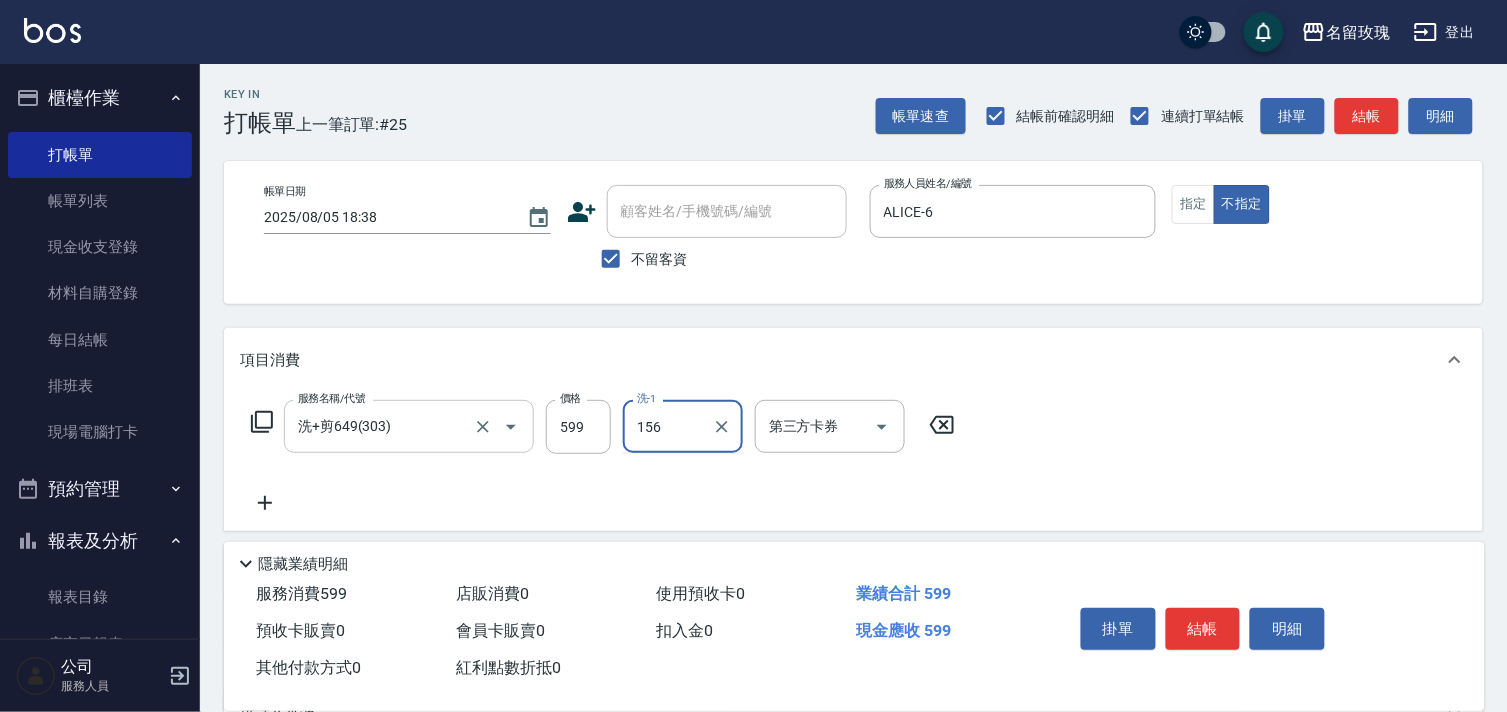 type on "156" 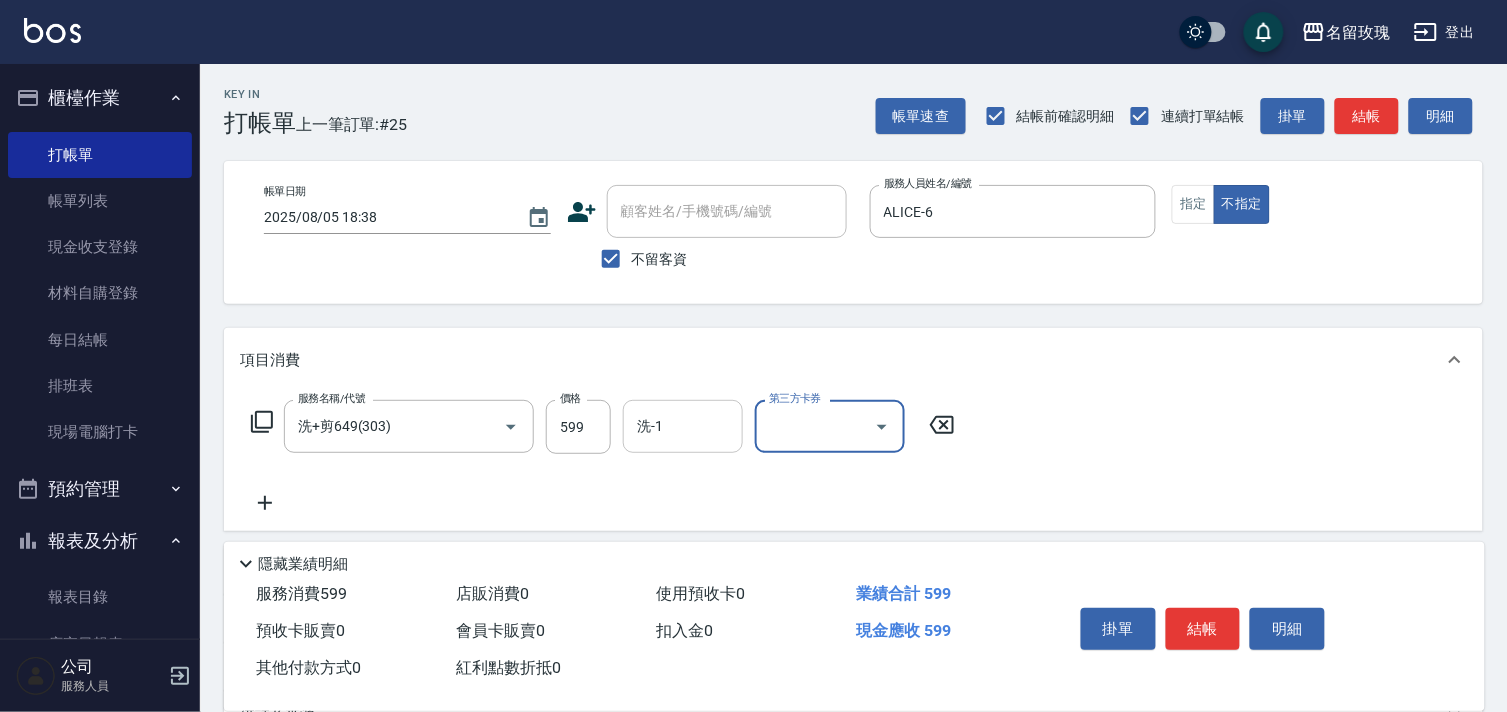 click on "洗-1" at bounding box center [683, 426] 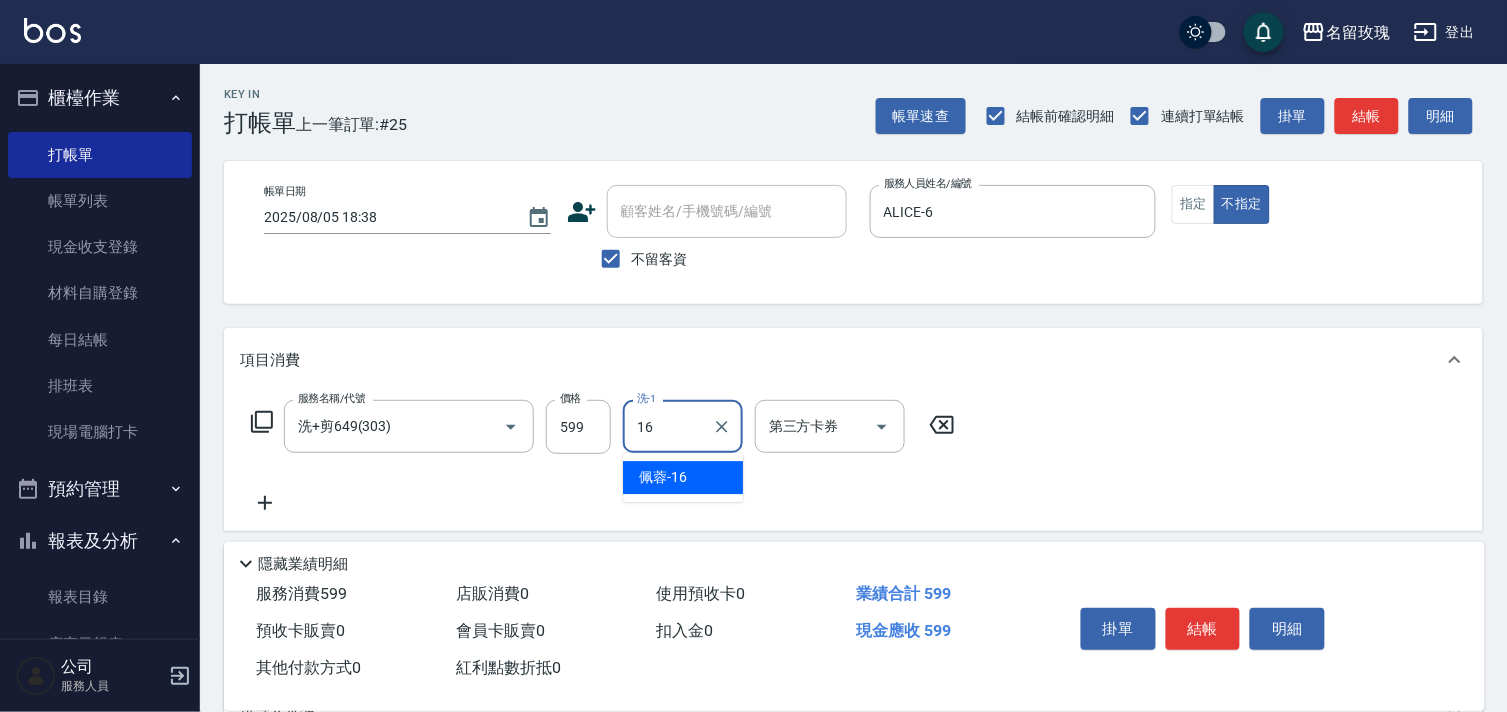 type on "佩蓉-16" 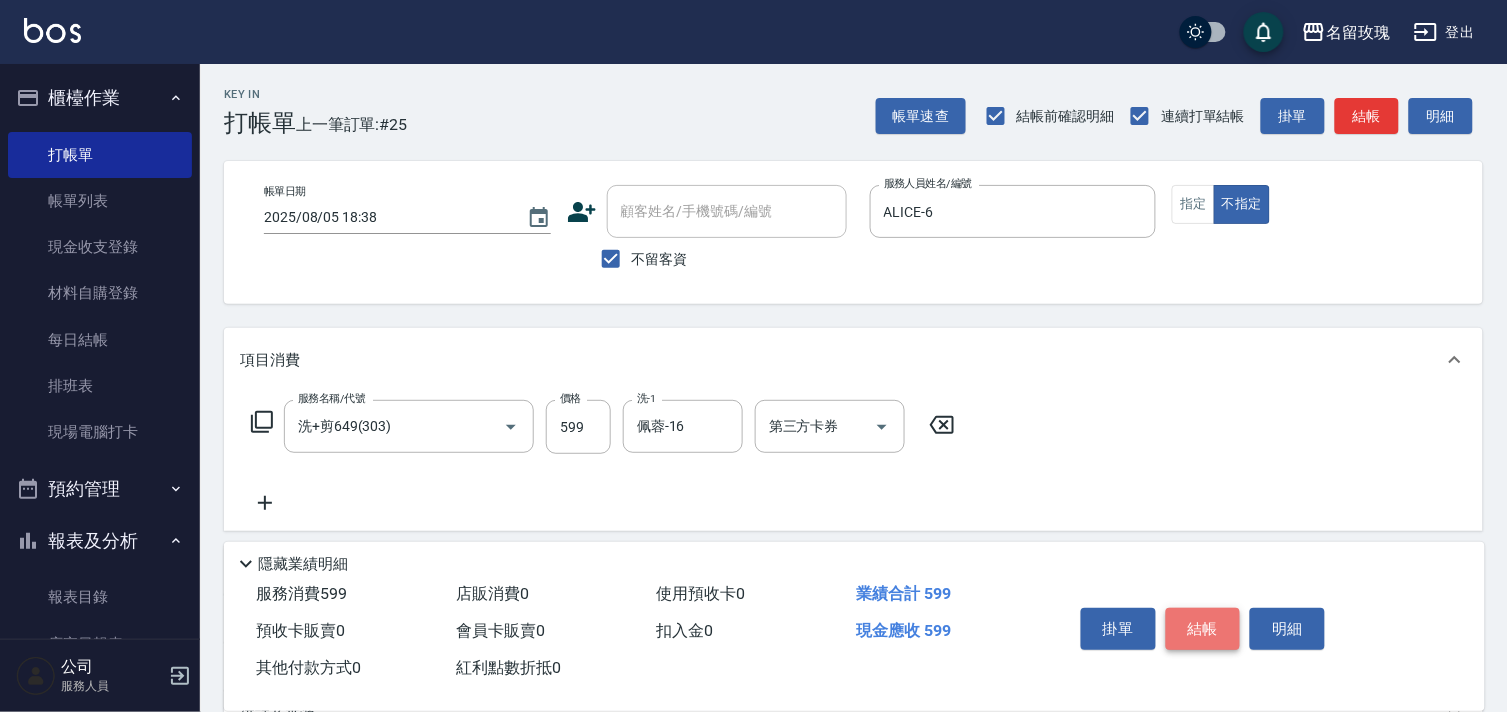 click on "結帳" at bounding box center [1203, 629] 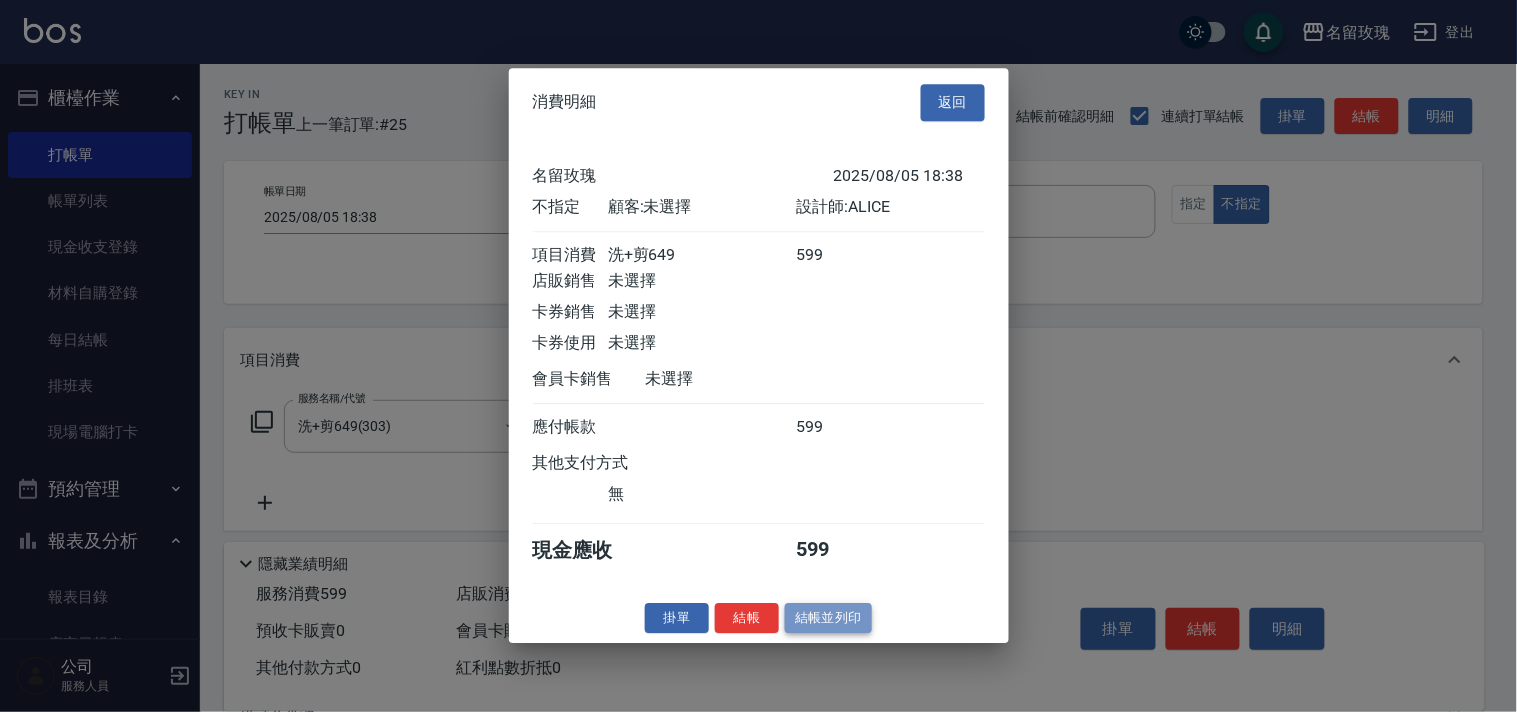 click on "結帳並列印" at bounding box center (828, 618) 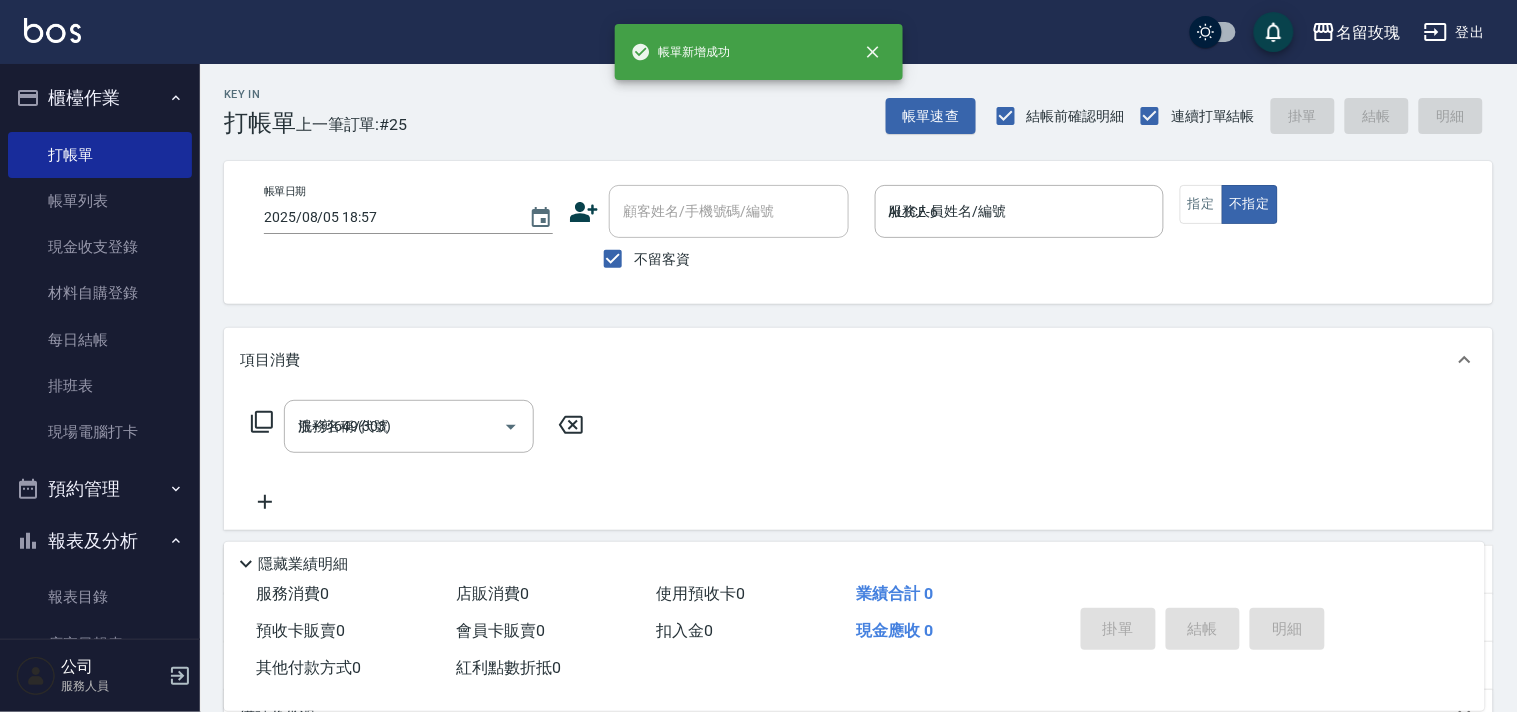 type on "2025/08/05 18:57" 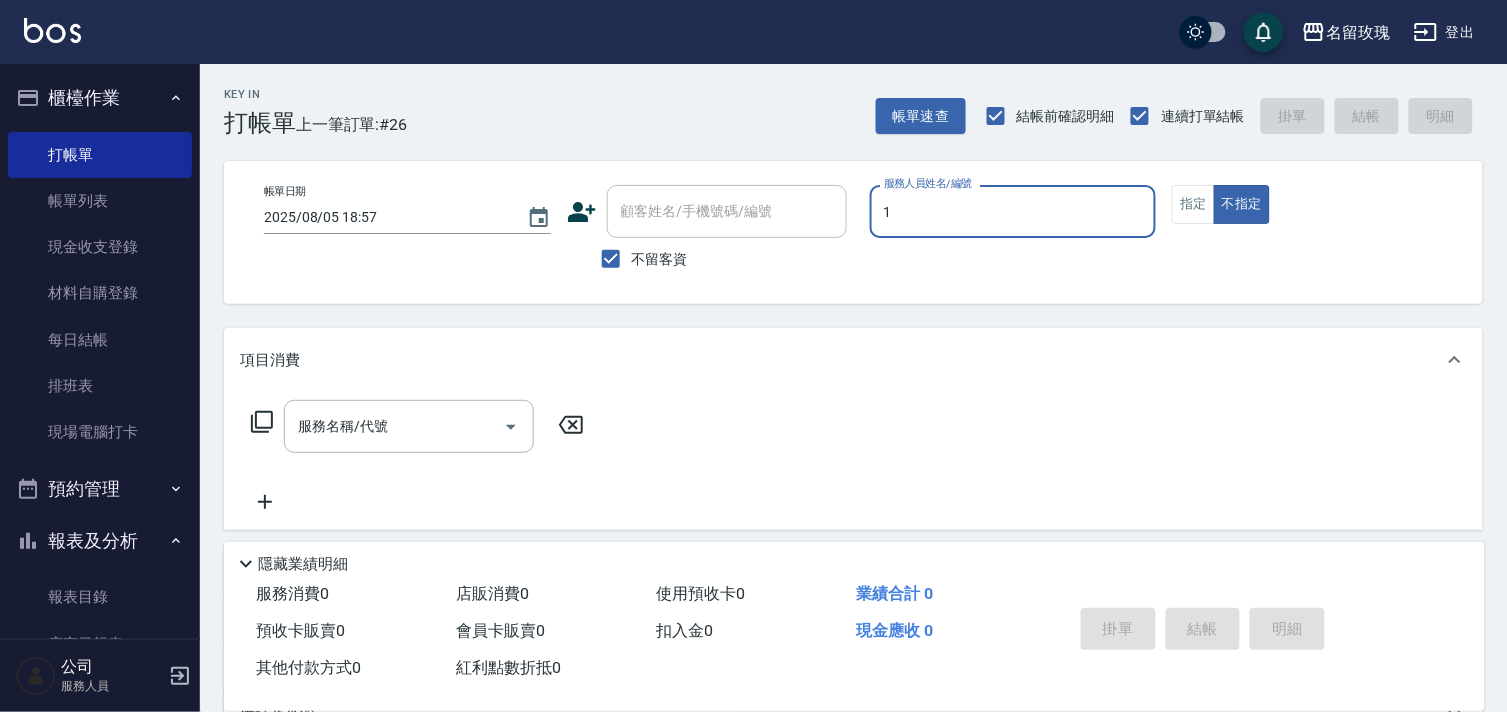 type on "JOYCE-1" 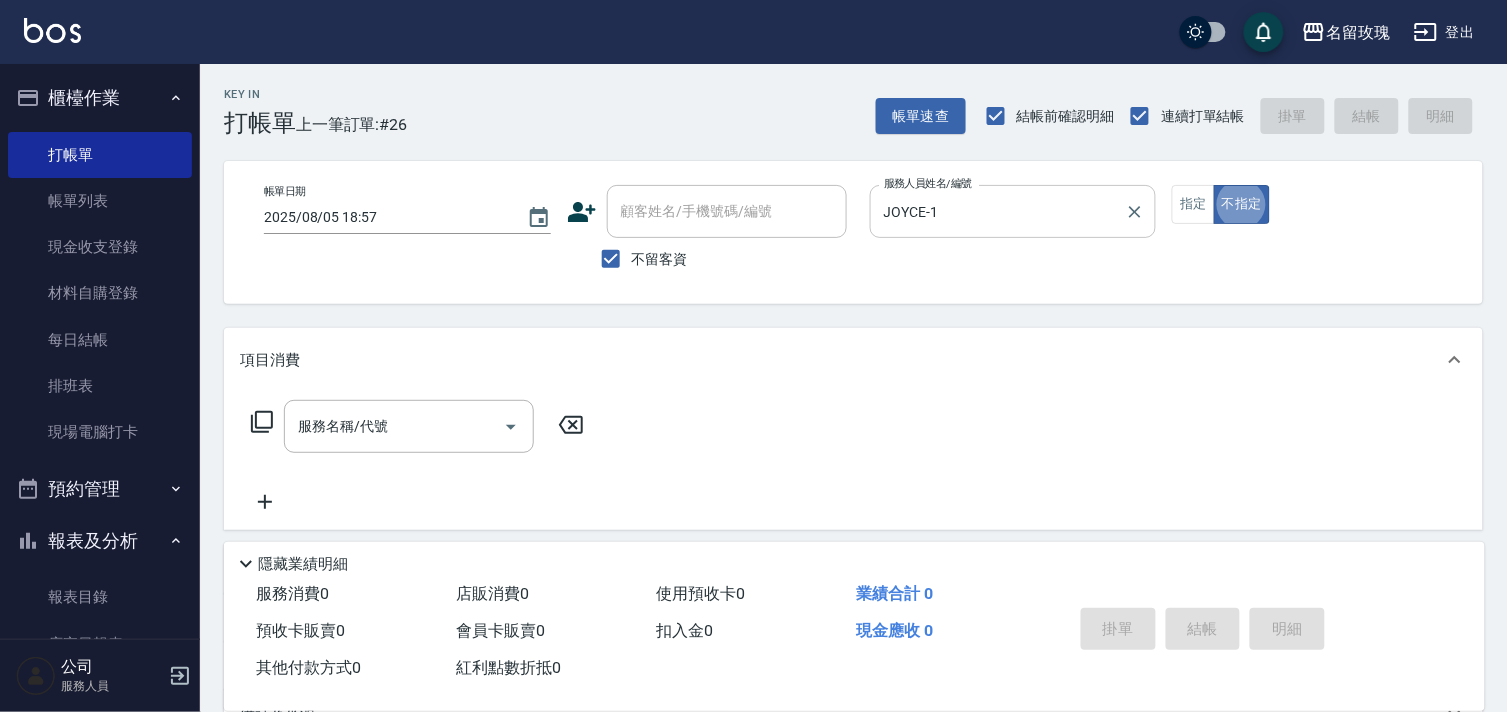 drag, startPoint x: 1192, startPoint y: 207, endPoint x: 1133, endPoint y: 210, distance: 59.07622 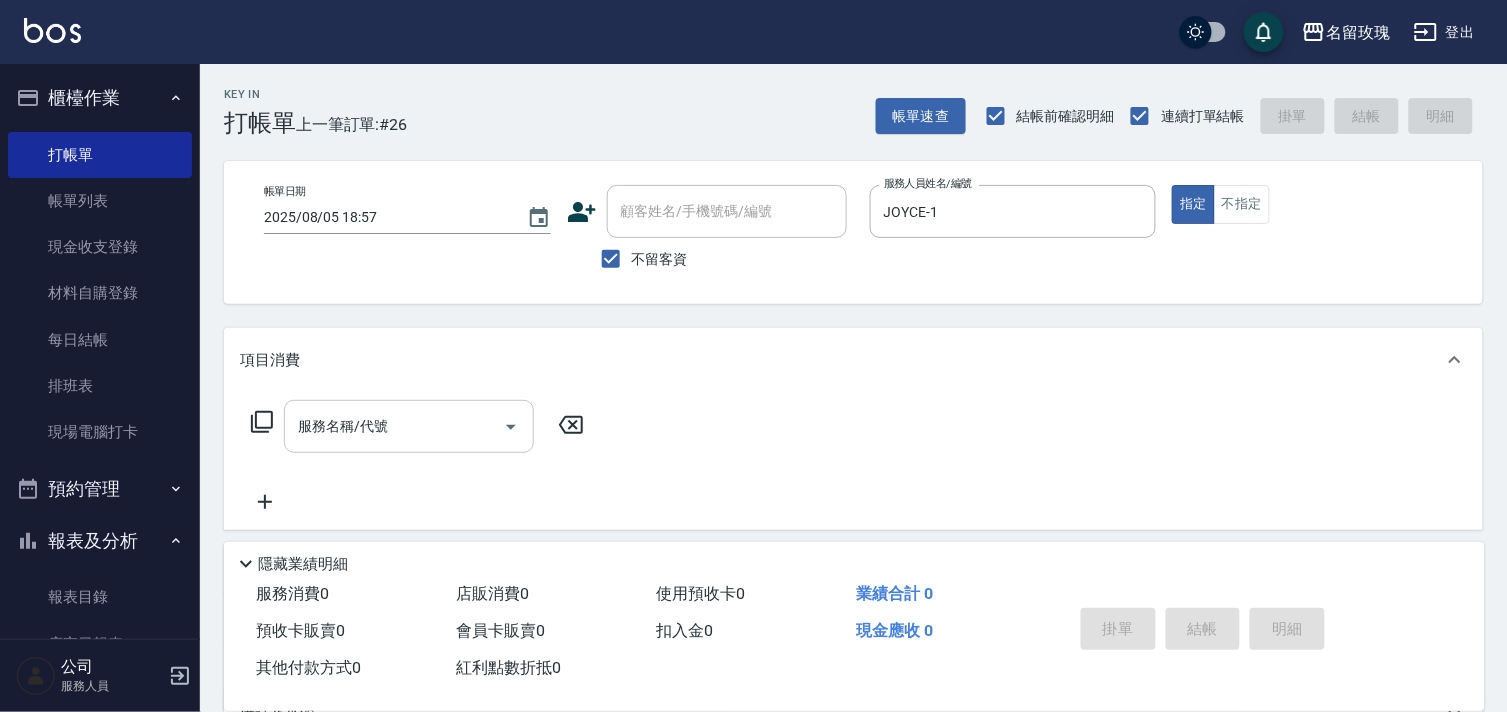 click on "服務名稱/代號 服務名稱/代號" at bounding box center [409, 426] 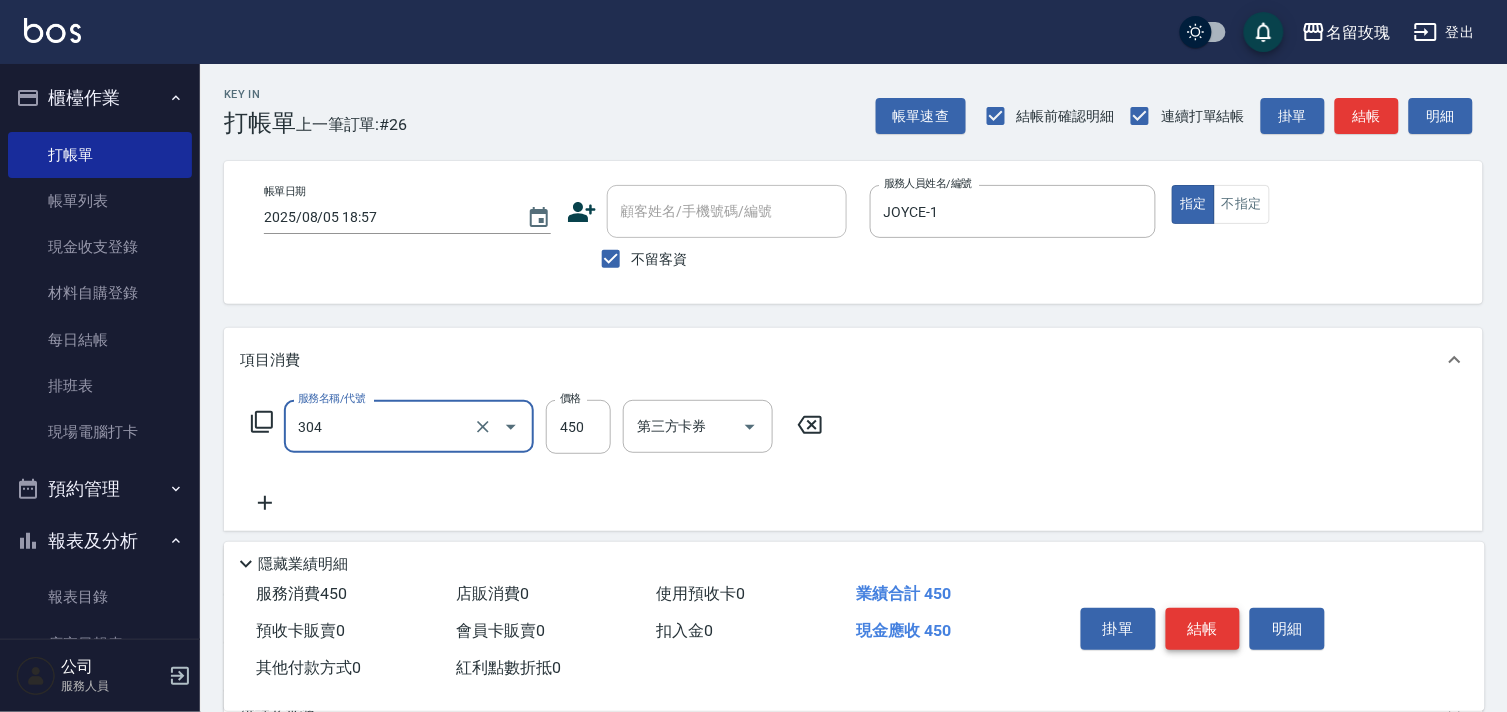 type on "剪髮(304)" 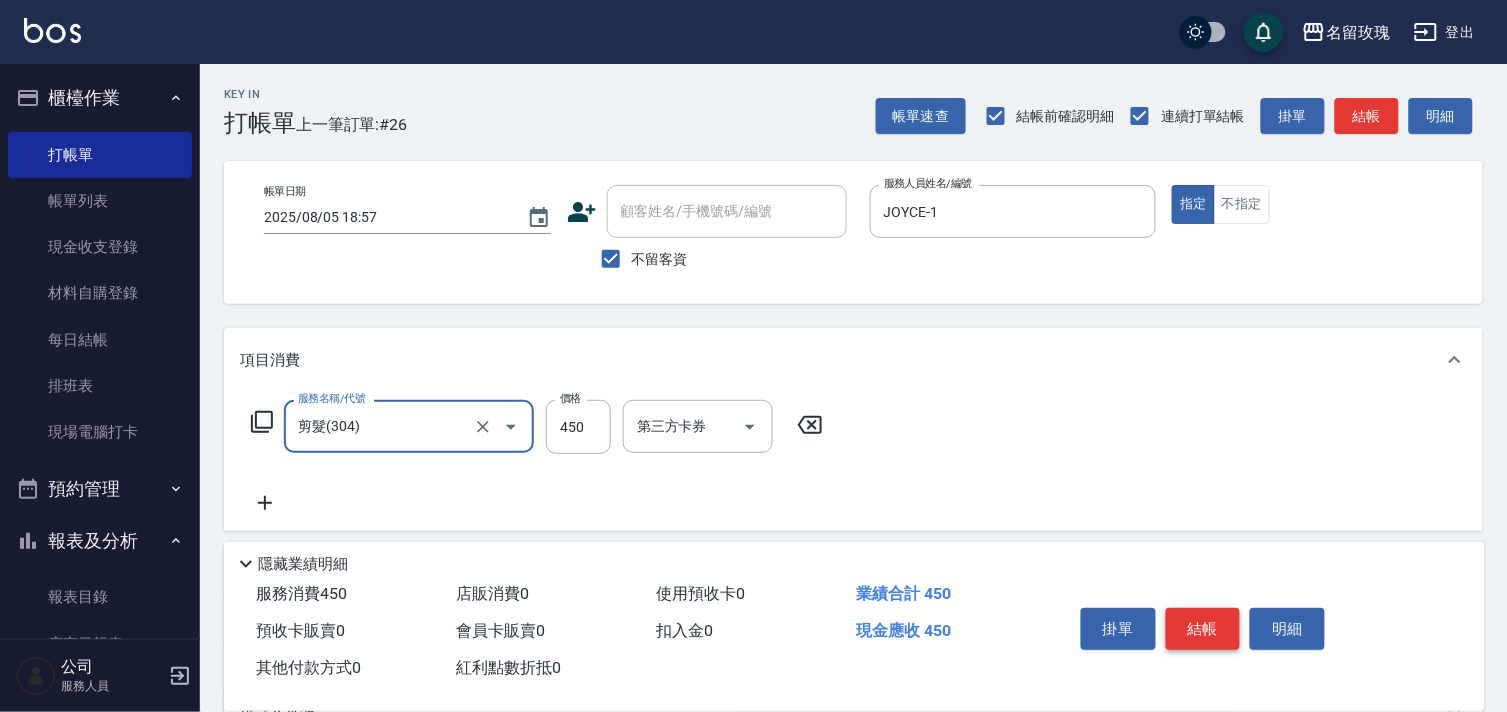 click on "結帳" at bounding box center (1203, 629) 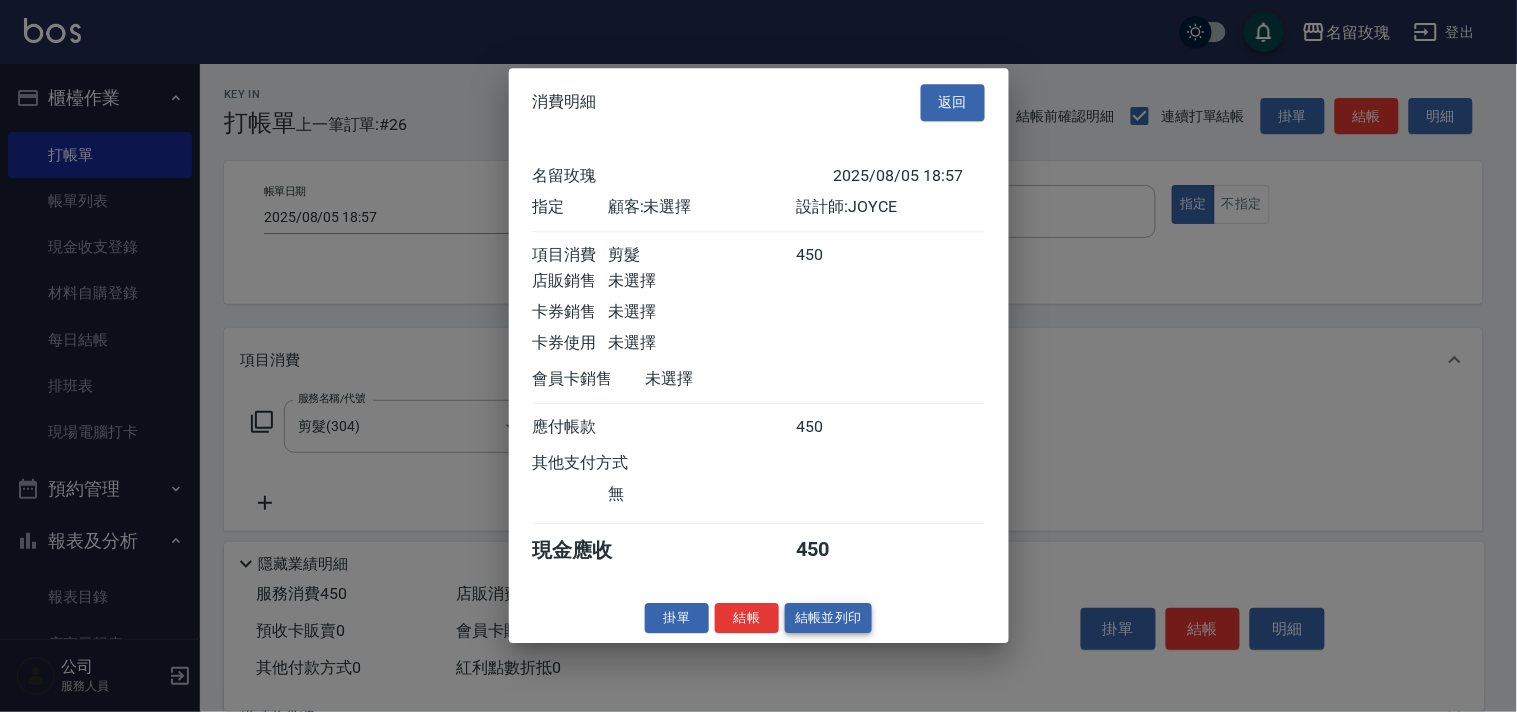 drag, startPoint x: 805, startPoint y: 635, endPoint x: 796, endPoint y: 630, distance: 10.29563 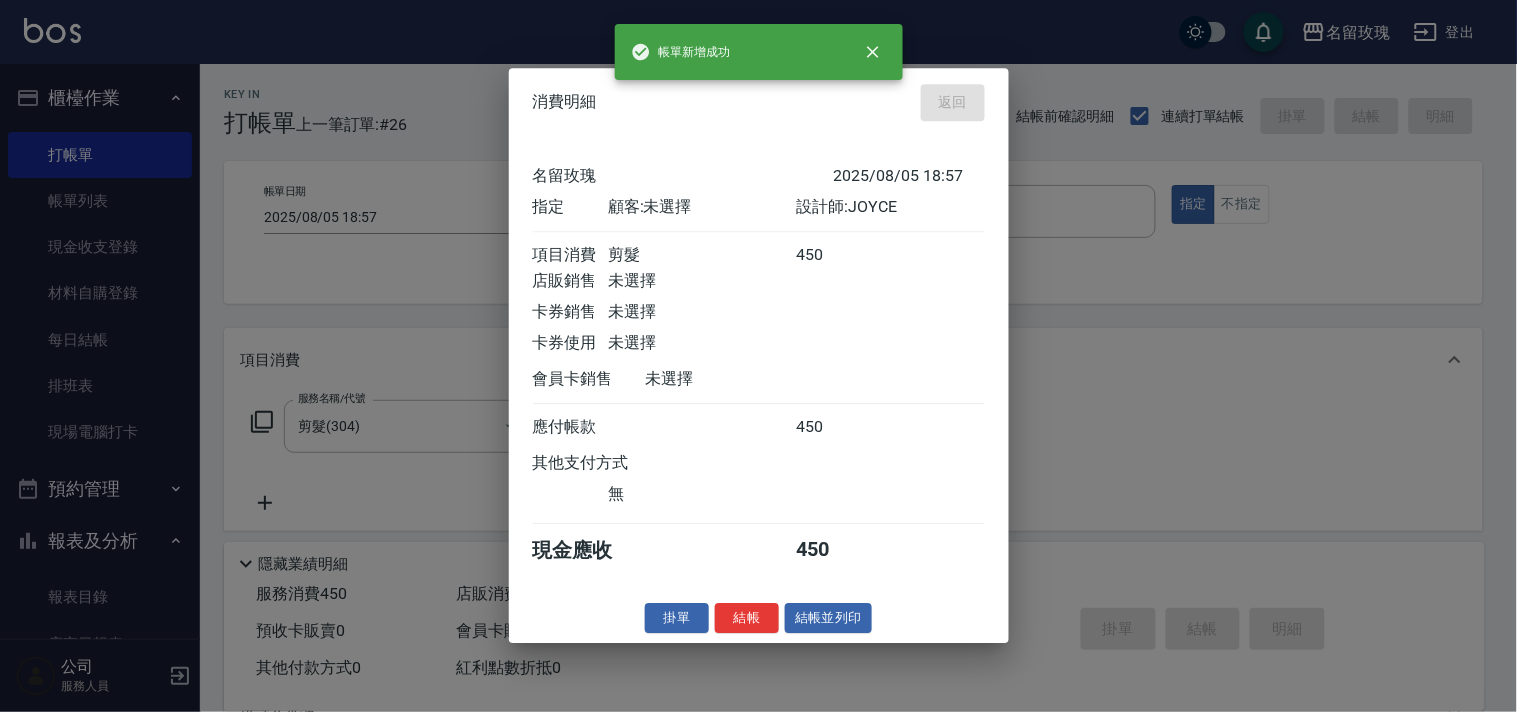 type on "2025/08/05 19:06" 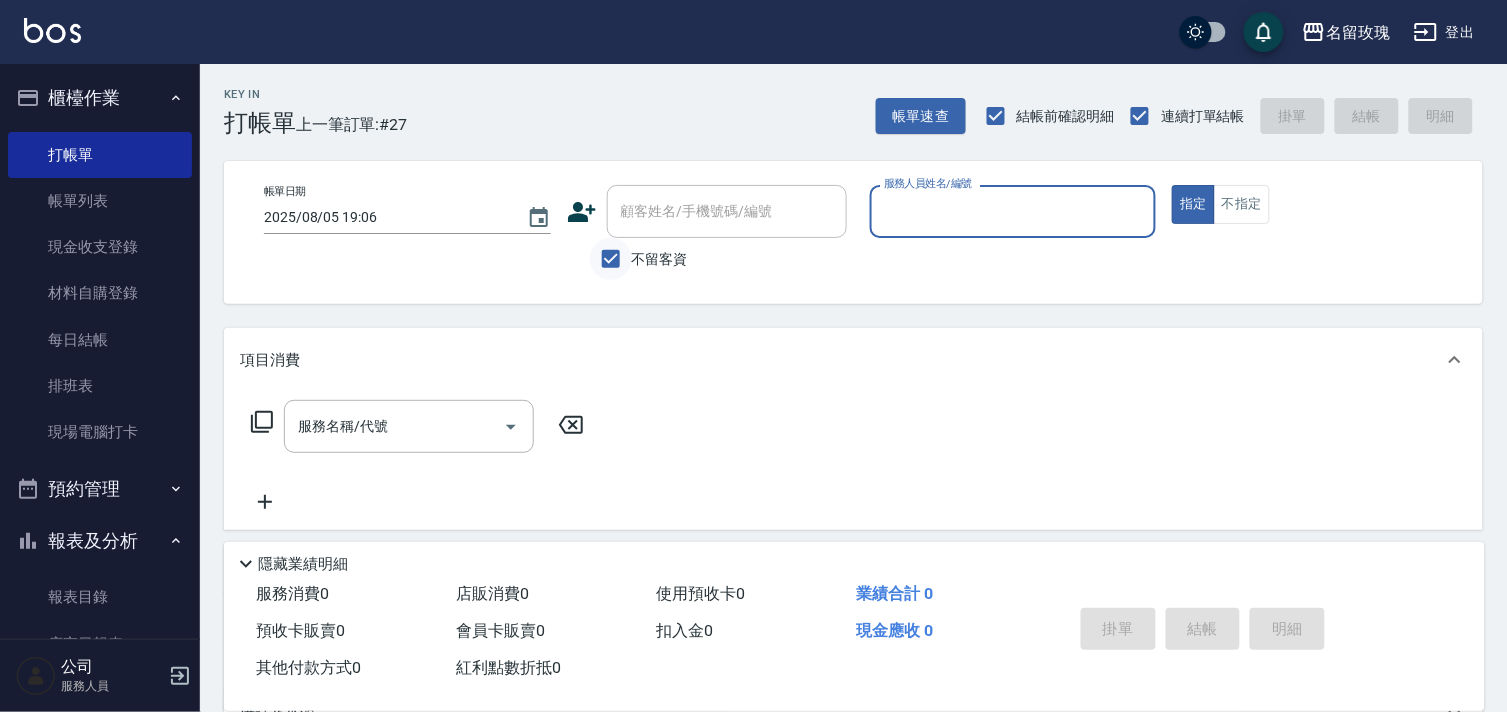 click on "不留客資" at bounding box center (611, 259) 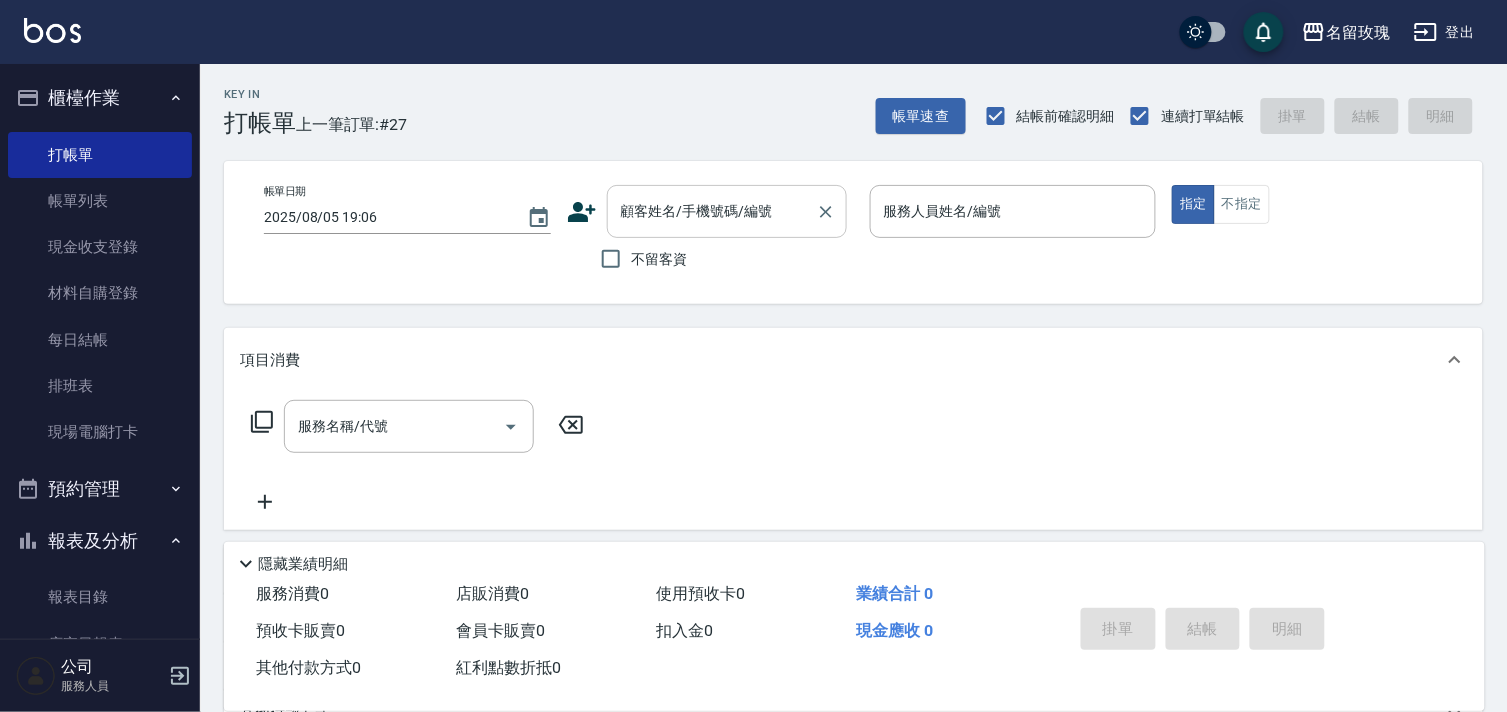 click on "顧客姓名/手機號碼/編號" at bounding box center (727, 211) 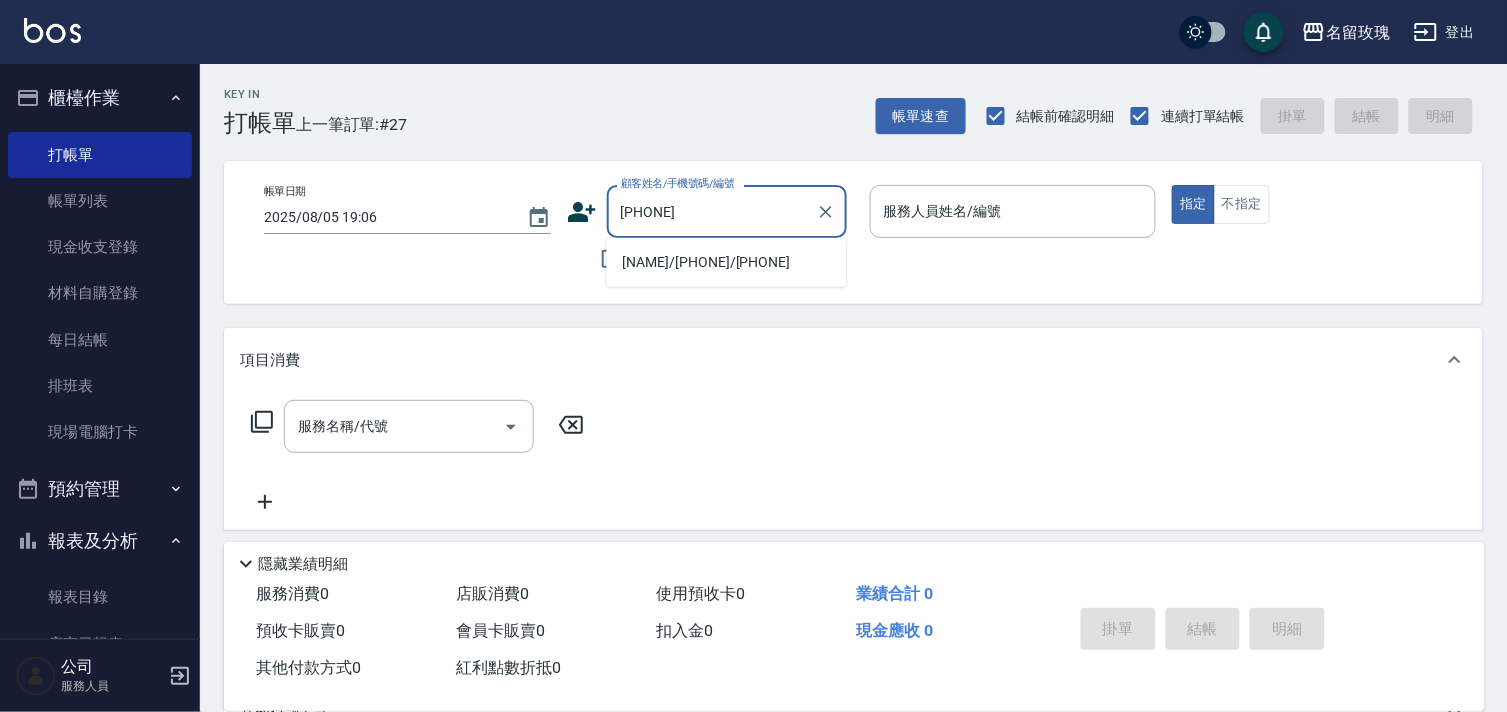 click on "[NAME]/[PHONE]/[PHONE]" at bounding box center (727, 262) 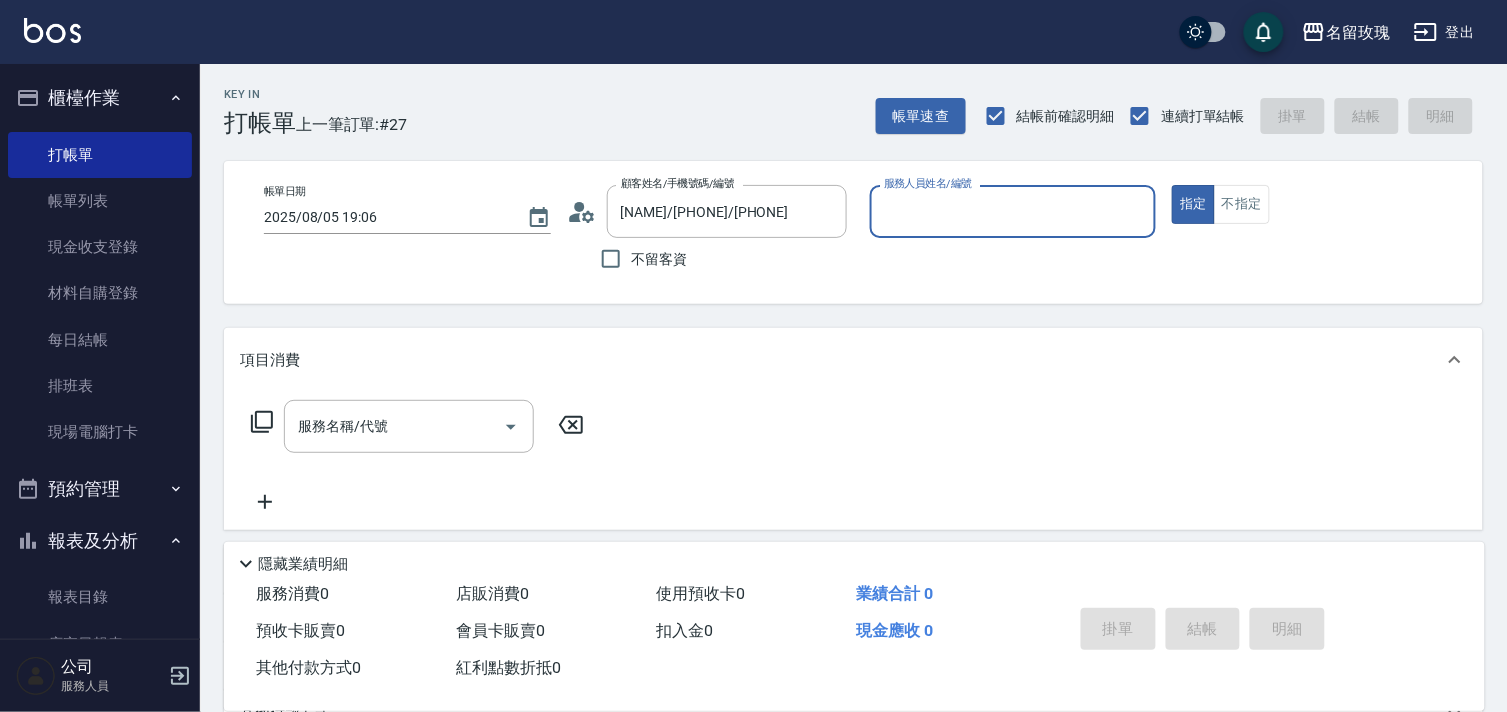 type on "Jenny-3" 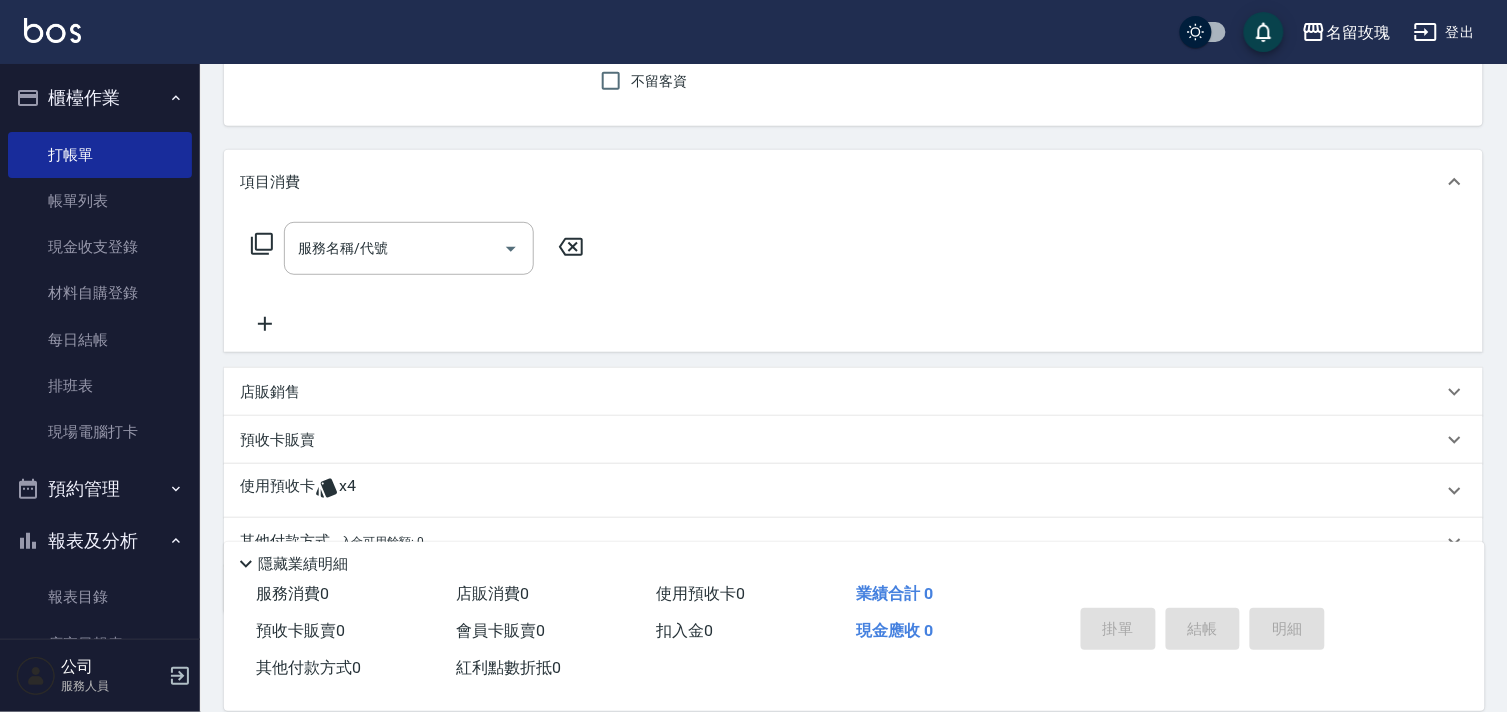 scroll, scrollTop: 268, scrollLeft: 0, axis: vertical 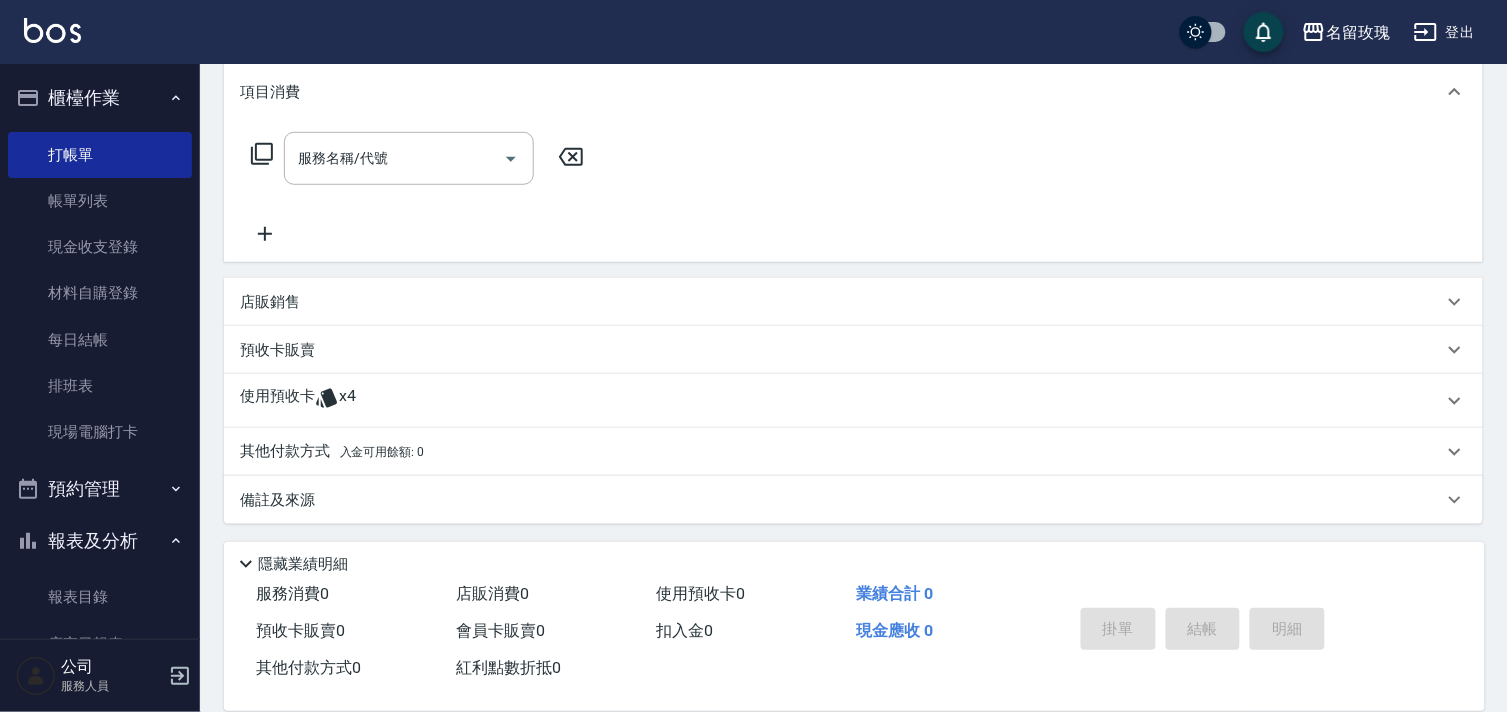 click on "使用預收卡 x4" at bounding box center (841, 401) 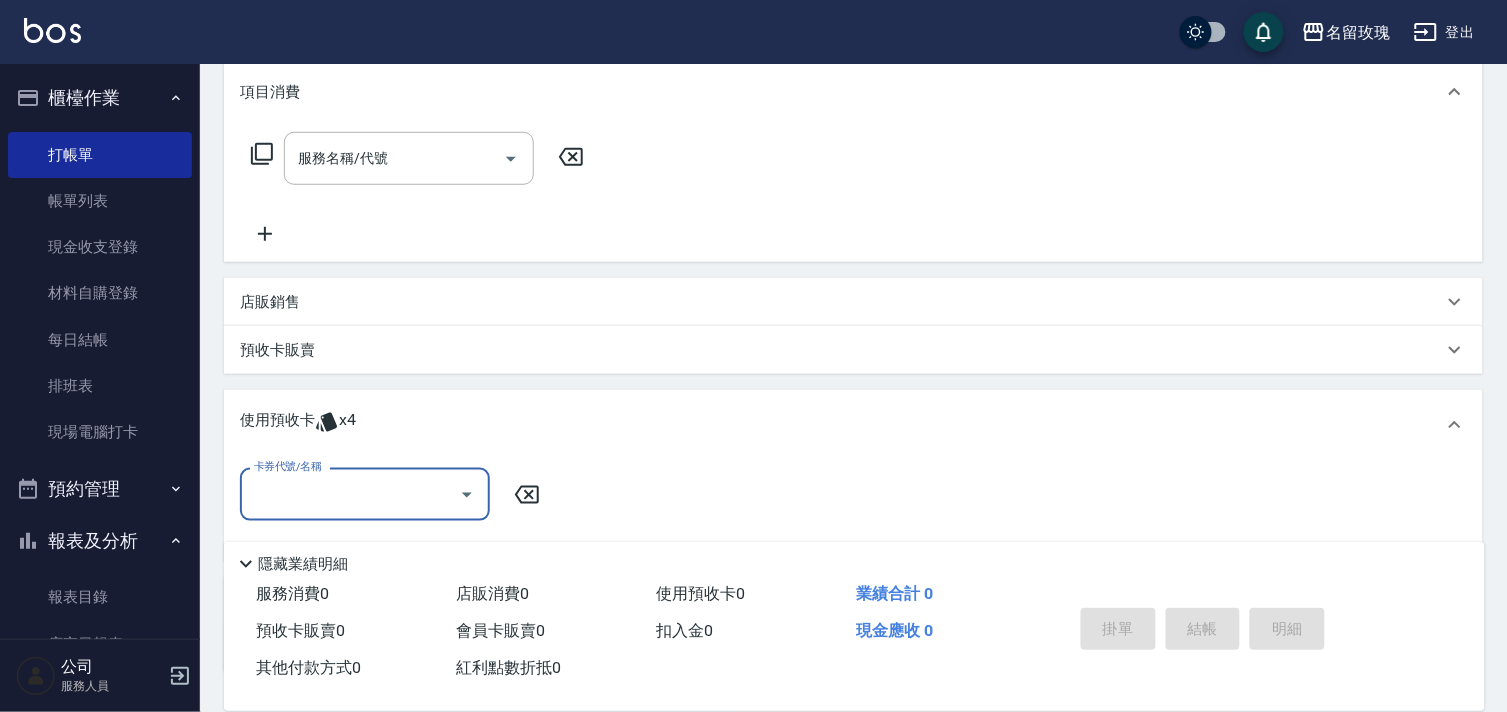 scroll, scrollTop: 341, scrollLeft: 0, axis: vertical 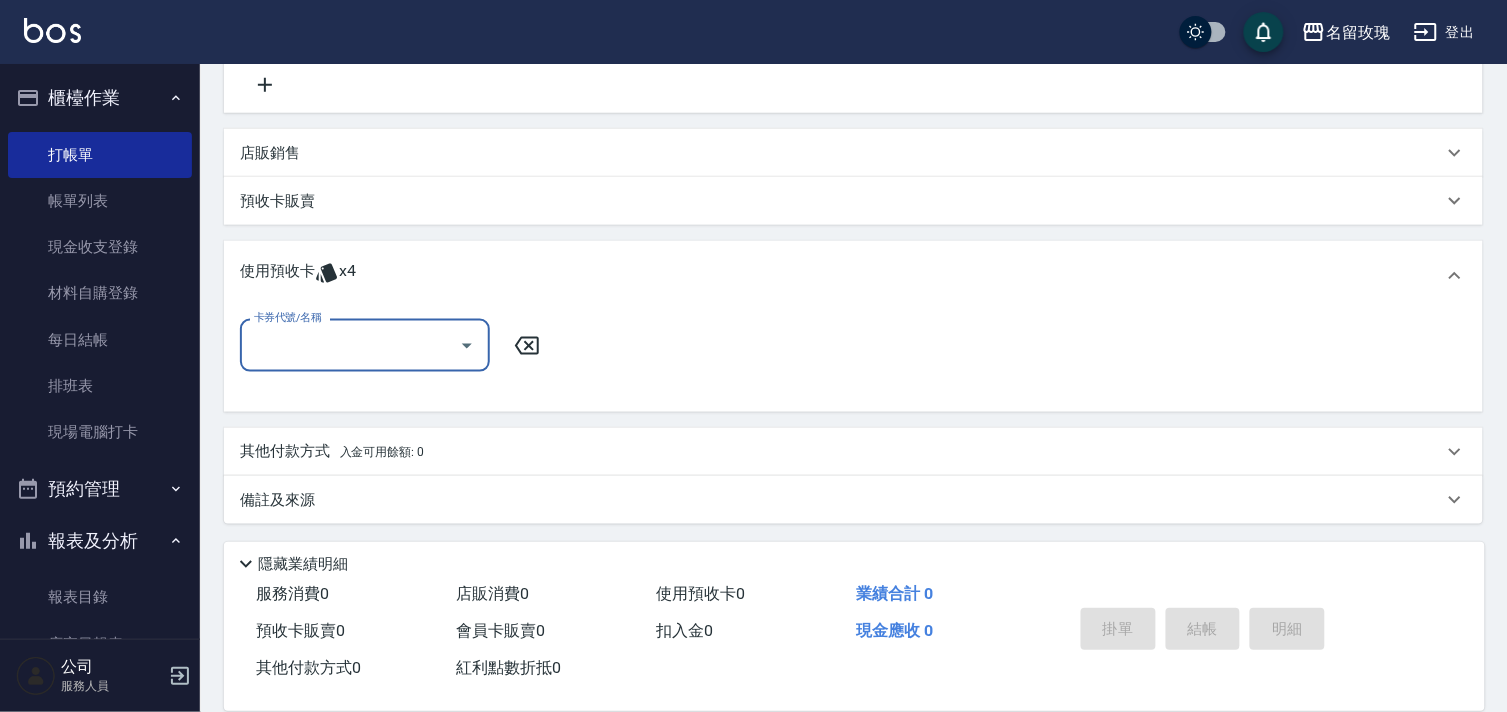 click on "卡券代號/名稱" at bounding box center (350, 345) 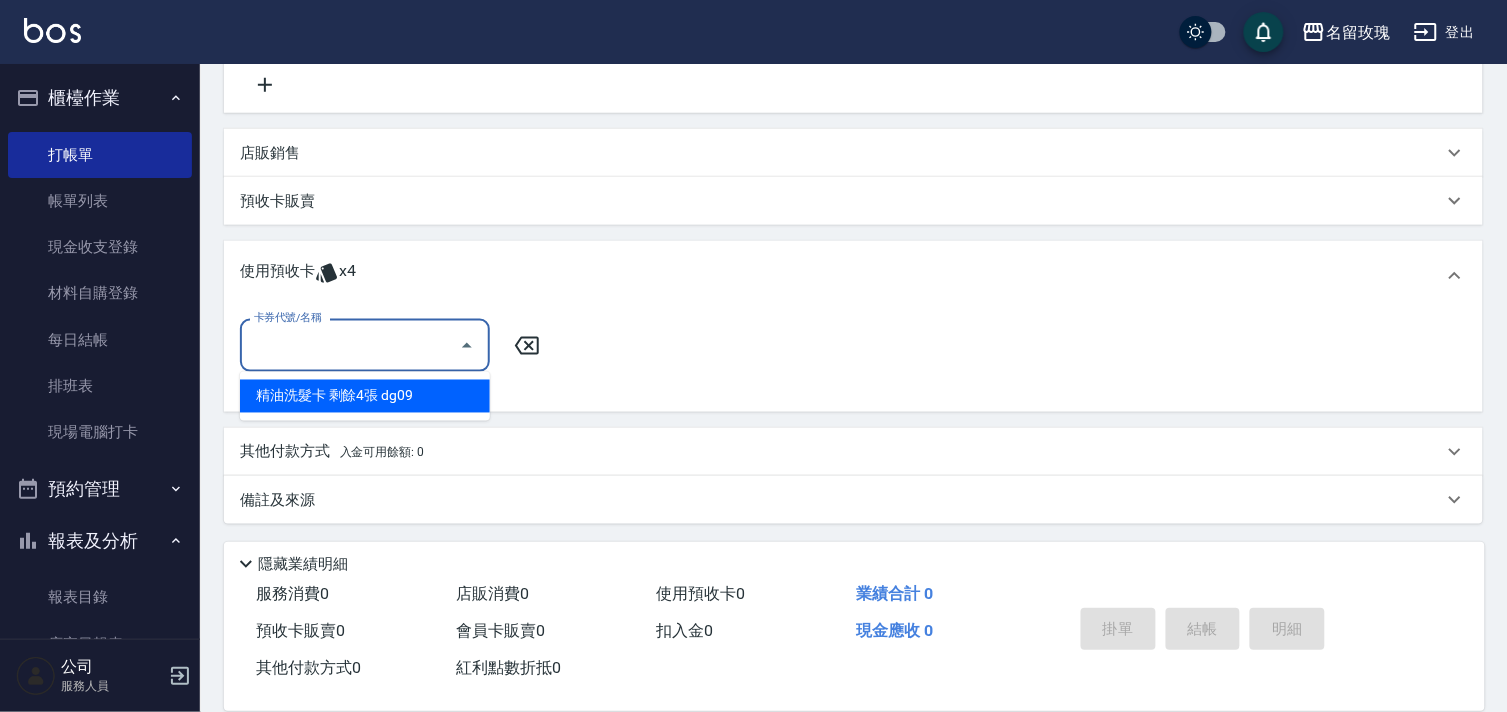 click on "精油洗髮卡 剩餘4張 dg09" at bounding box center (365, 396) 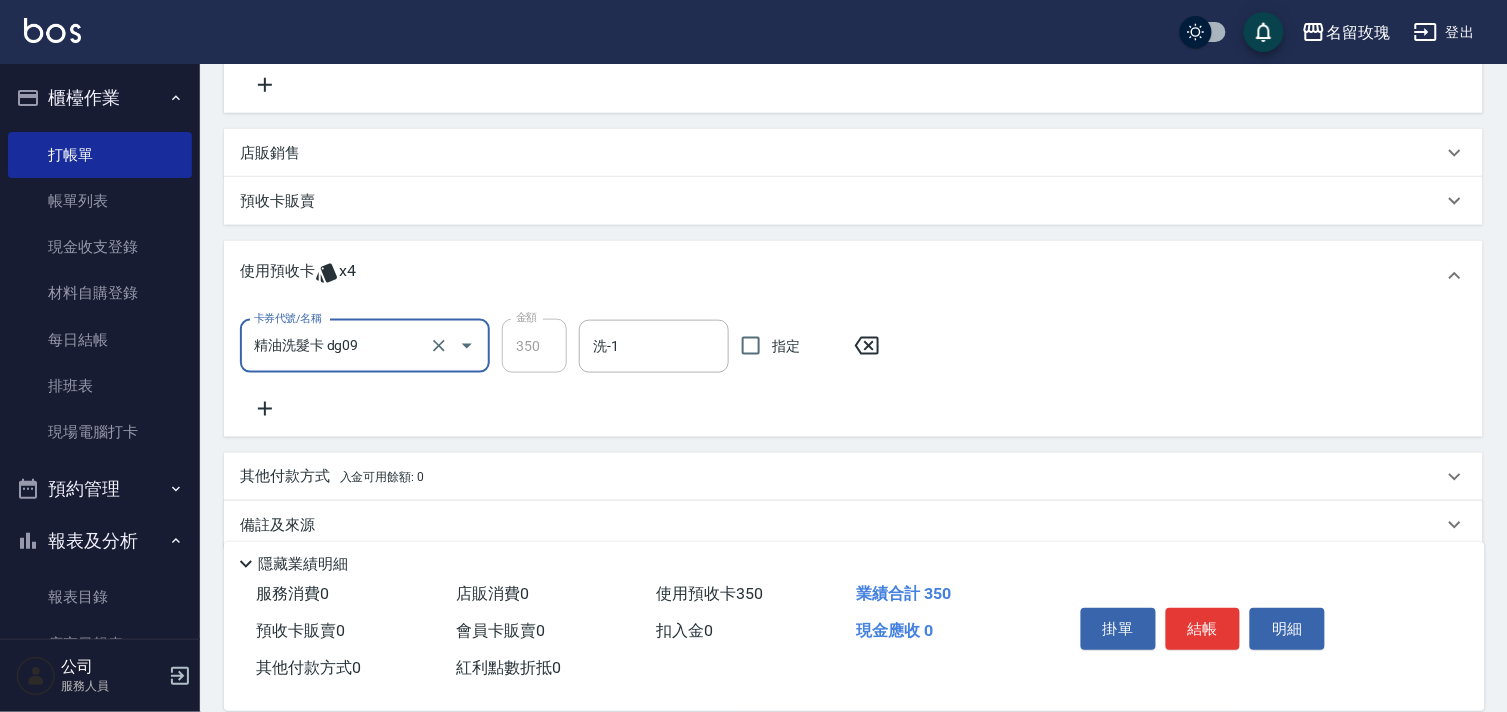drag, startPoint x: 634, startPoint y: 346, endPoint x: 452, endPoint y: 142, distance: 273.38617 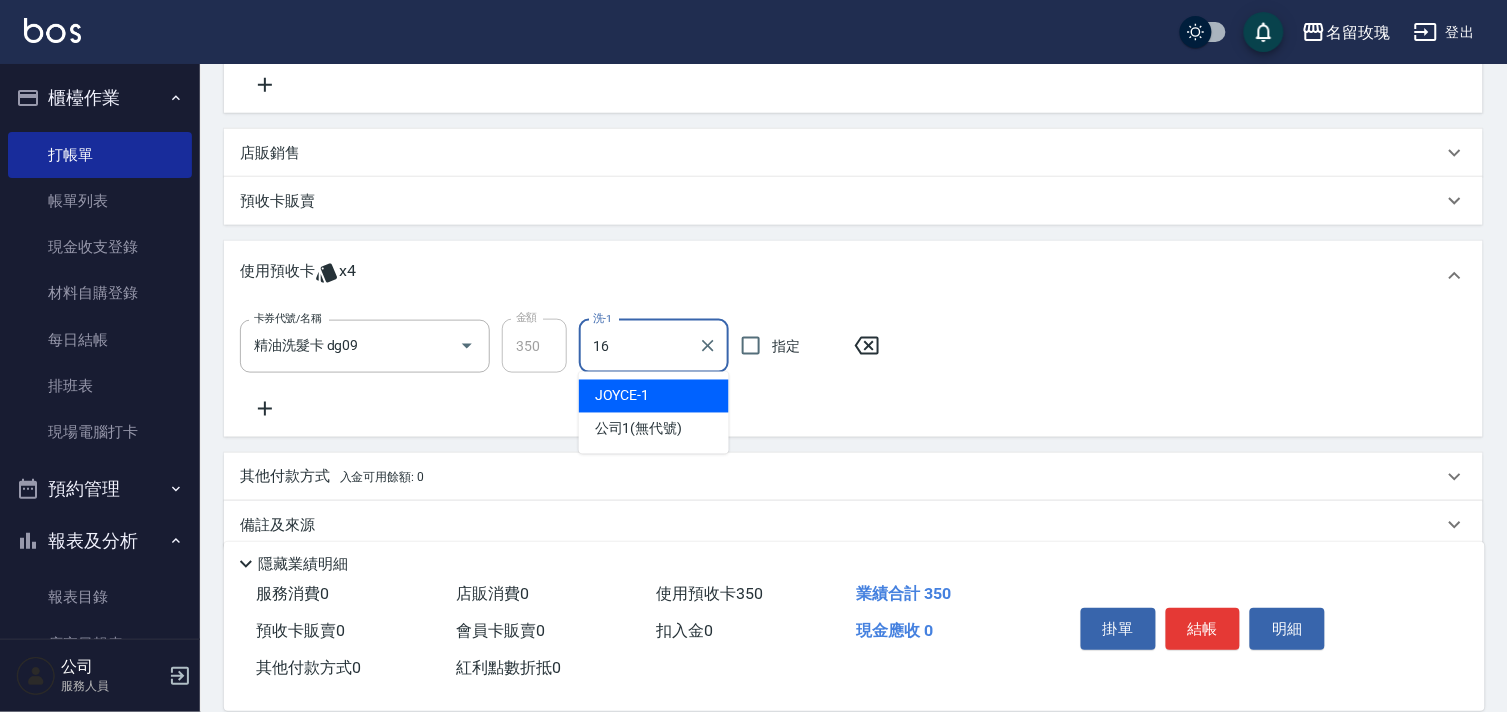 type on "佩蓉-16" 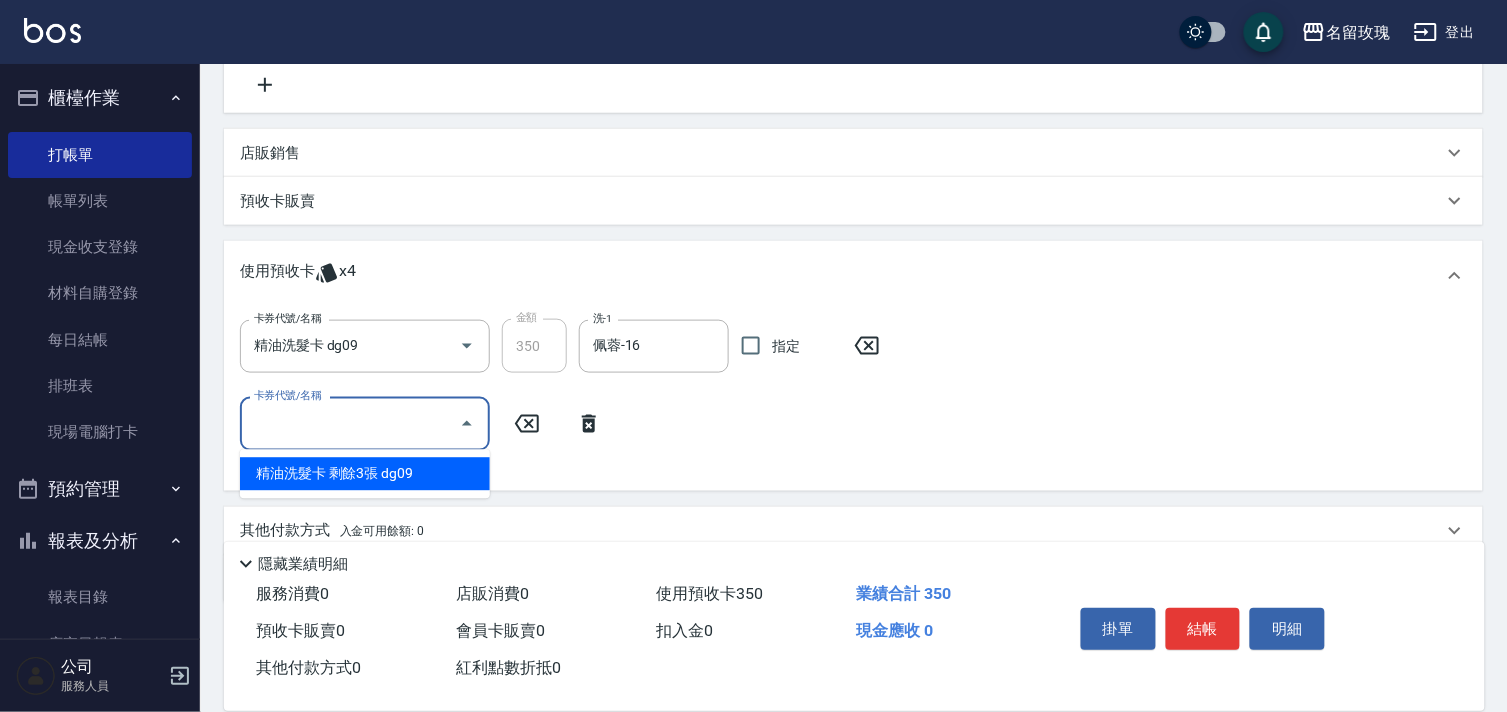 click on "卡券代號/名稱" at bounding box center (350, 423) 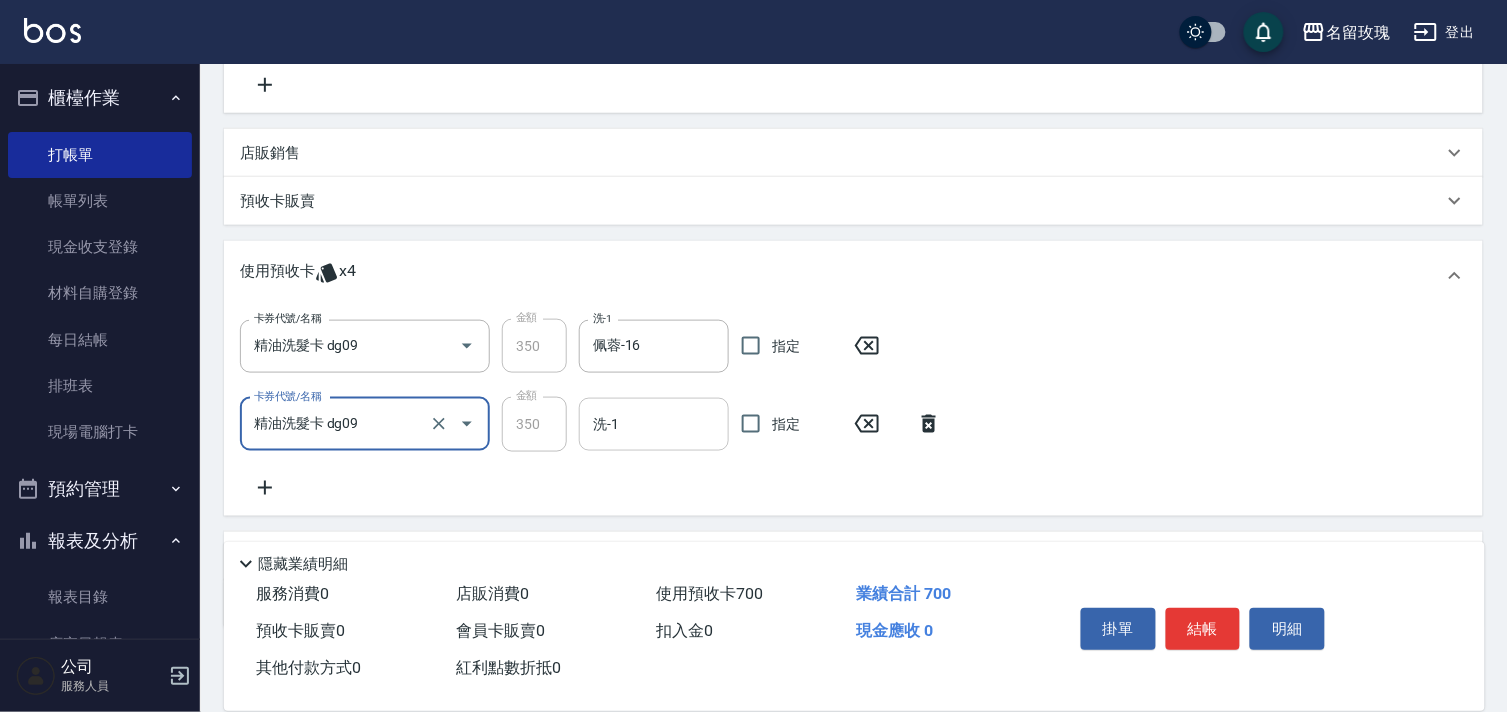 click on "洗-1" at bounding box center (654, 424) 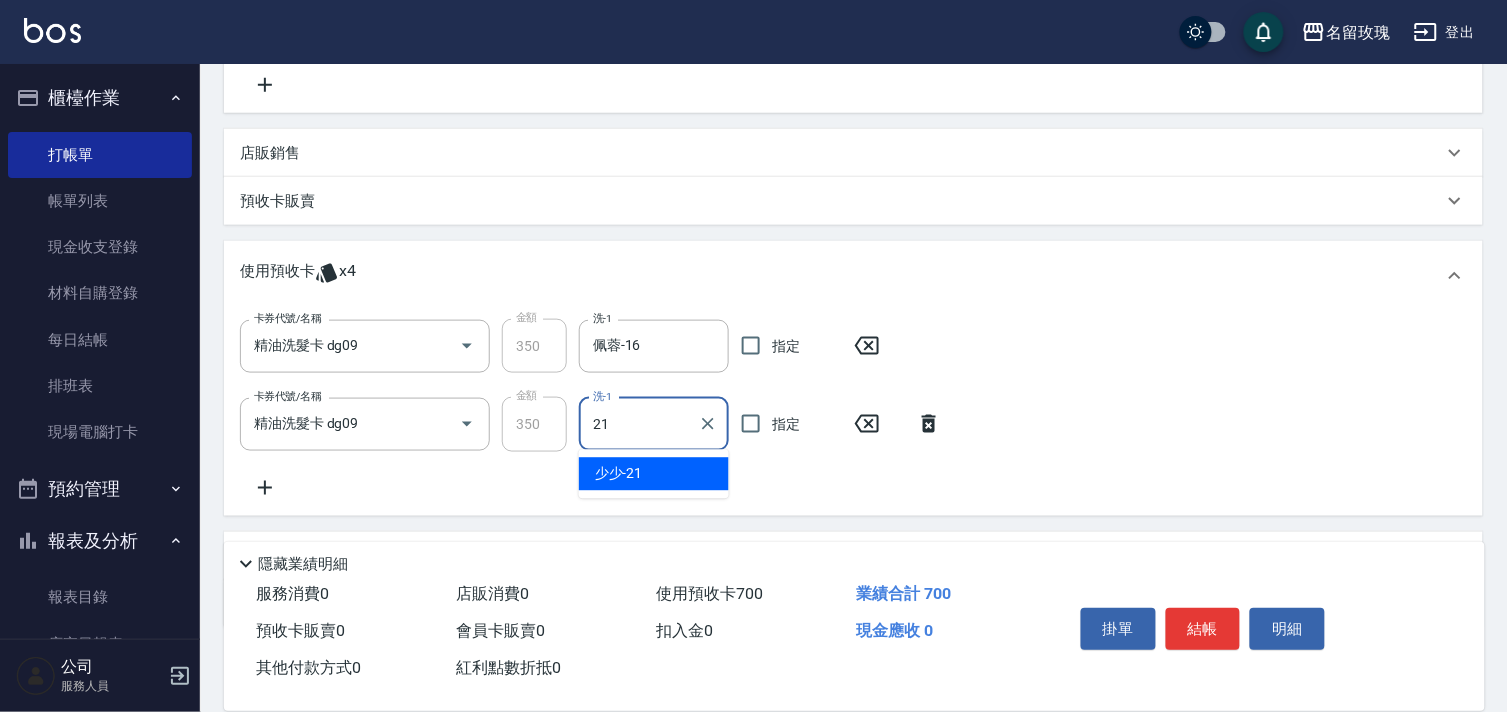 type on "少少-21" 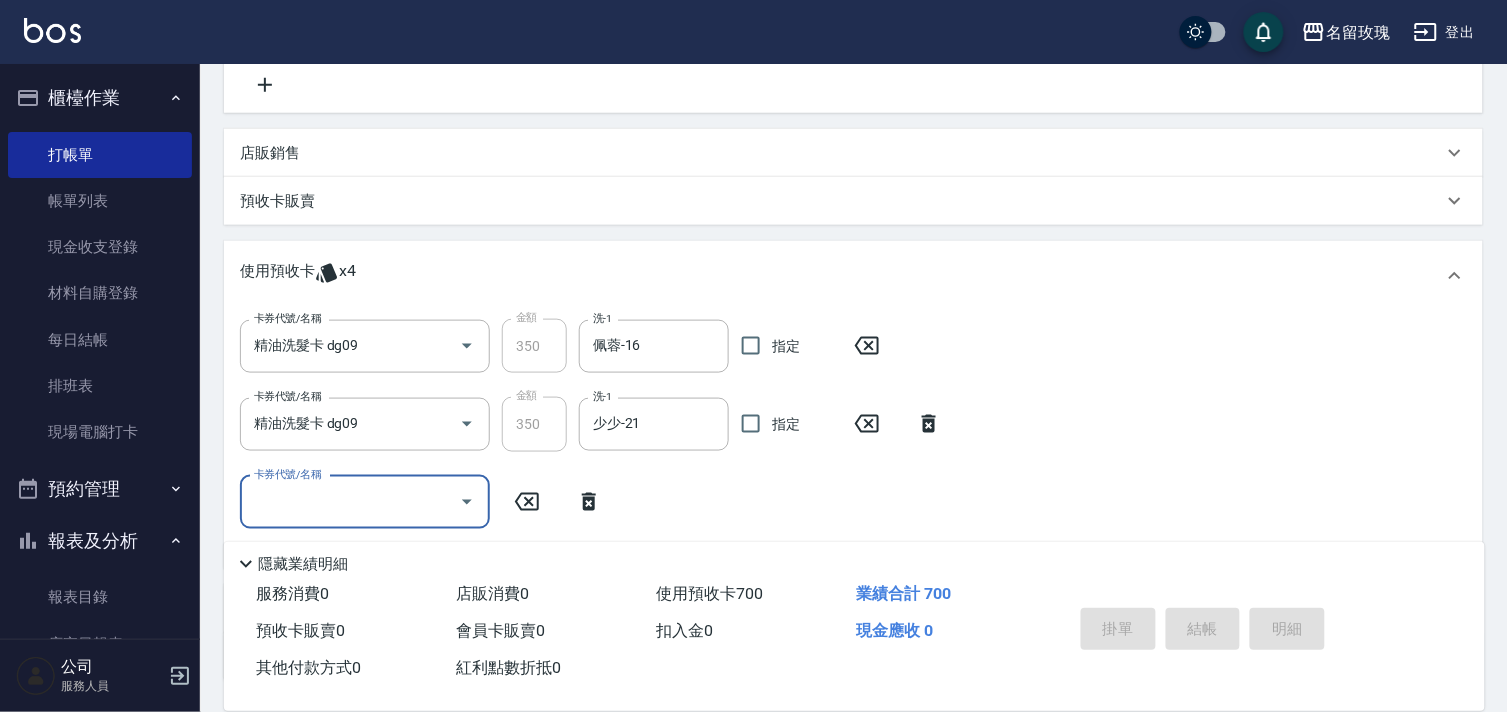 type on "2025/08/05 19:09" 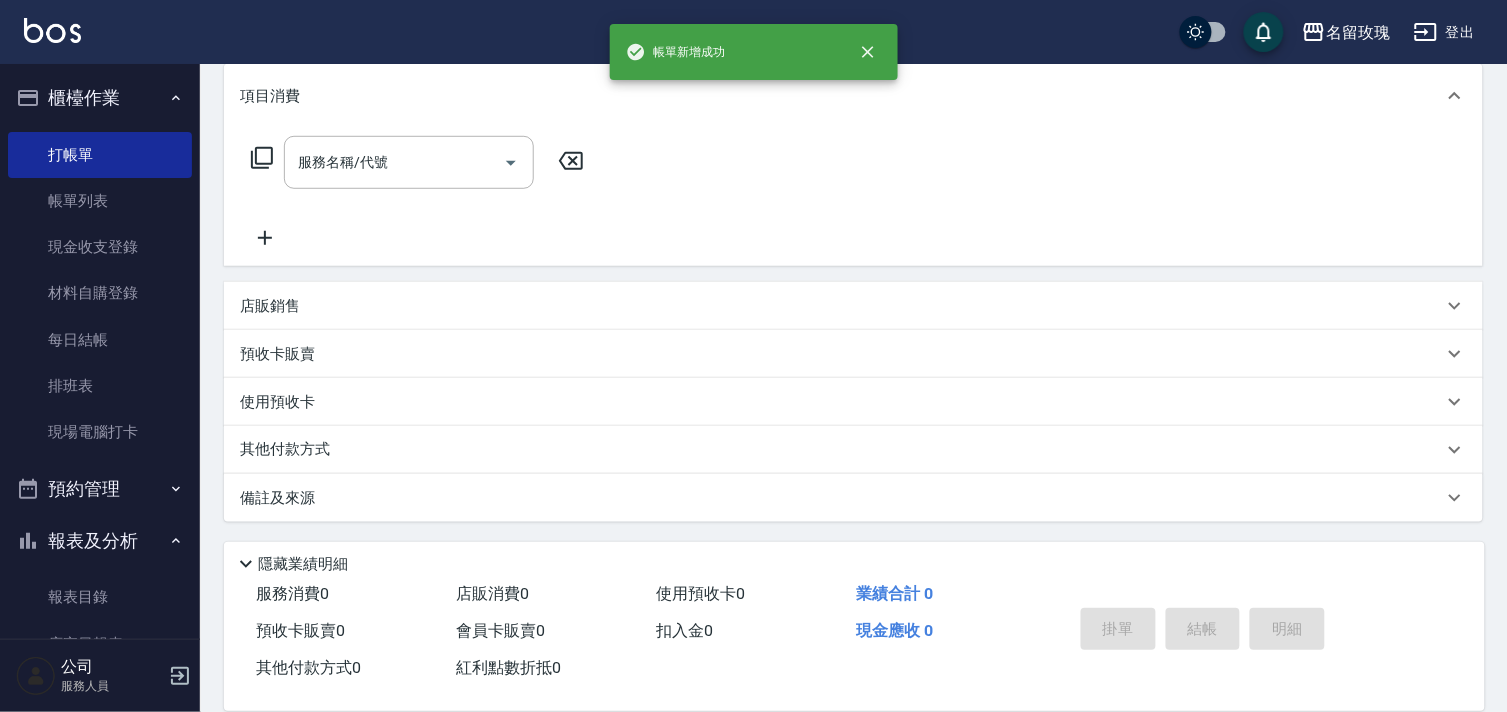 scroll, scrollTop: 0, scrollLeft: 0, axis: both 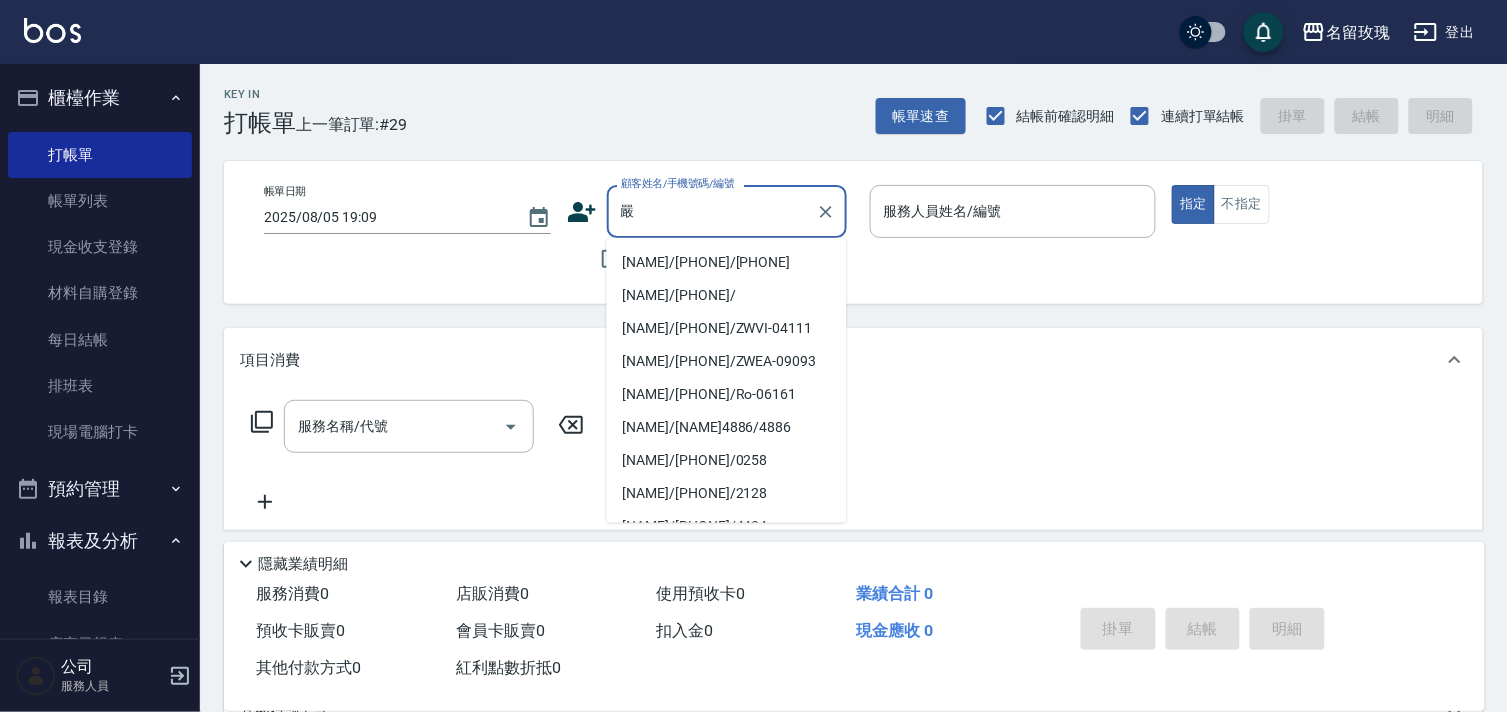 drag, startPoint x: 706, startPoint y: 277, endPoint x: 476, endPoint y: 355, distance: 242.86621 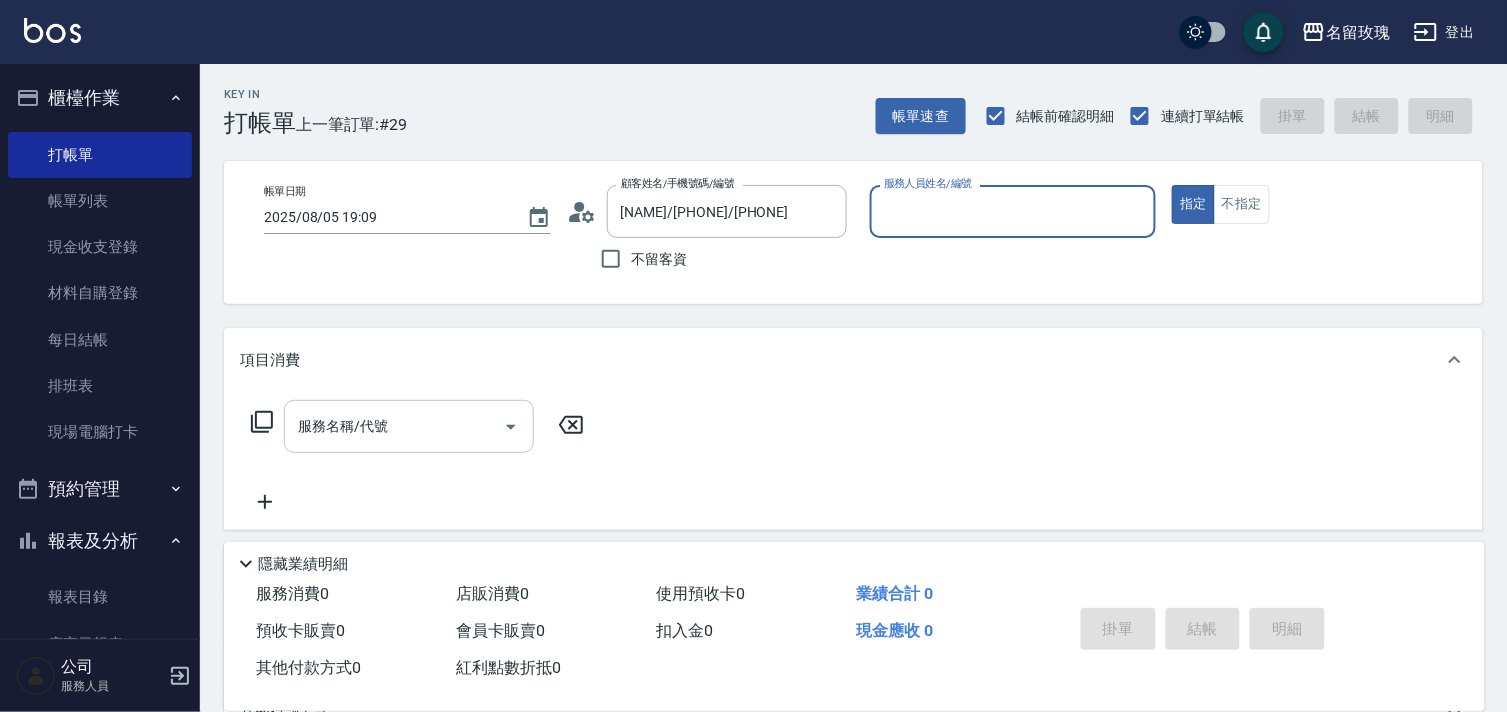 type on "ALICE-6" 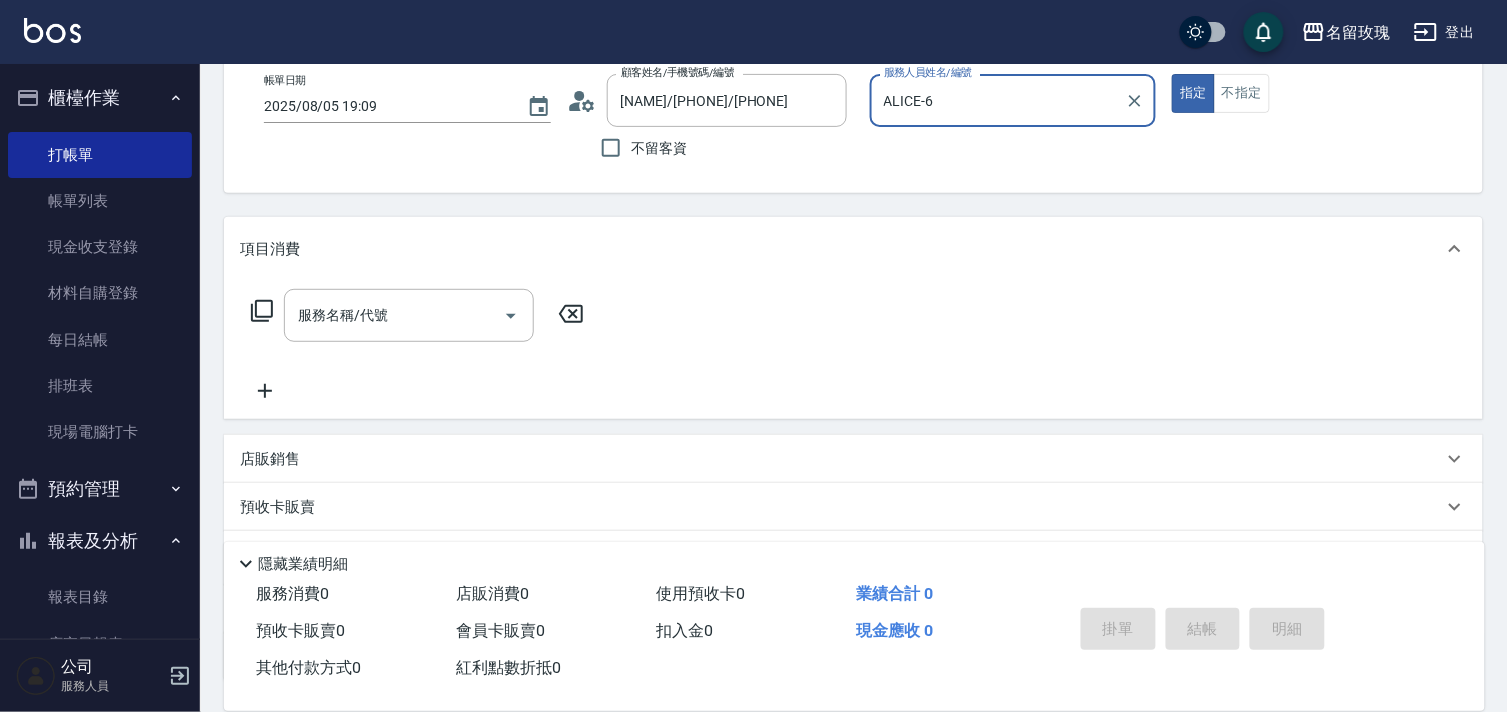 scroll, scrollTop: 268, scrollLeft: 0, axis: vertical 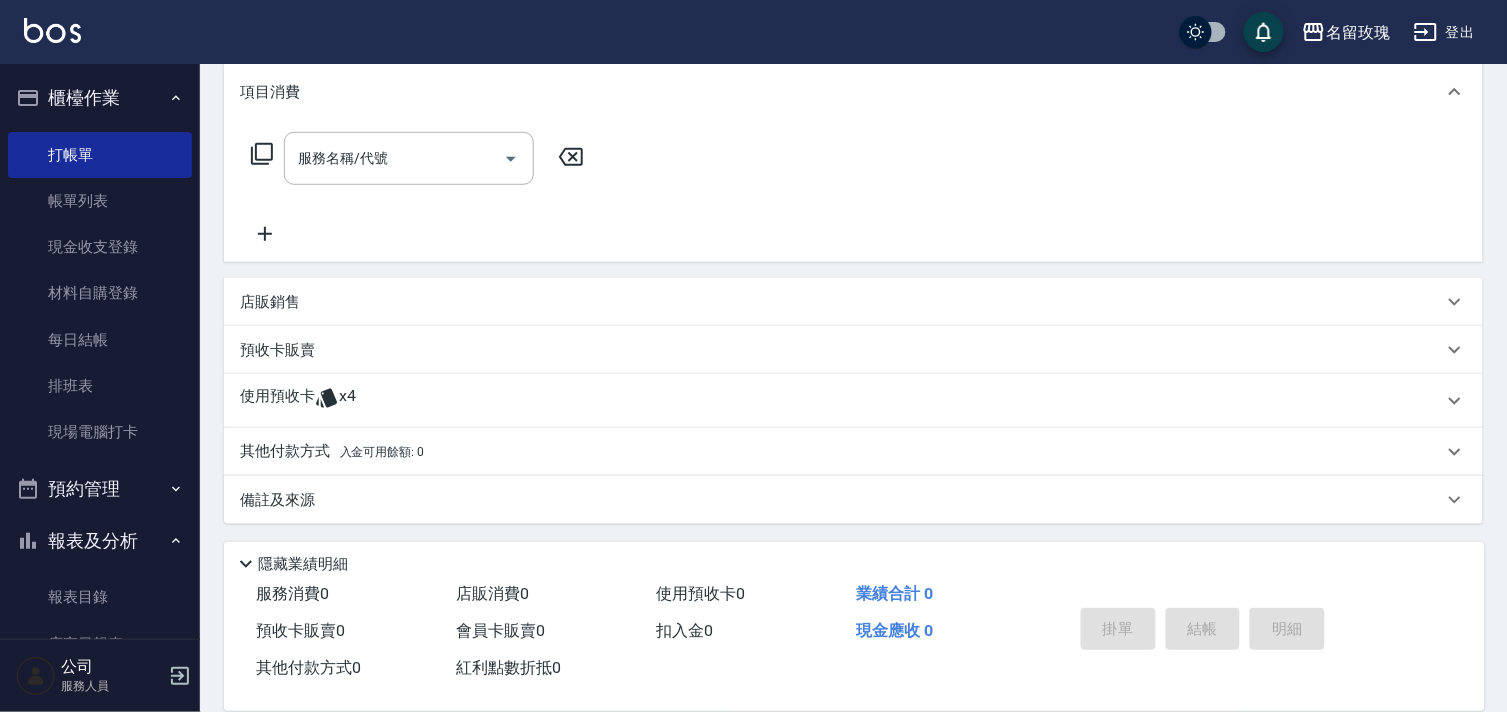 click on "x4" at bounding box center (347, 401) 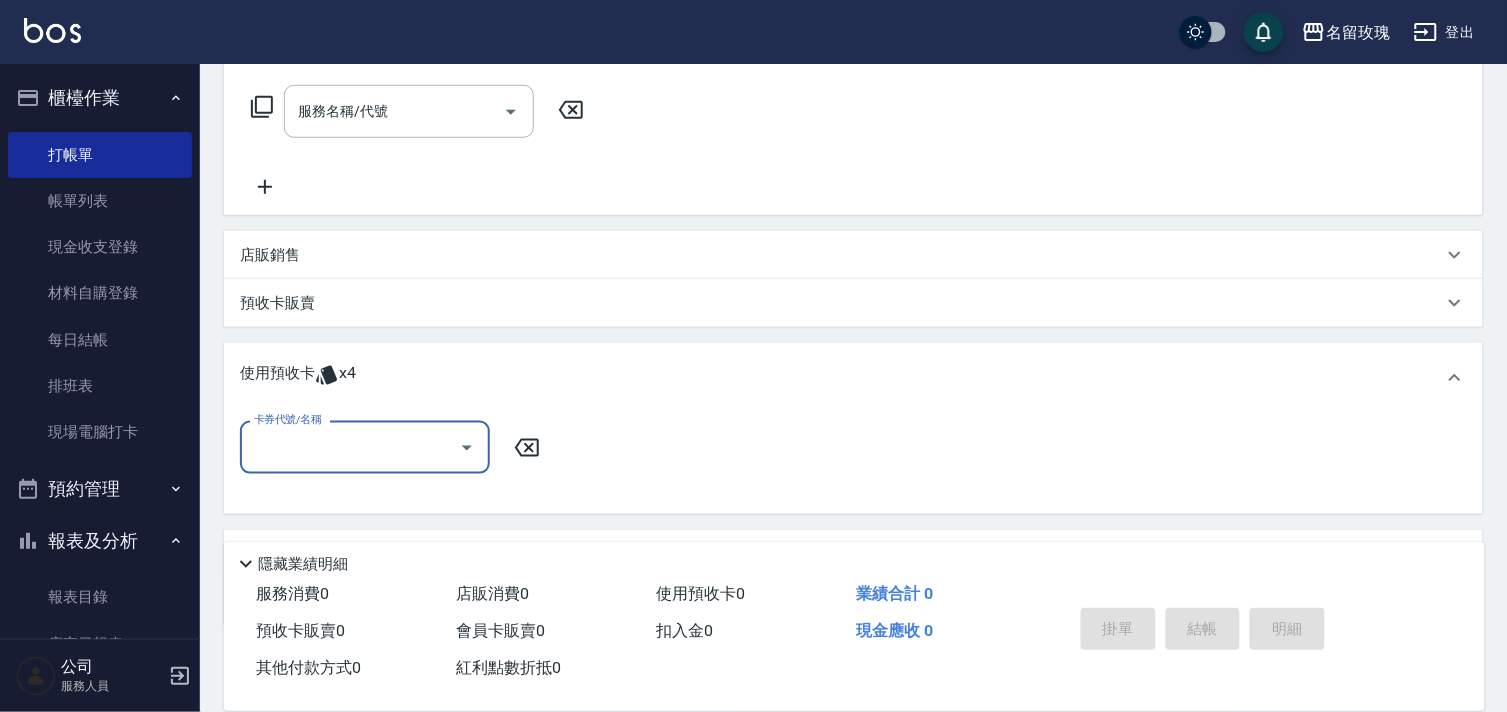 scroll, scrollTop: 401, scrollLeft: 0, axis: vertical 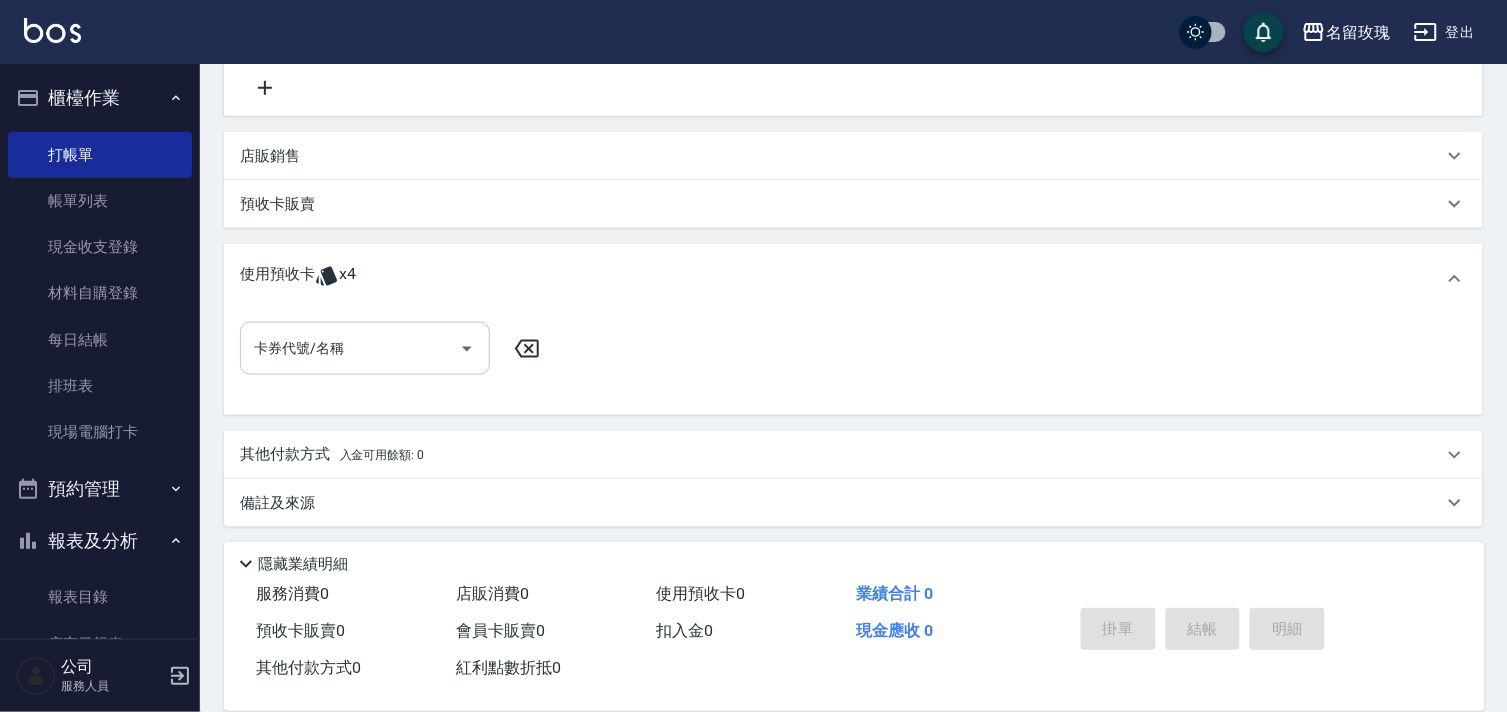 click on "卡券代號/名稱 卡券代號/名稱" at bounding box center [853, 360] 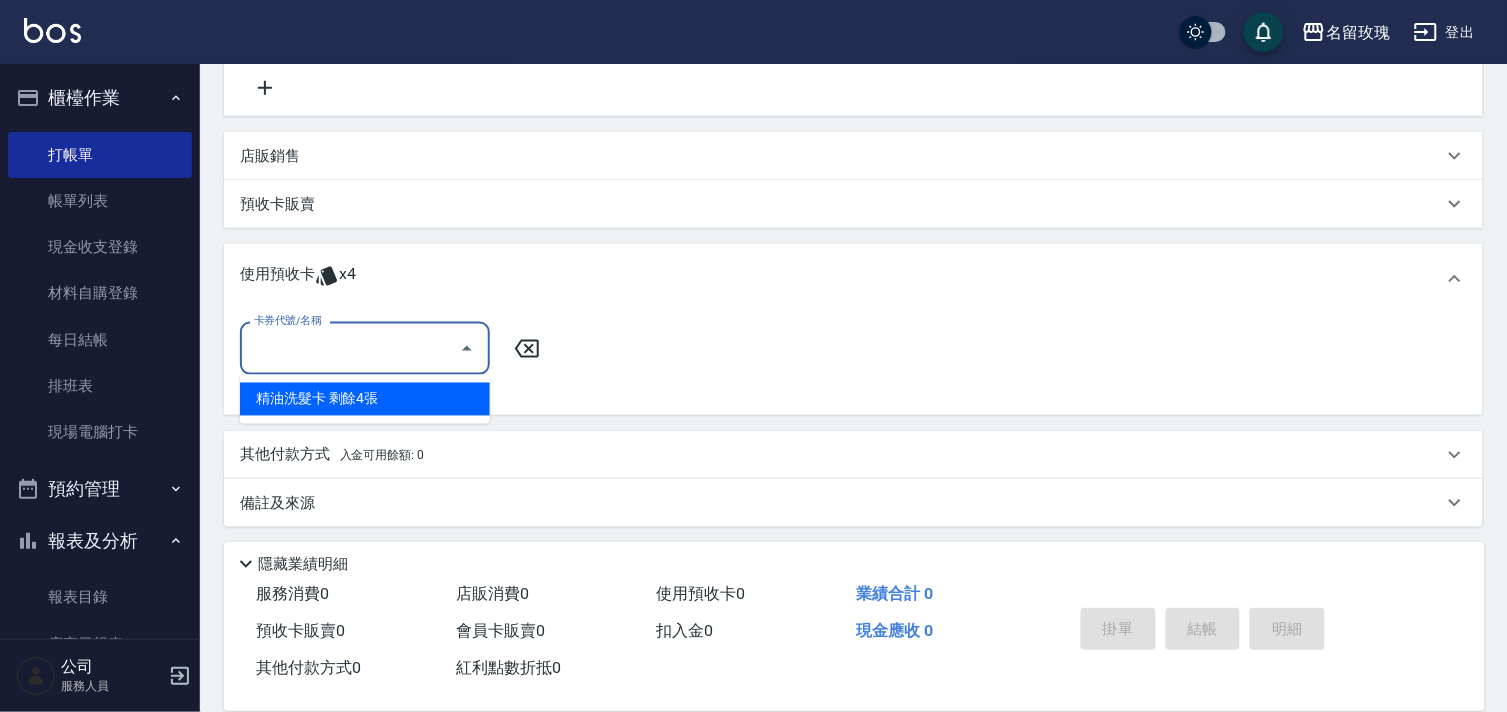 click on "精油洗髮卡 剩餘4張" at bounding box center [365, 399] 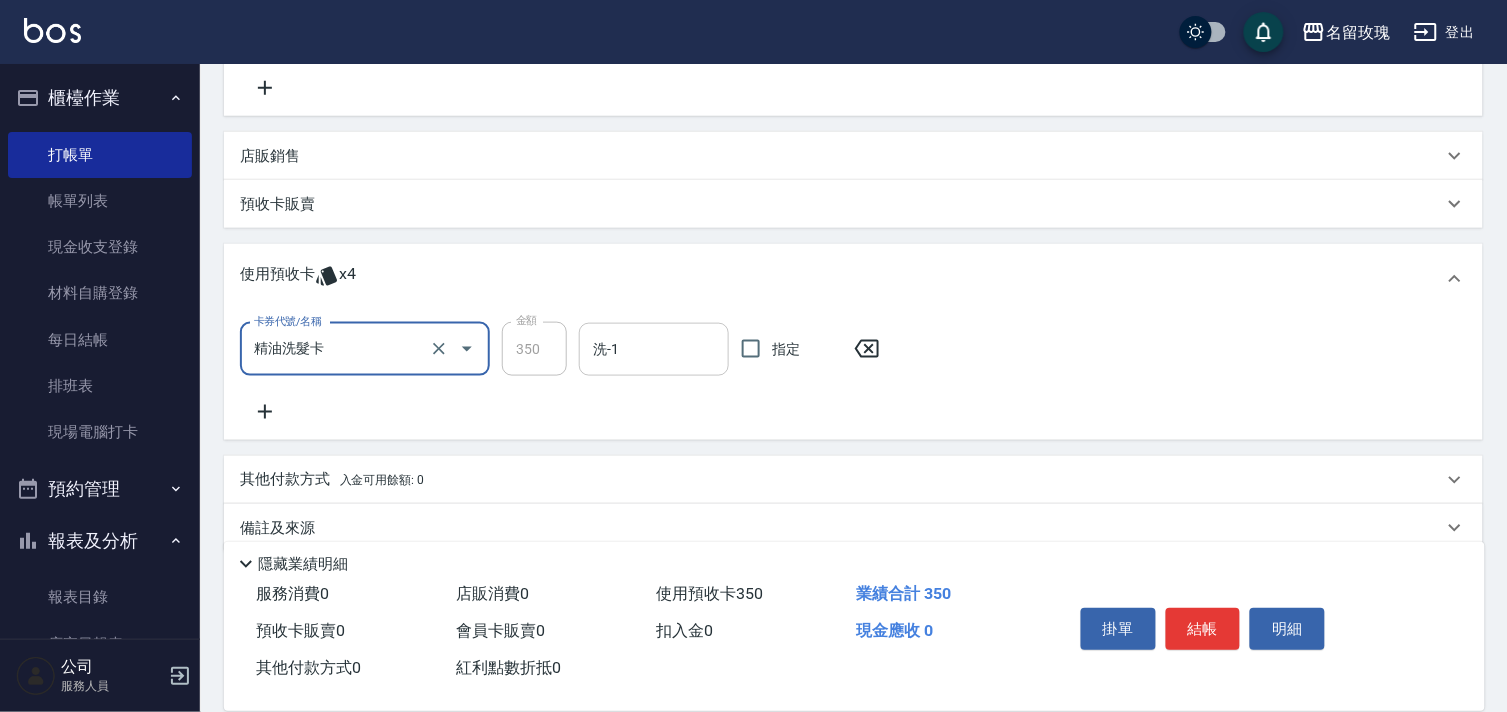 click on "洗-1" at bounding box center (654, 349) 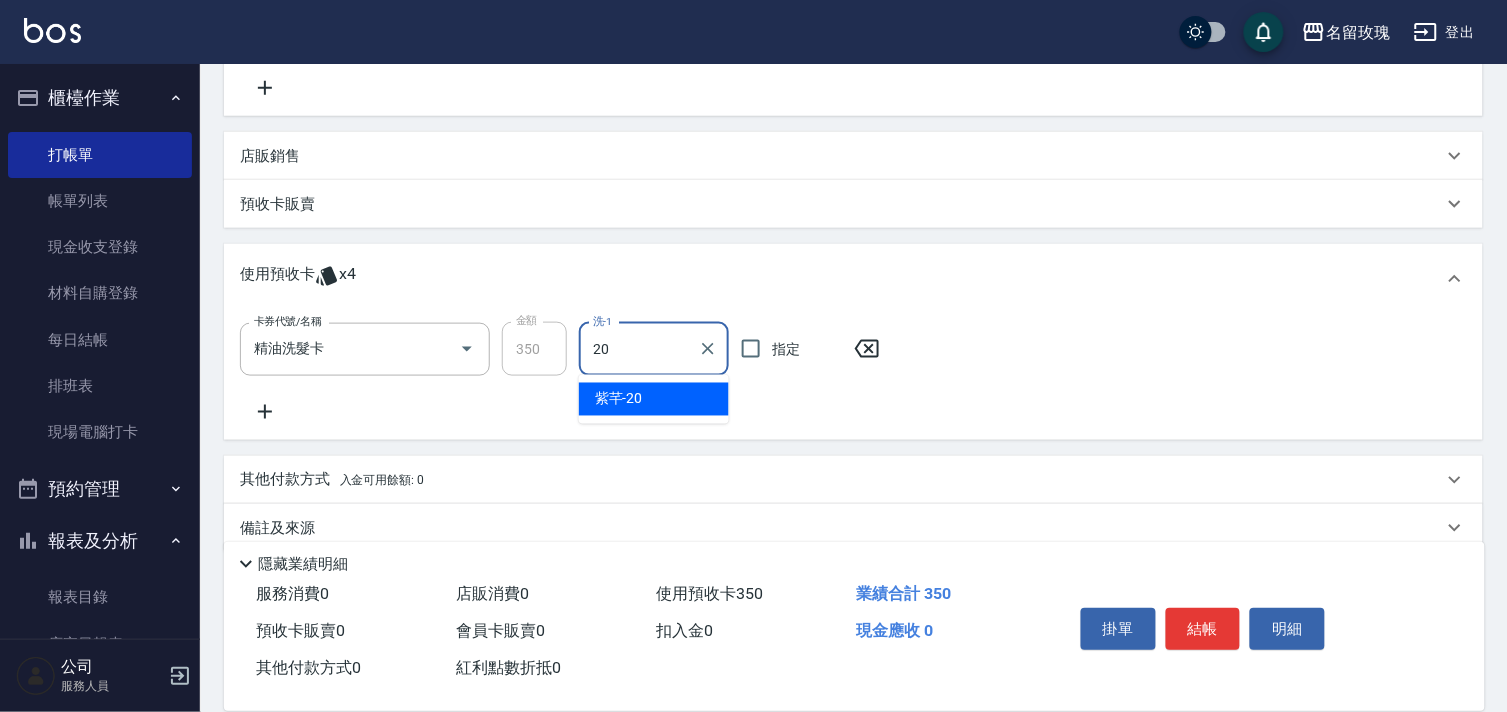 type on "紫芊-20" 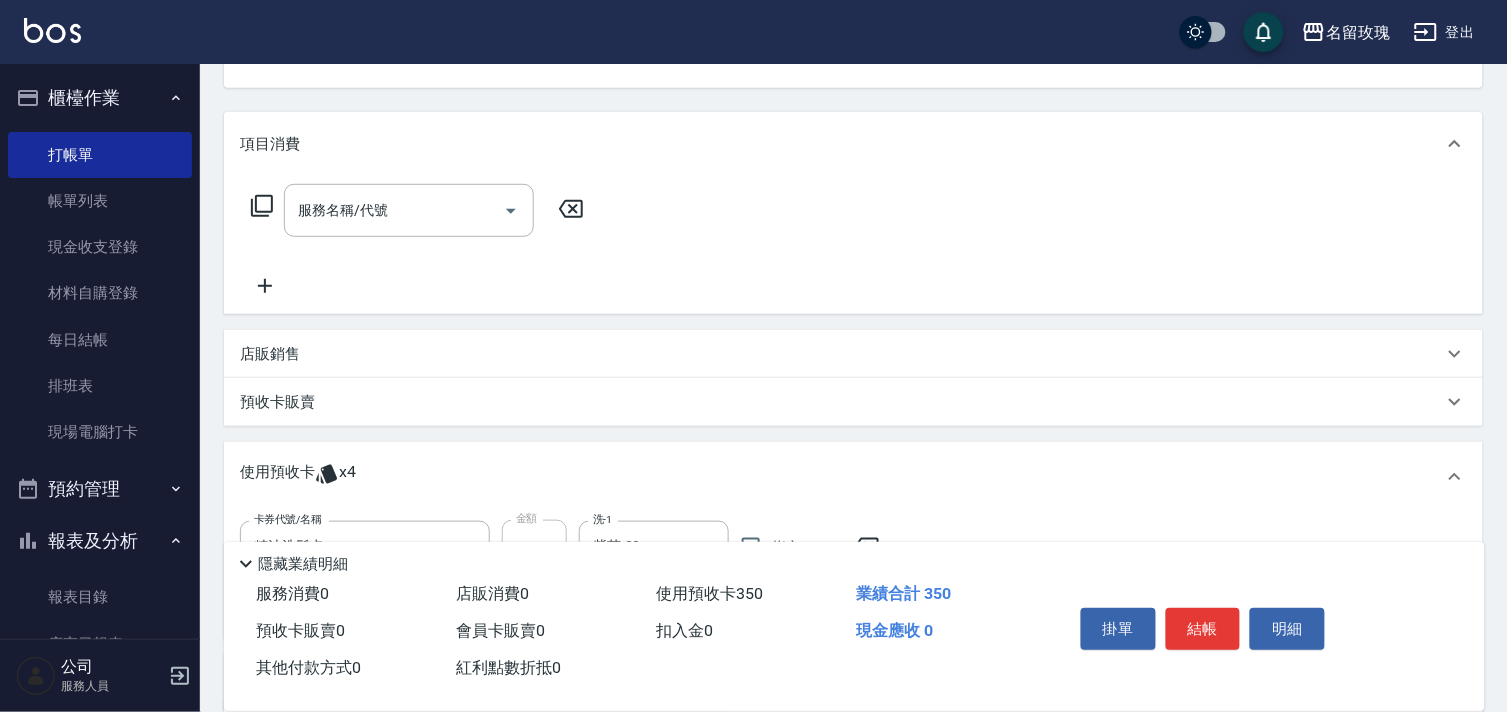 scroll, scrollTop: 0, scrollLeft: 0, axis: both 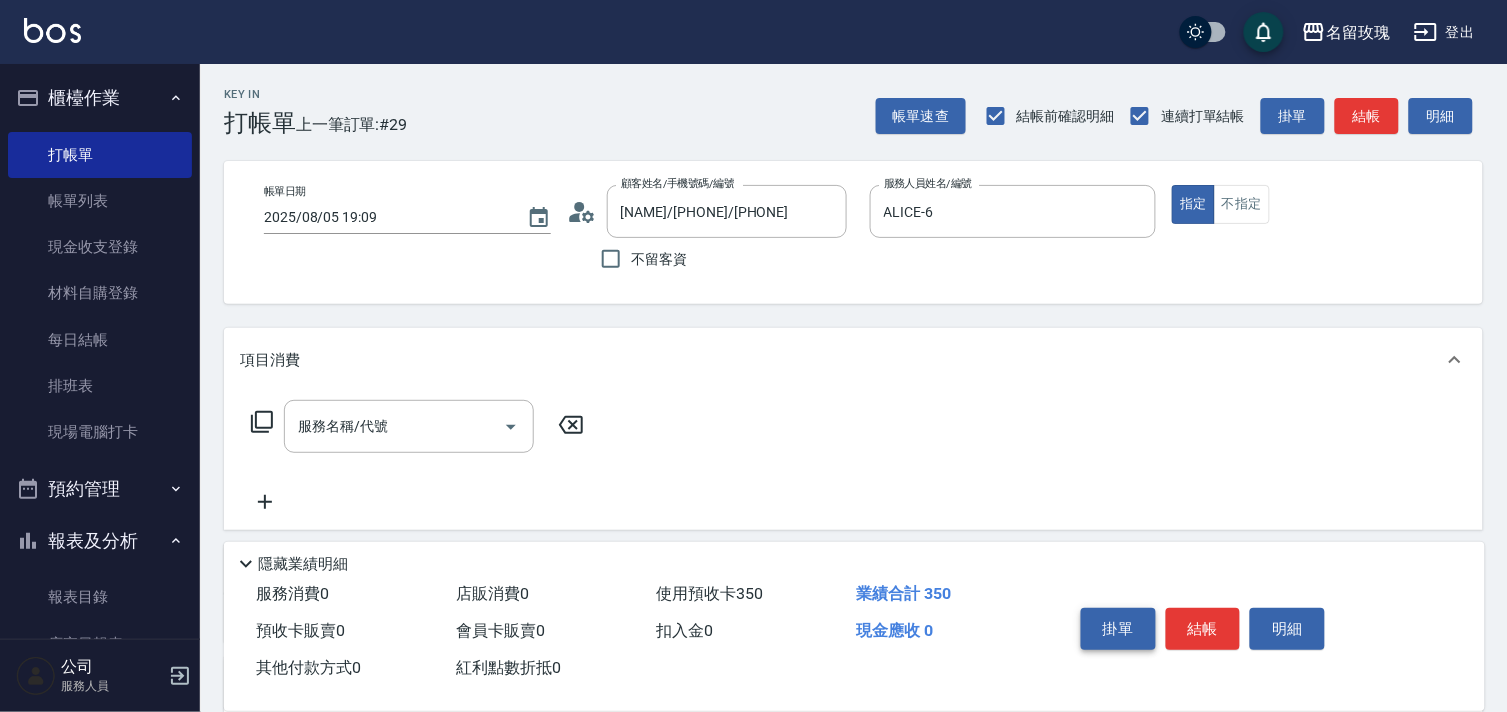 drag, startPoint x: 1196, startPoint y: 621, endPoint x: 1138, endPoint y: 614, distance: 58.420887 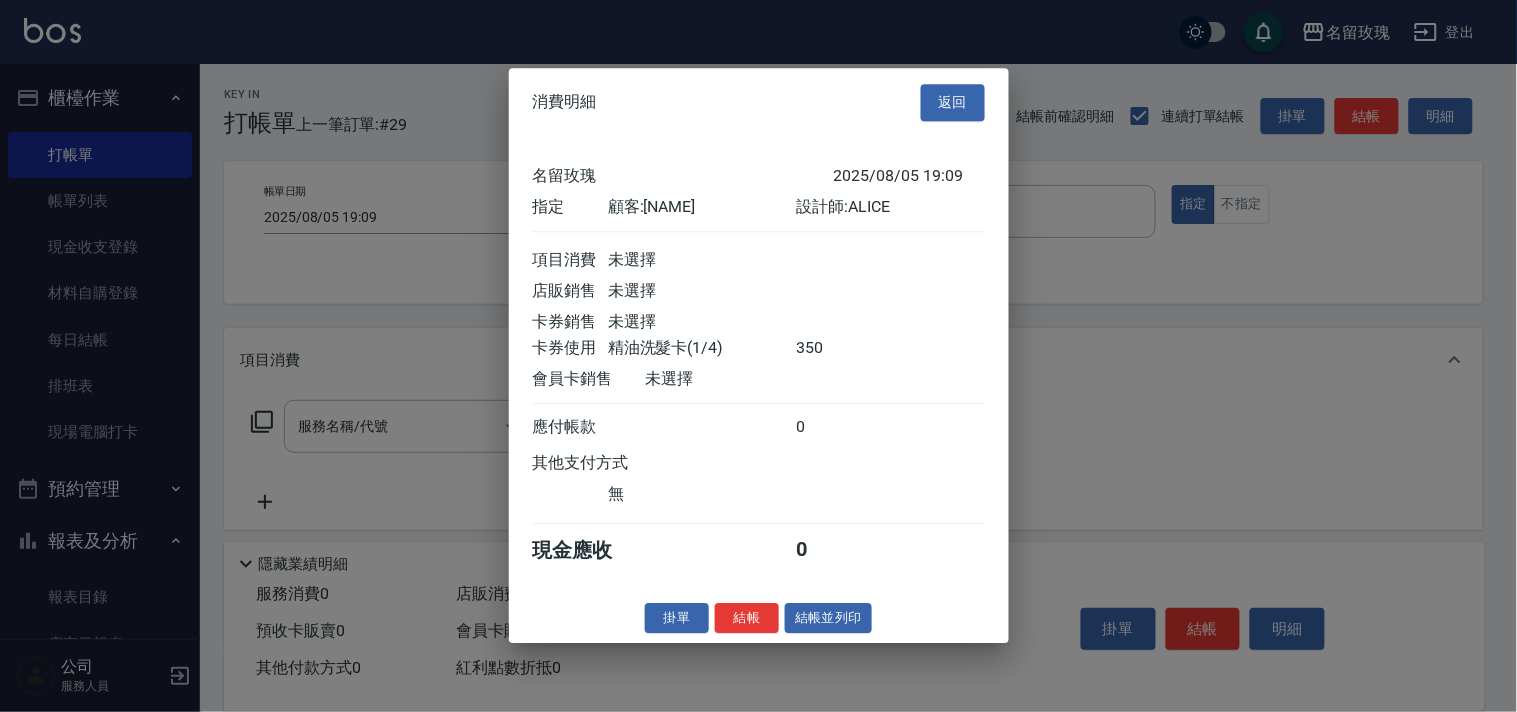 drag, startPoint x: 752, startPoint y: 633, endPoint x: 740, endPoint y: 612, distance: 24.186773 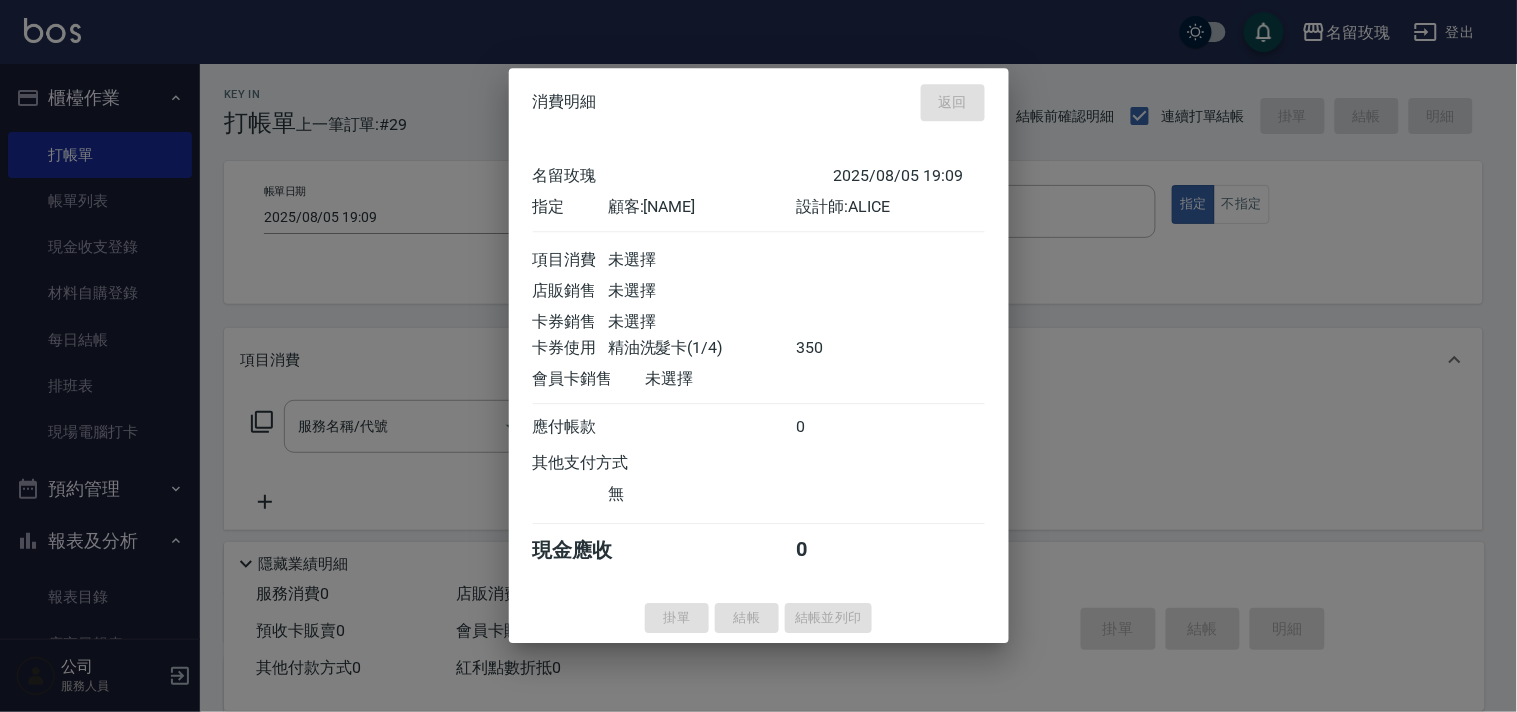 type on "2025/08/05 19:18" 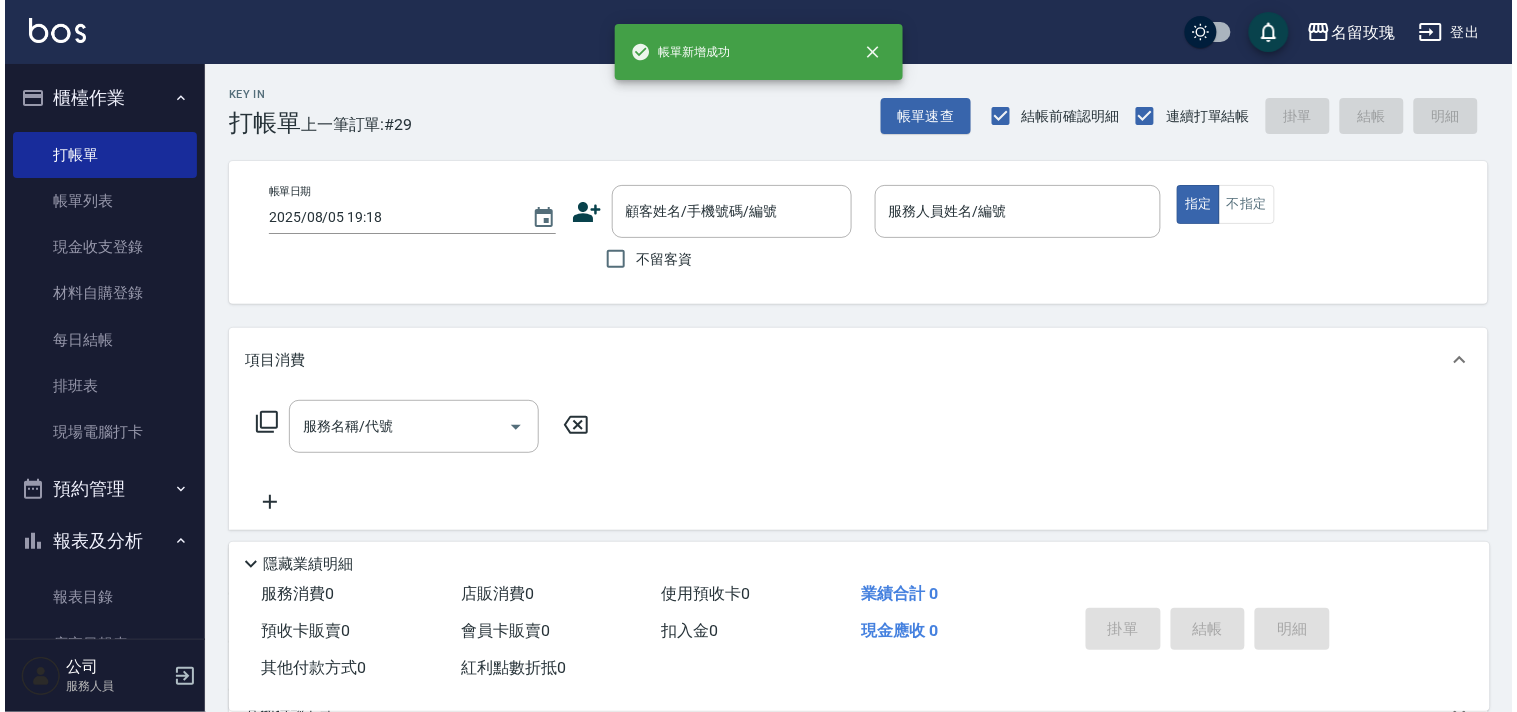 scroll, scrollTop: 0, scrollLeft: 0, axis: both 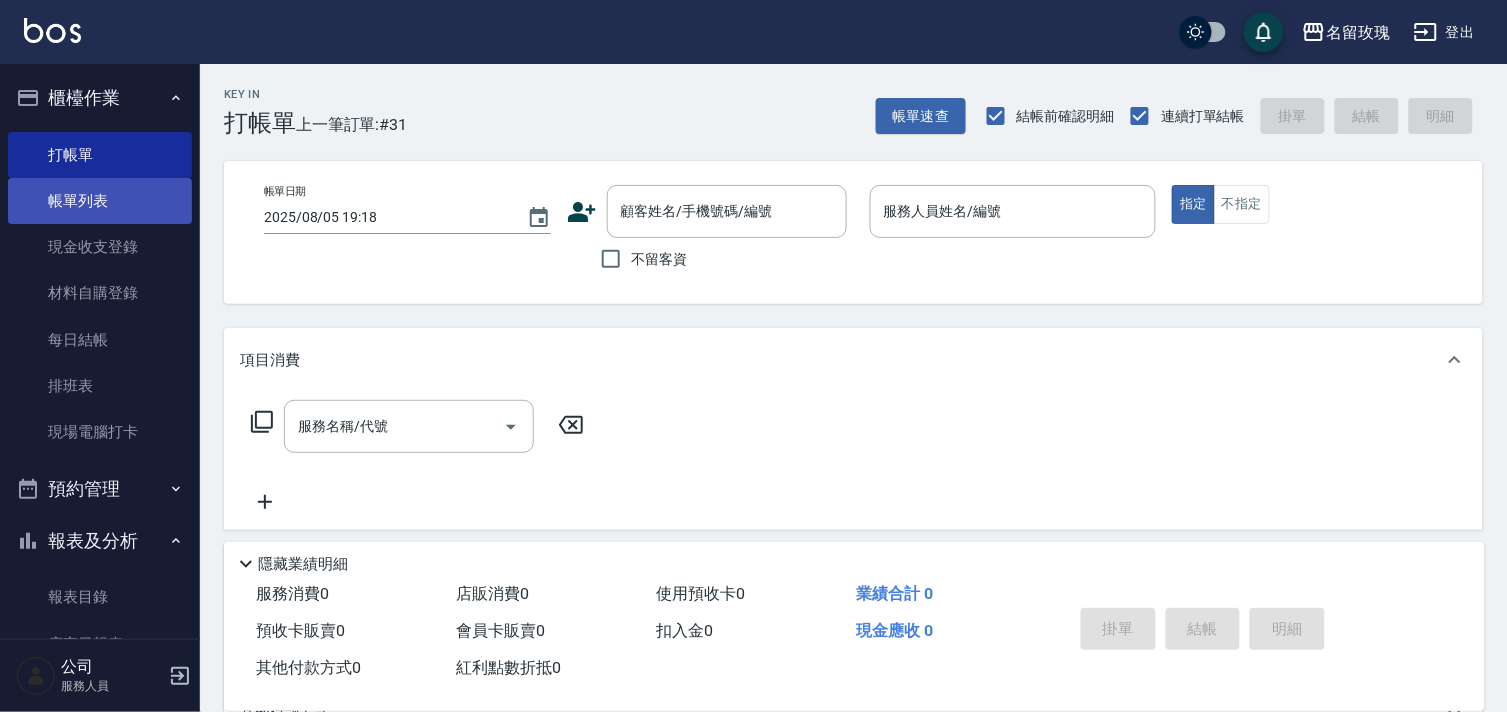 click on "帳單列表" at bounding box center (100, 201) 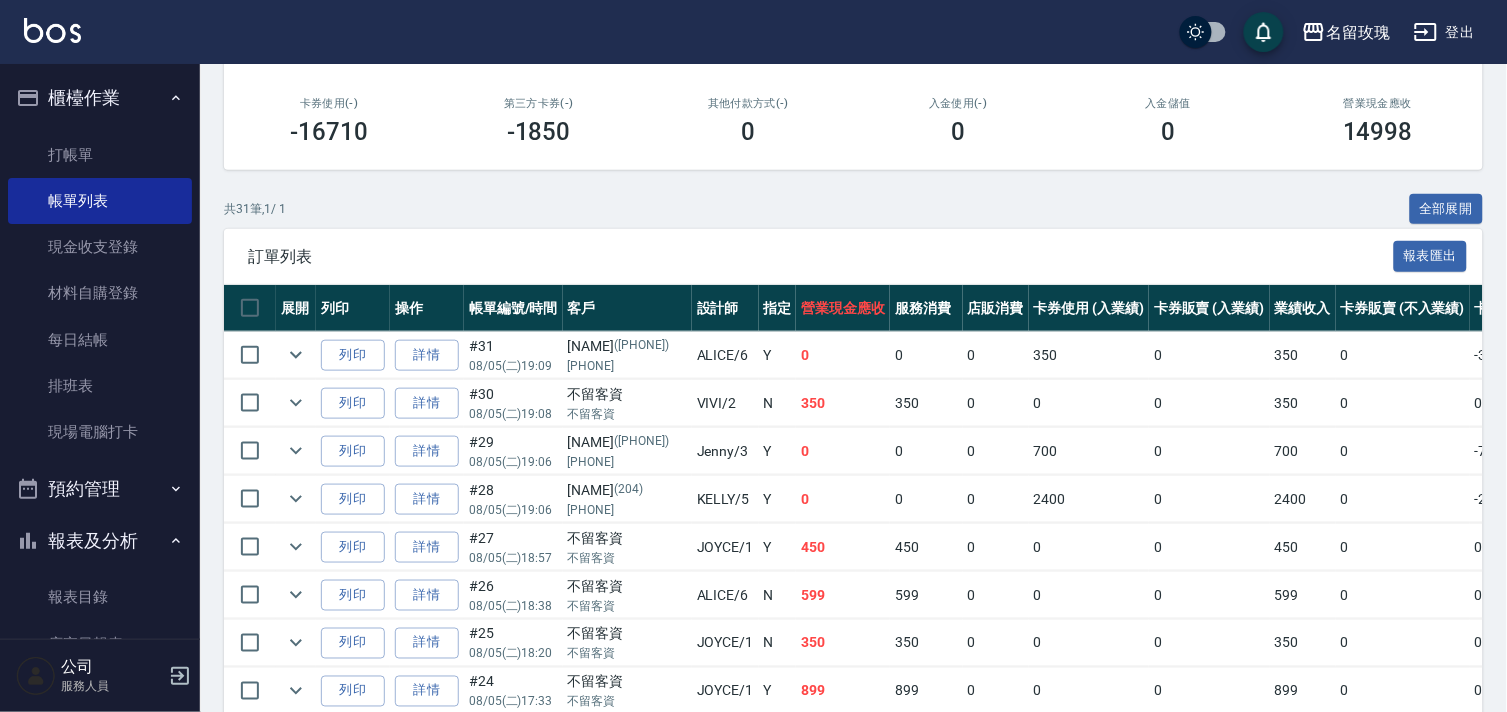 scroll, scrollTop: 555, scrollLeft: 0, axis: vertical 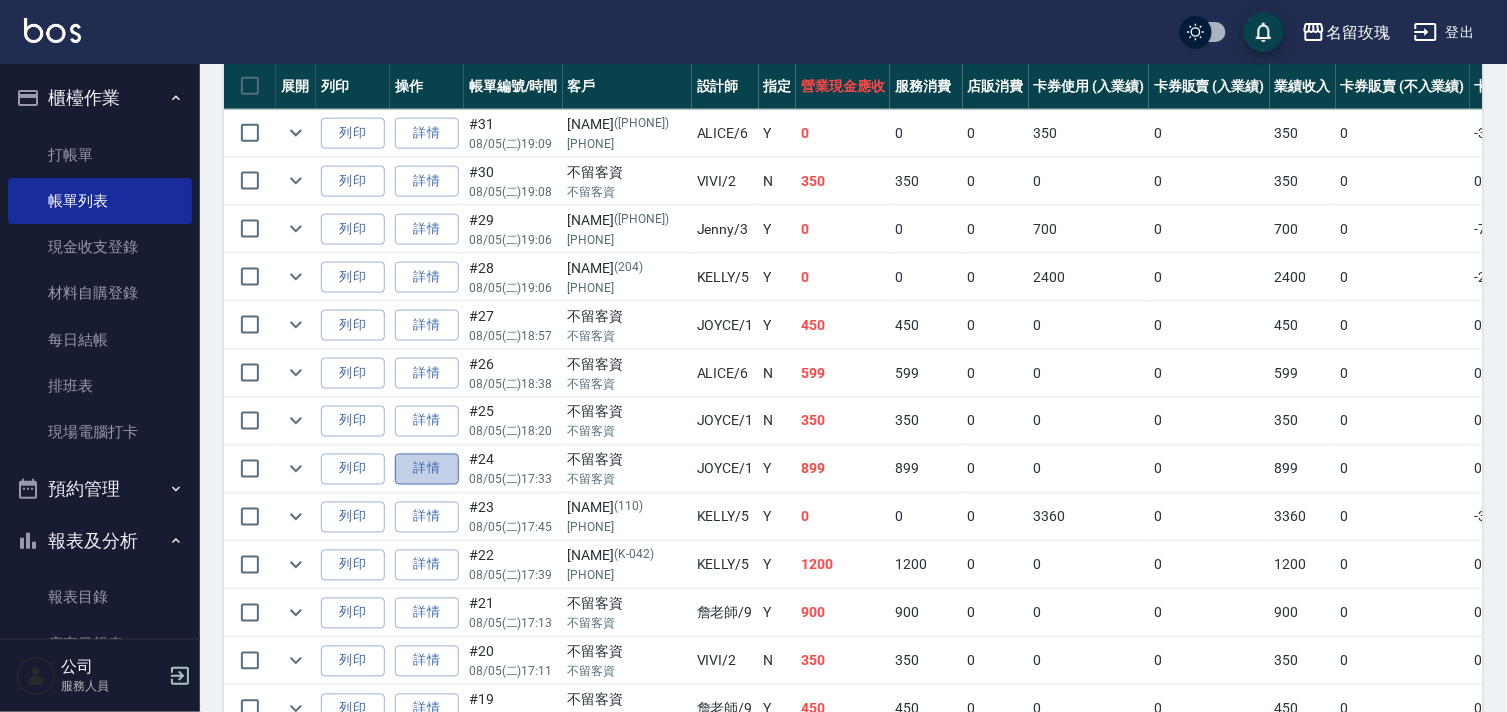 click on "詳情" at bounding box center [427, 469] 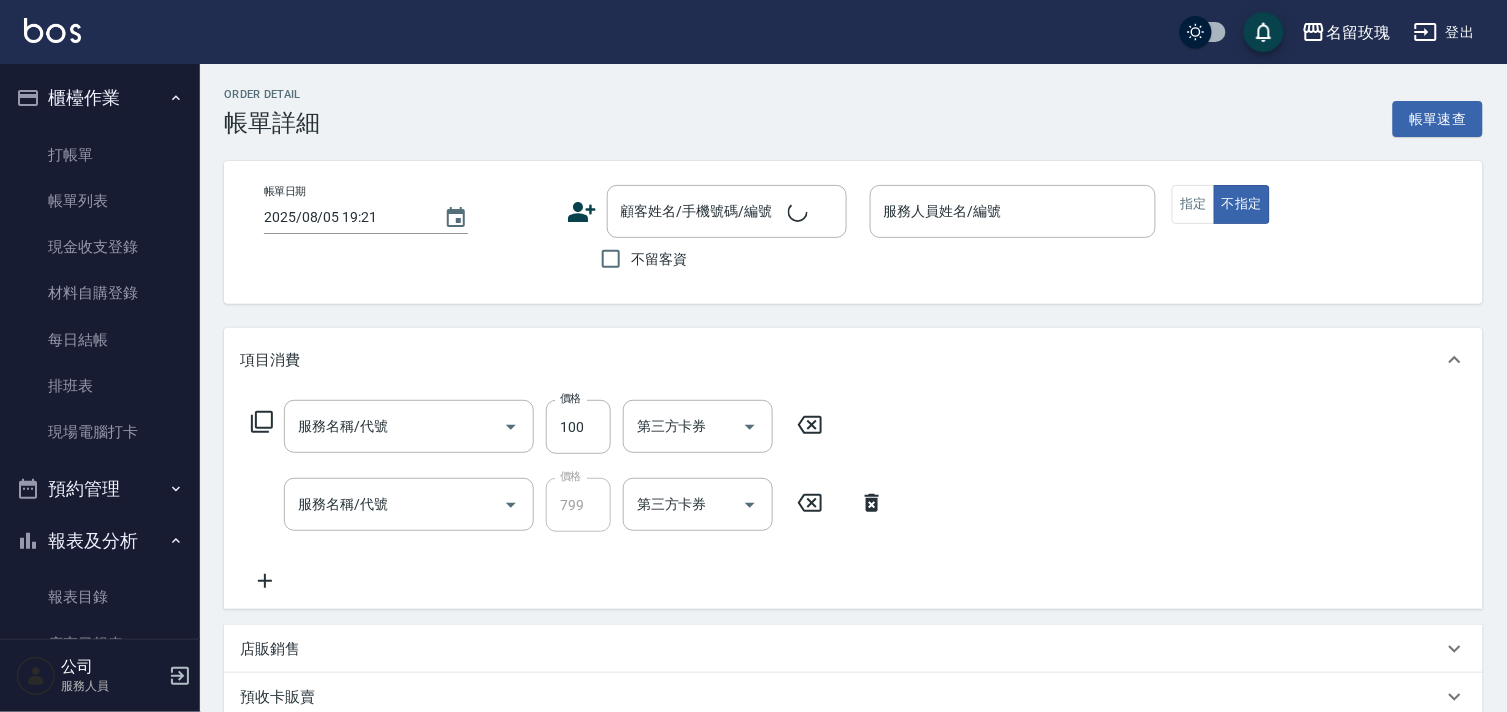 type on "2025/08/05 17:33" 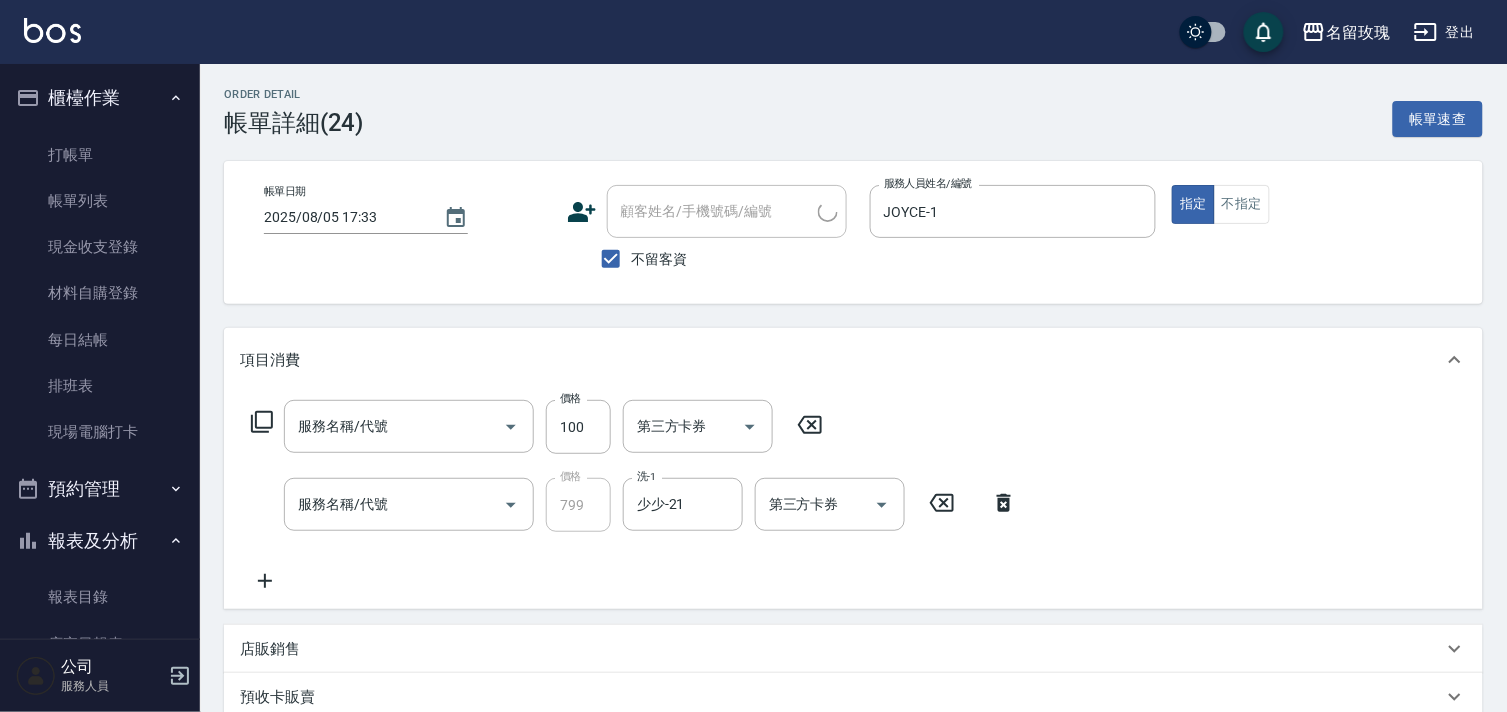 type on "剪髮(301)" 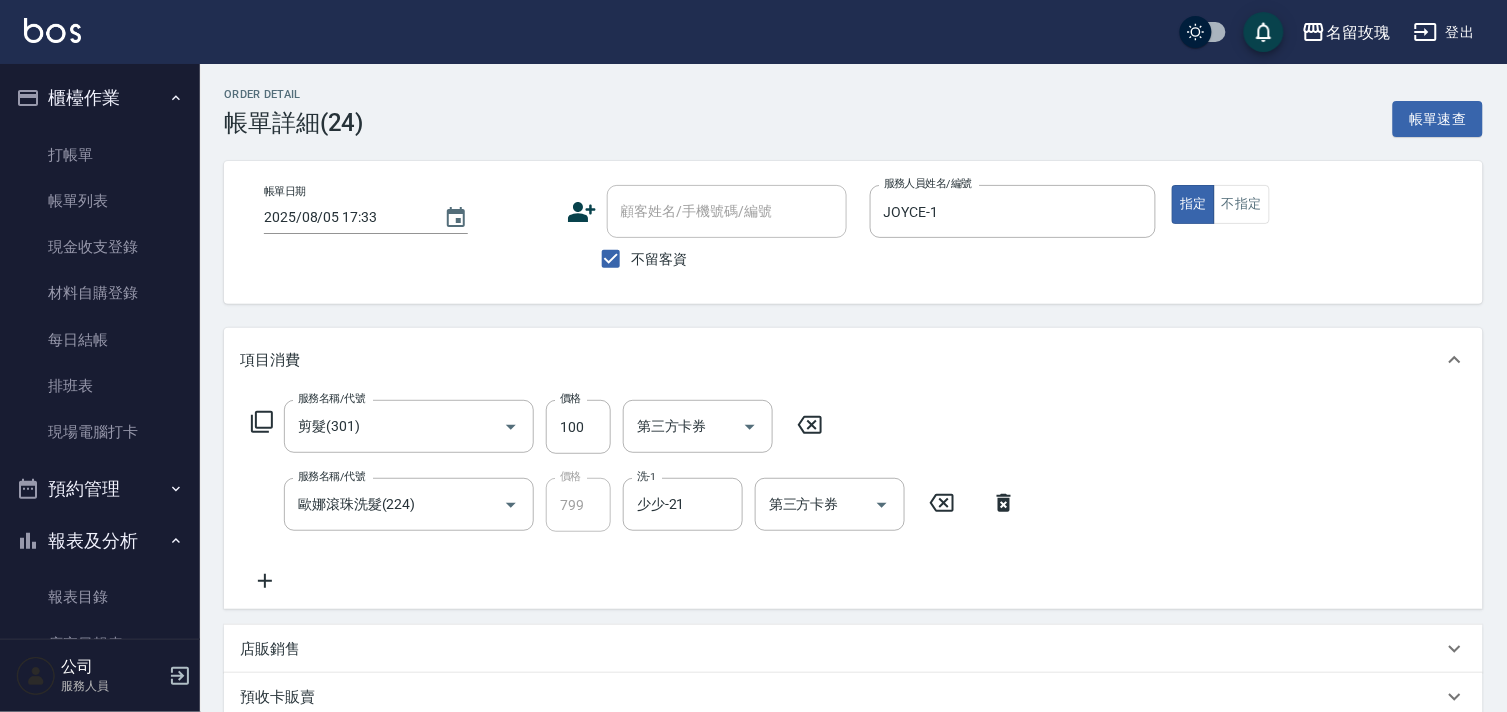 click 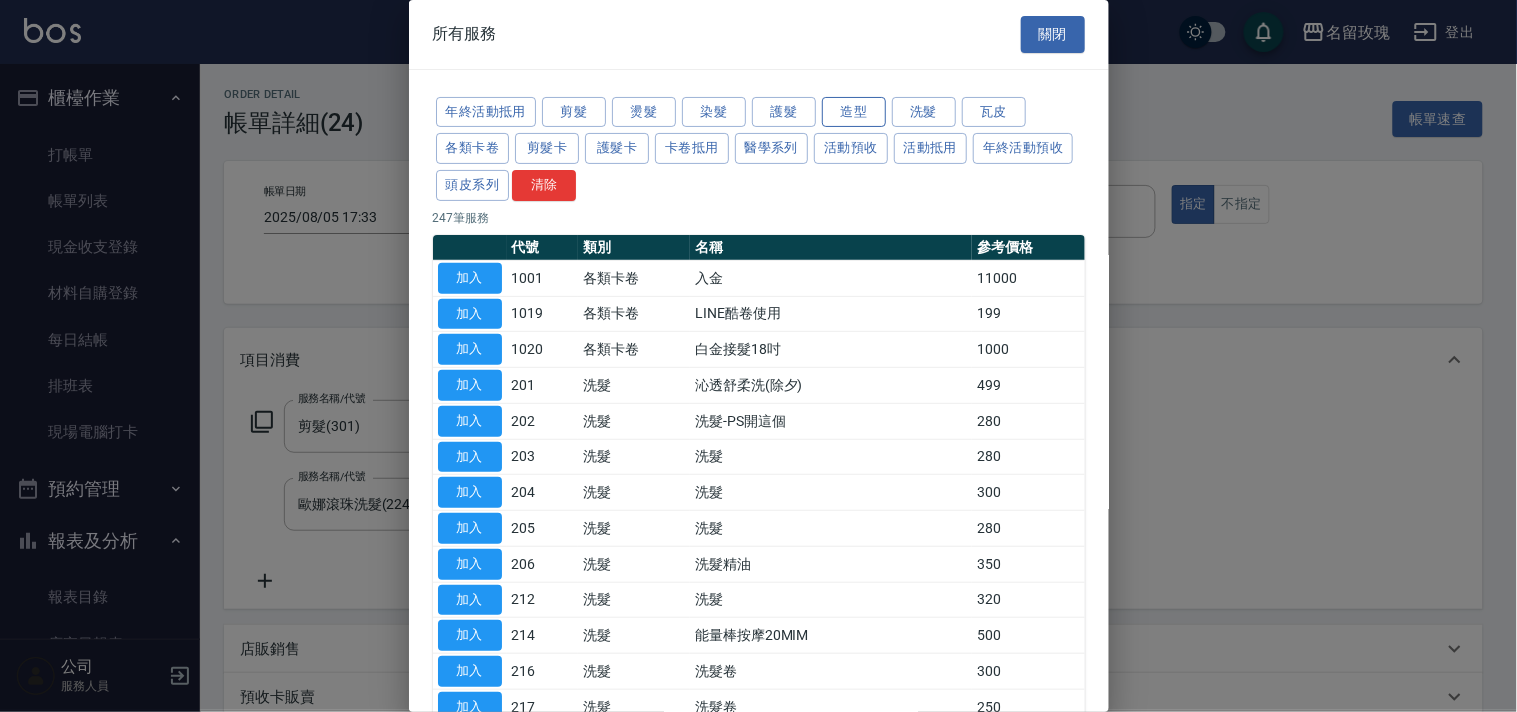 click on "造型" at bounding box center (854, 112) 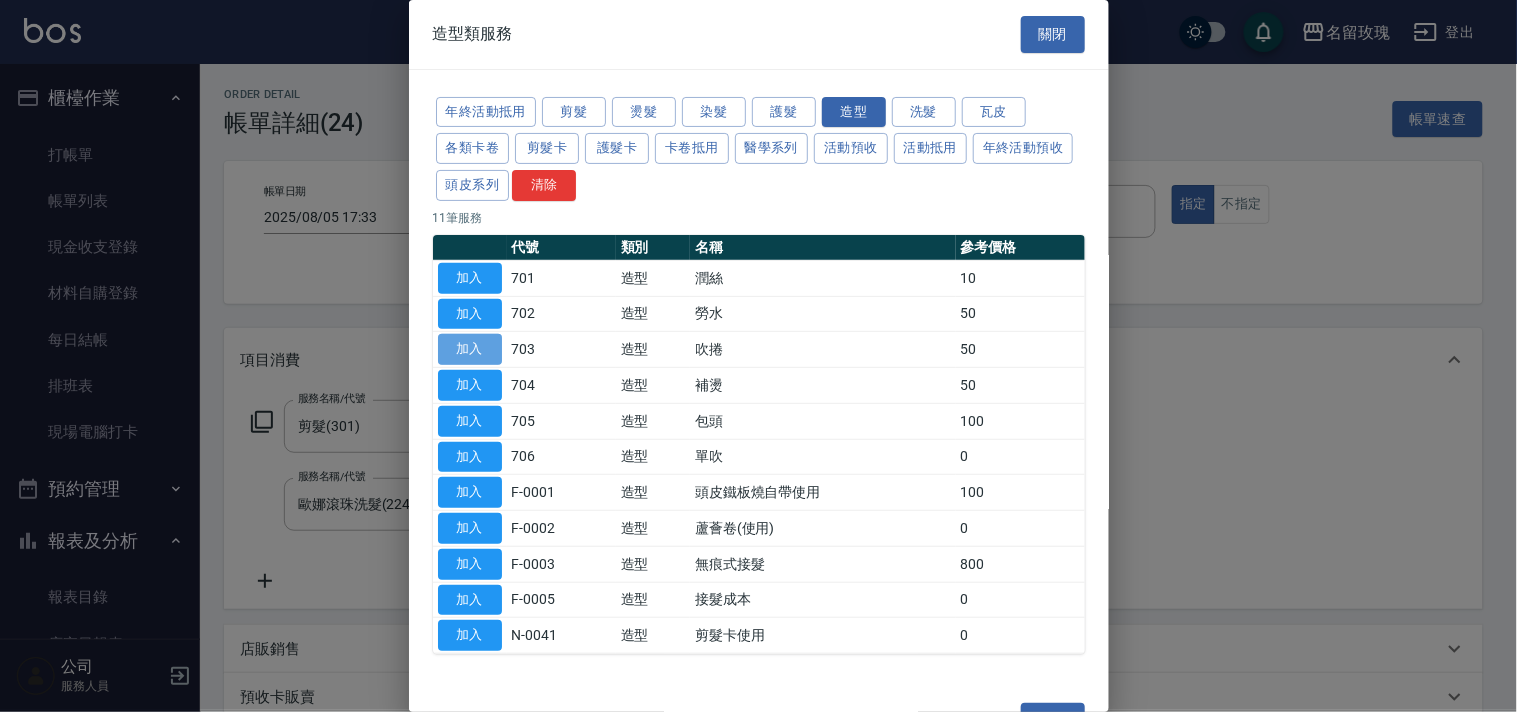 click on "加入" at bounding box center (470, 349) 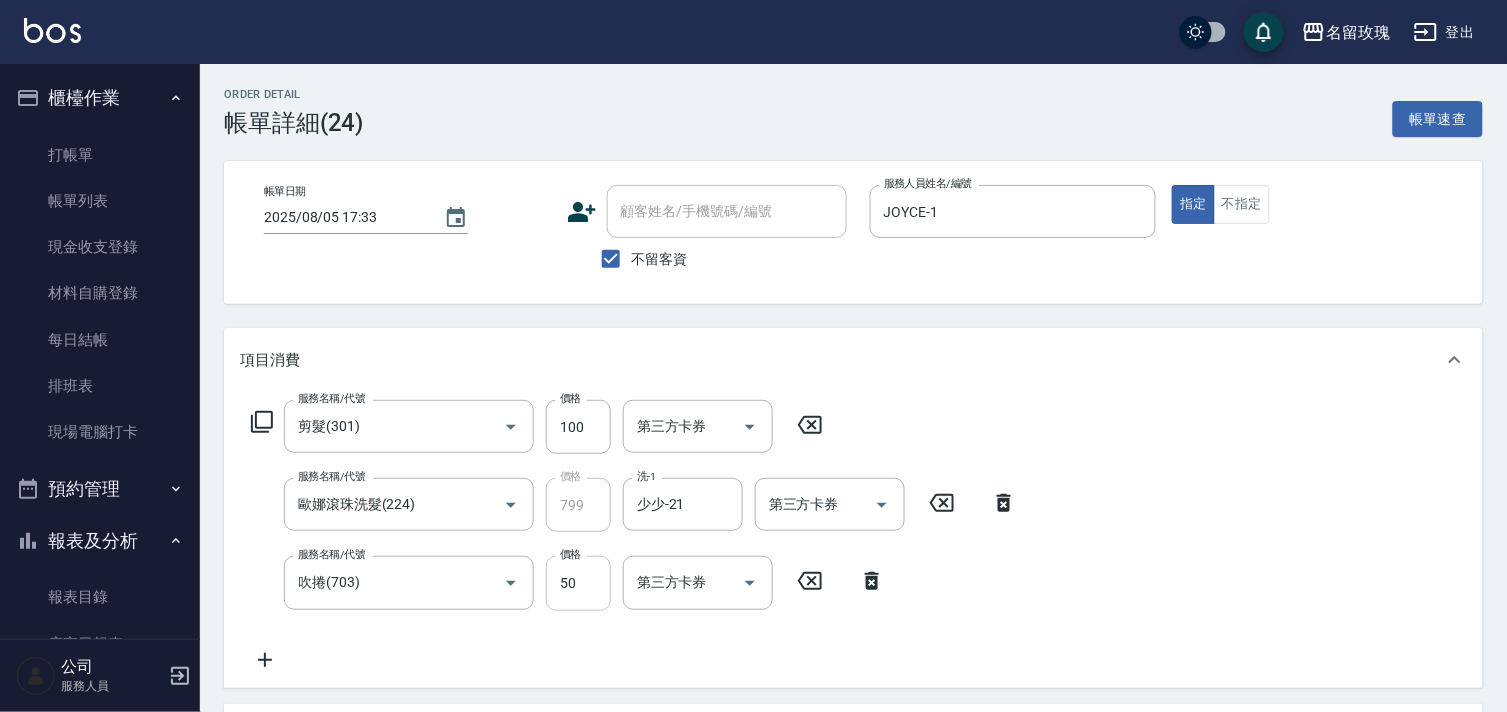 click on "50" at bounding box center [578, 583] 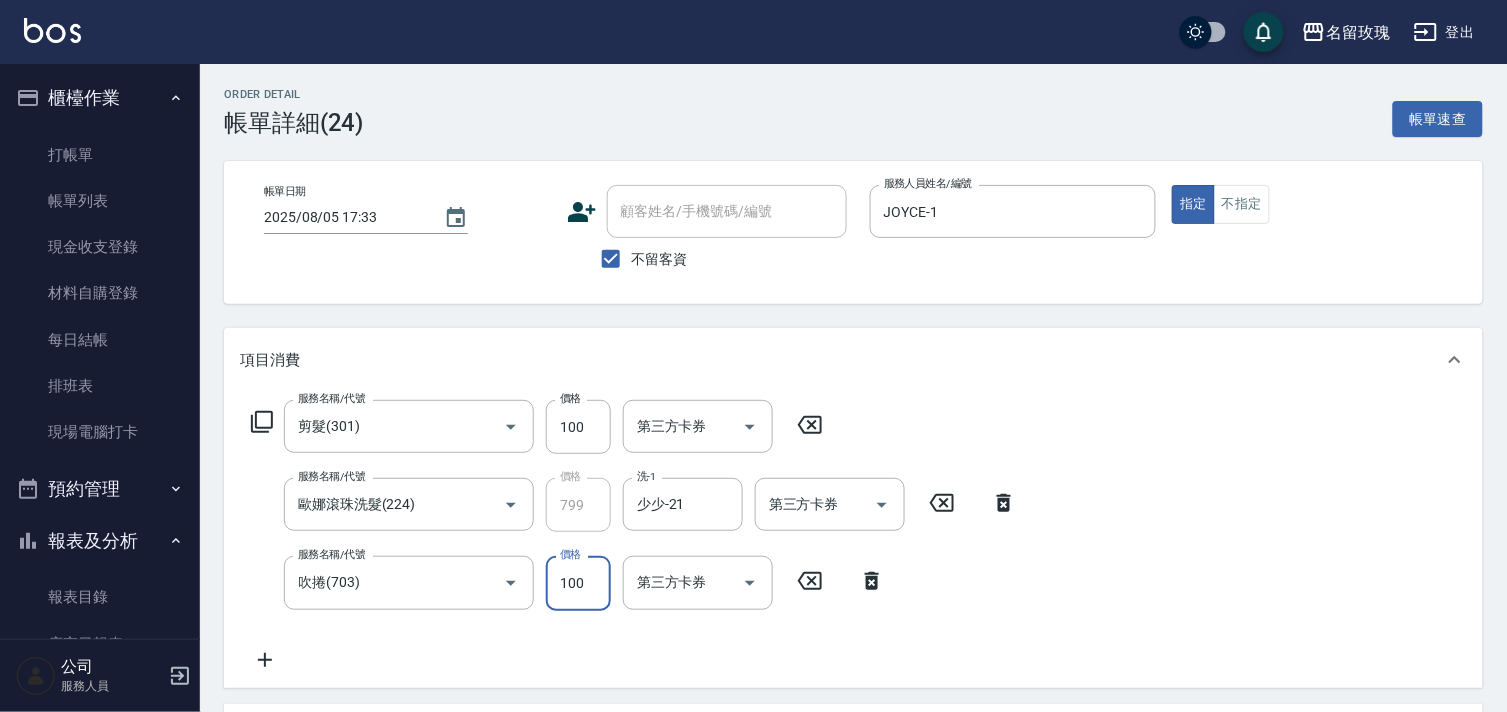 scroll, scrollTop: 444, scrollLeft: 0, axis: vertical 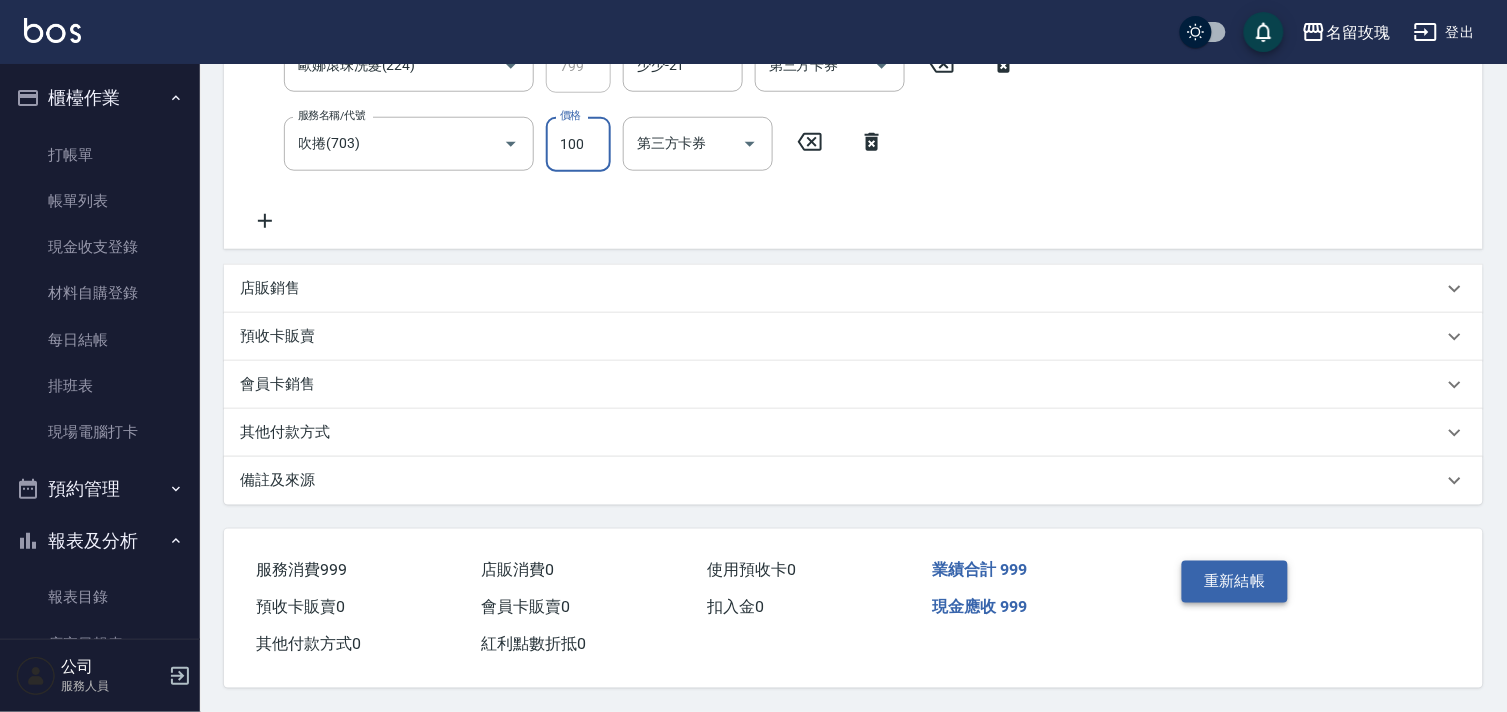 type on "100" 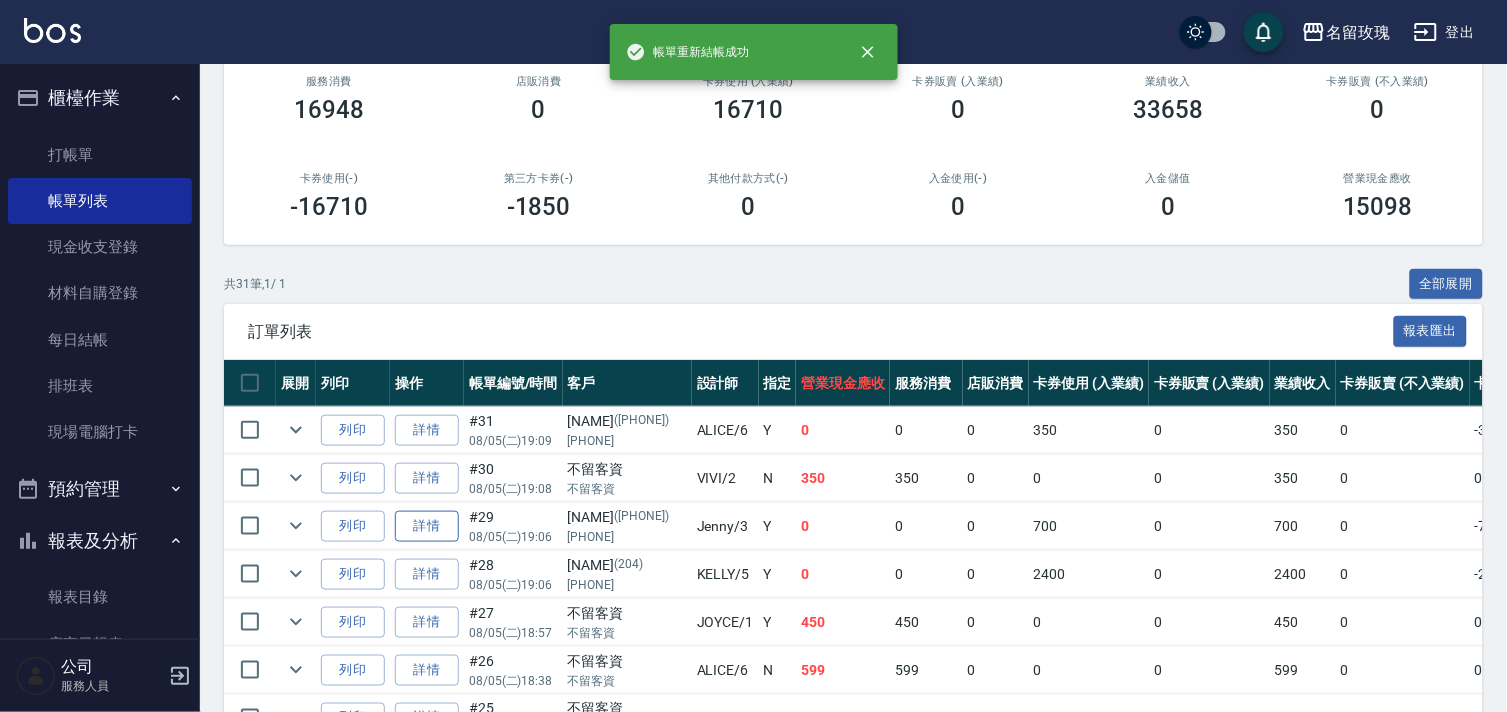 scroll, scrollTop: 444, scrollLeft: 0, axis: vertical 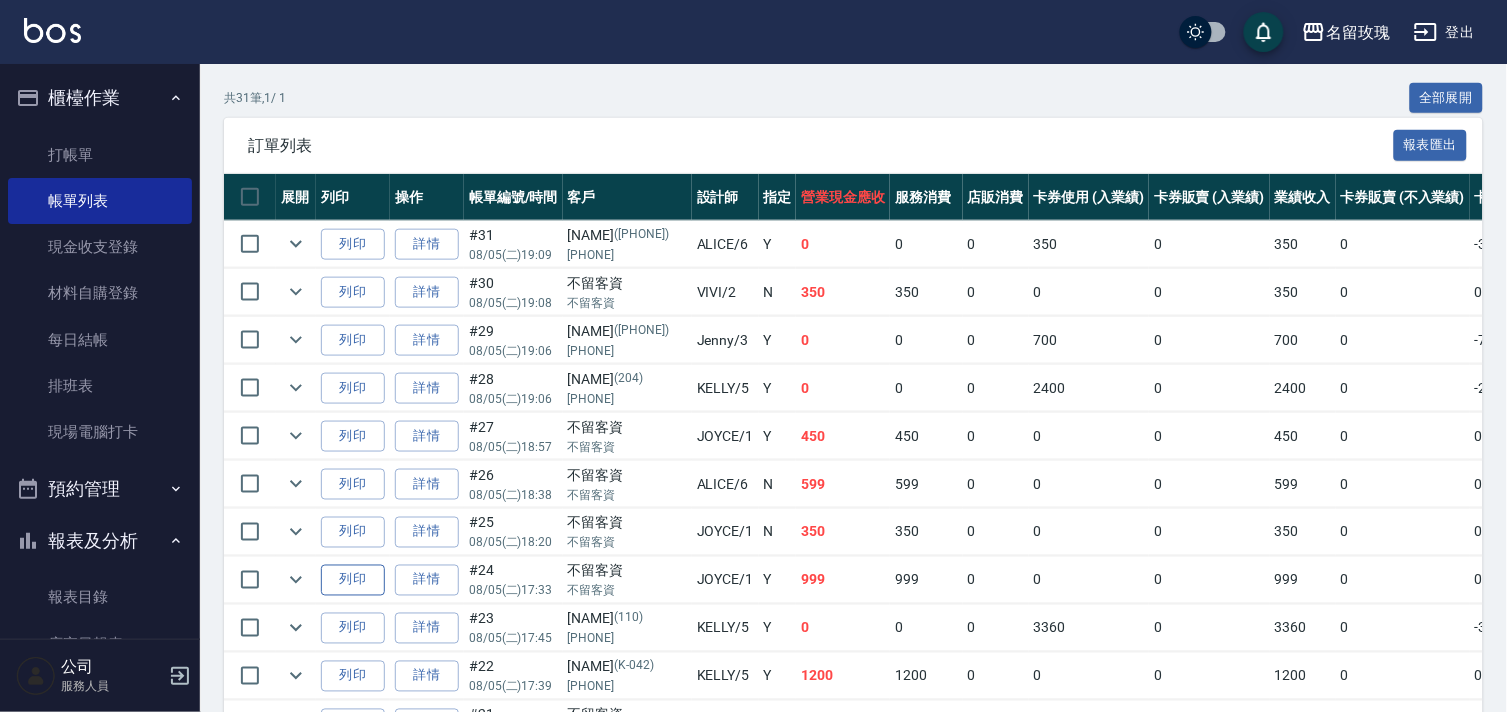 click on "列印" at bounding box center [353, 580] 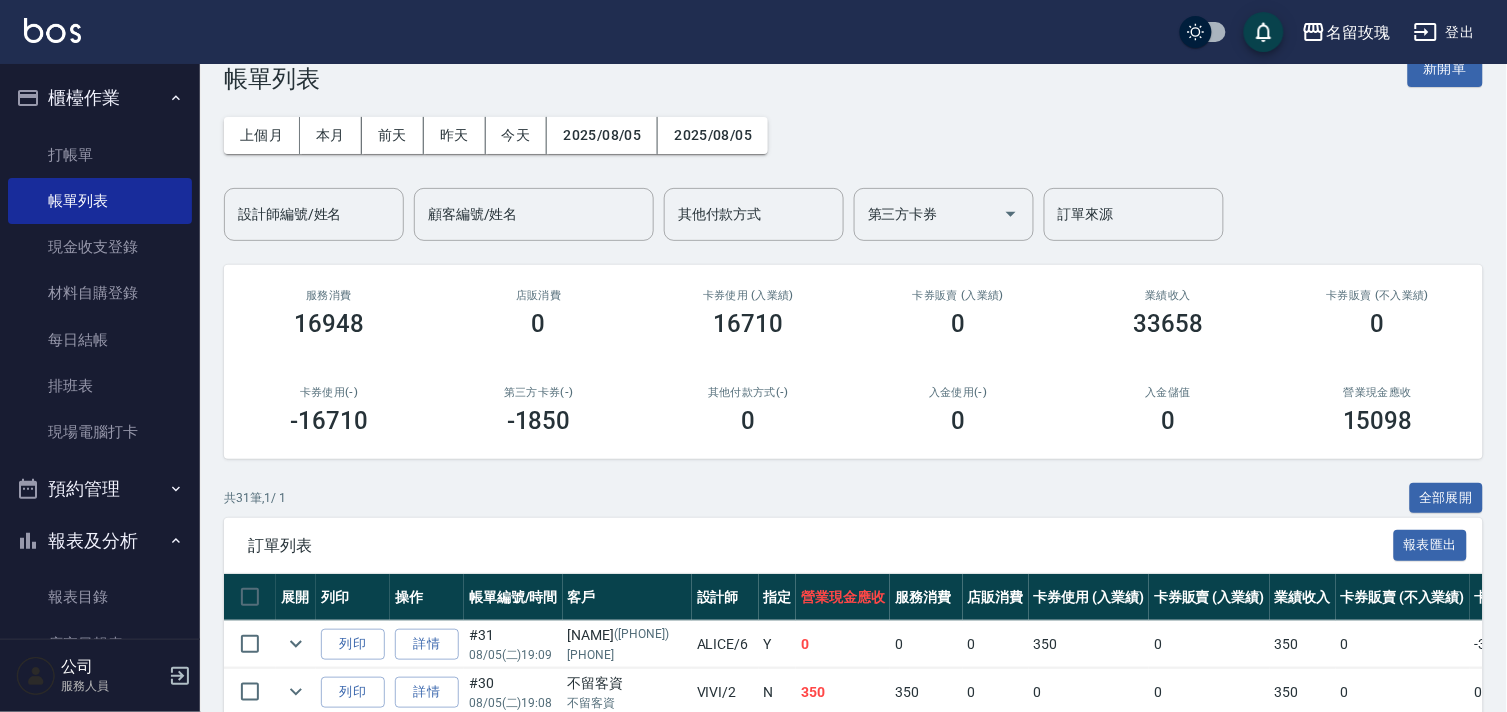 scroll, scrollTop: 0, scrollLeft: 0, axis: both 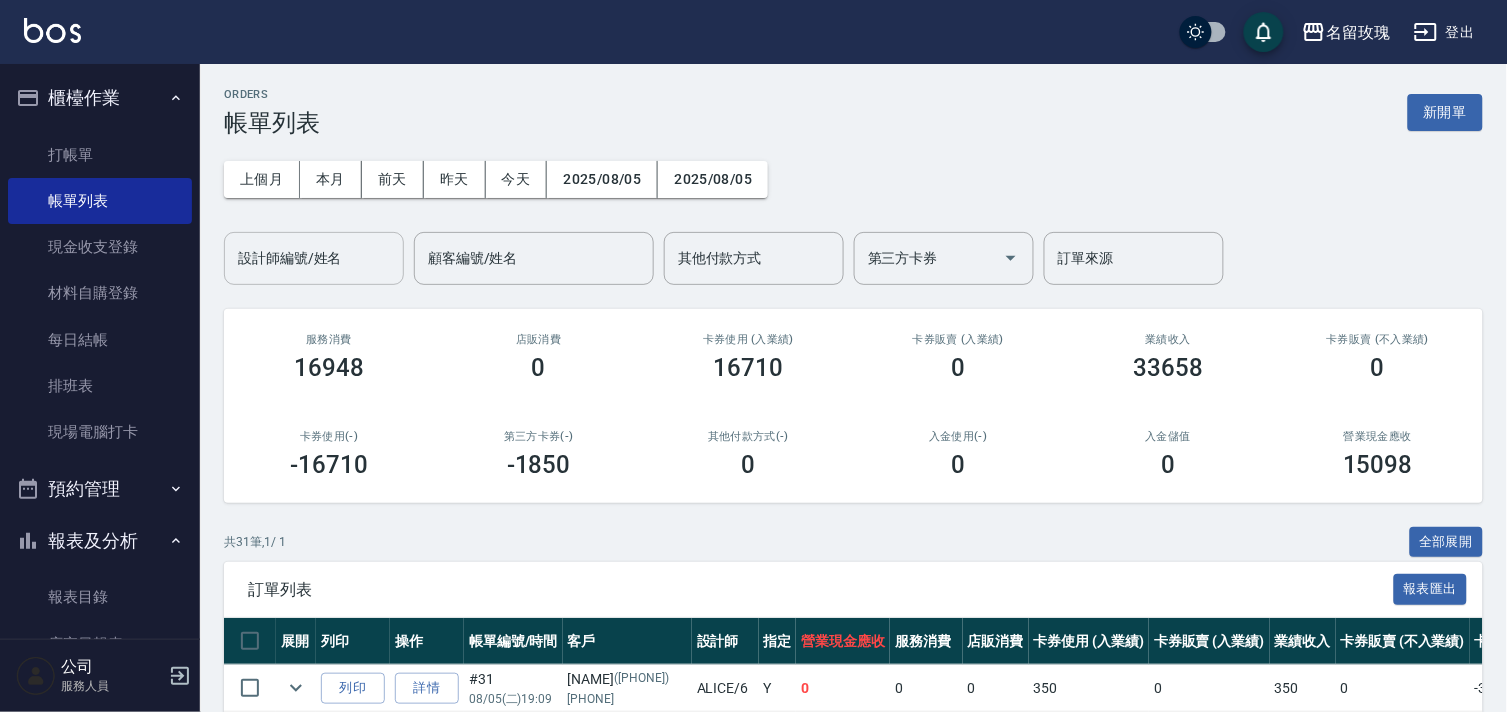 click on "設計師編號/姓名" at bounding box center [314, 258] 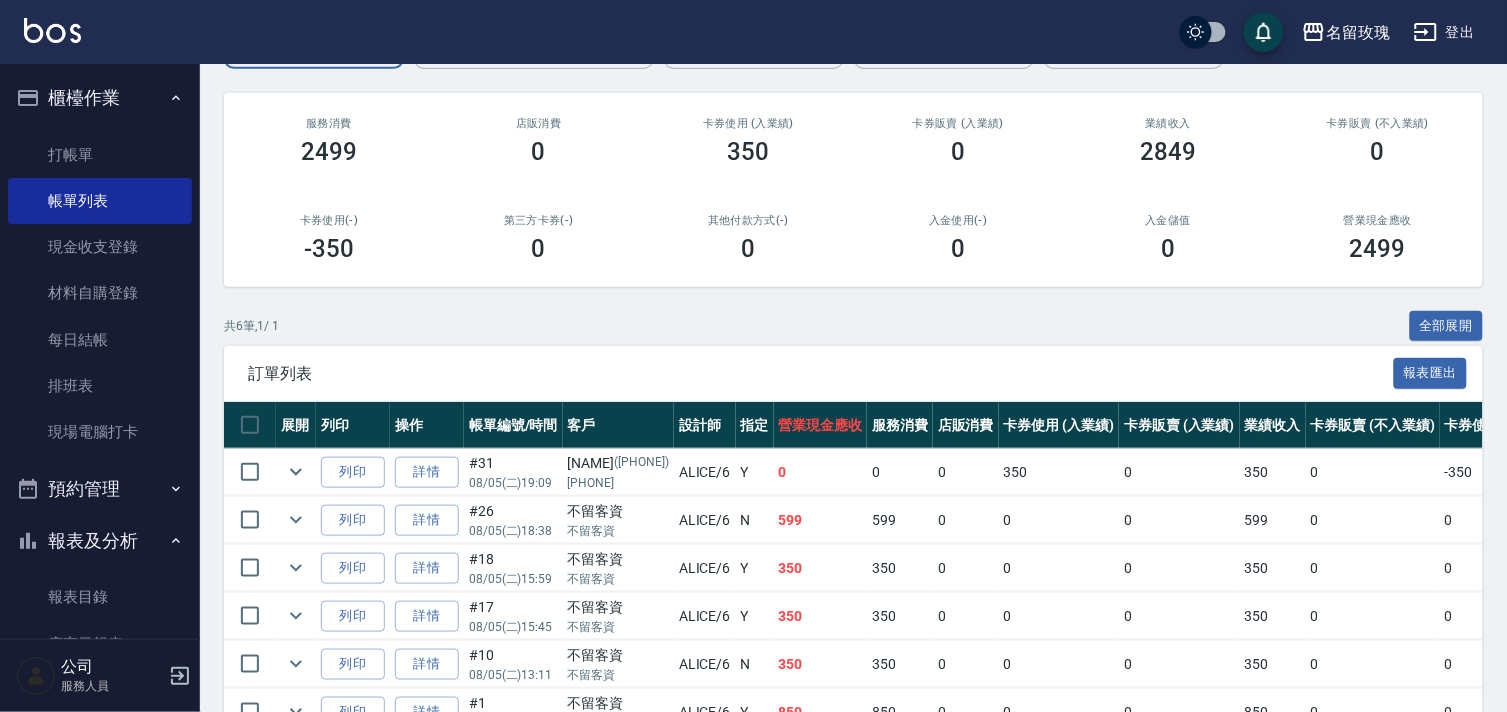 scroll, scrollTop: 222, scrollLeft: 0, axis: vertical 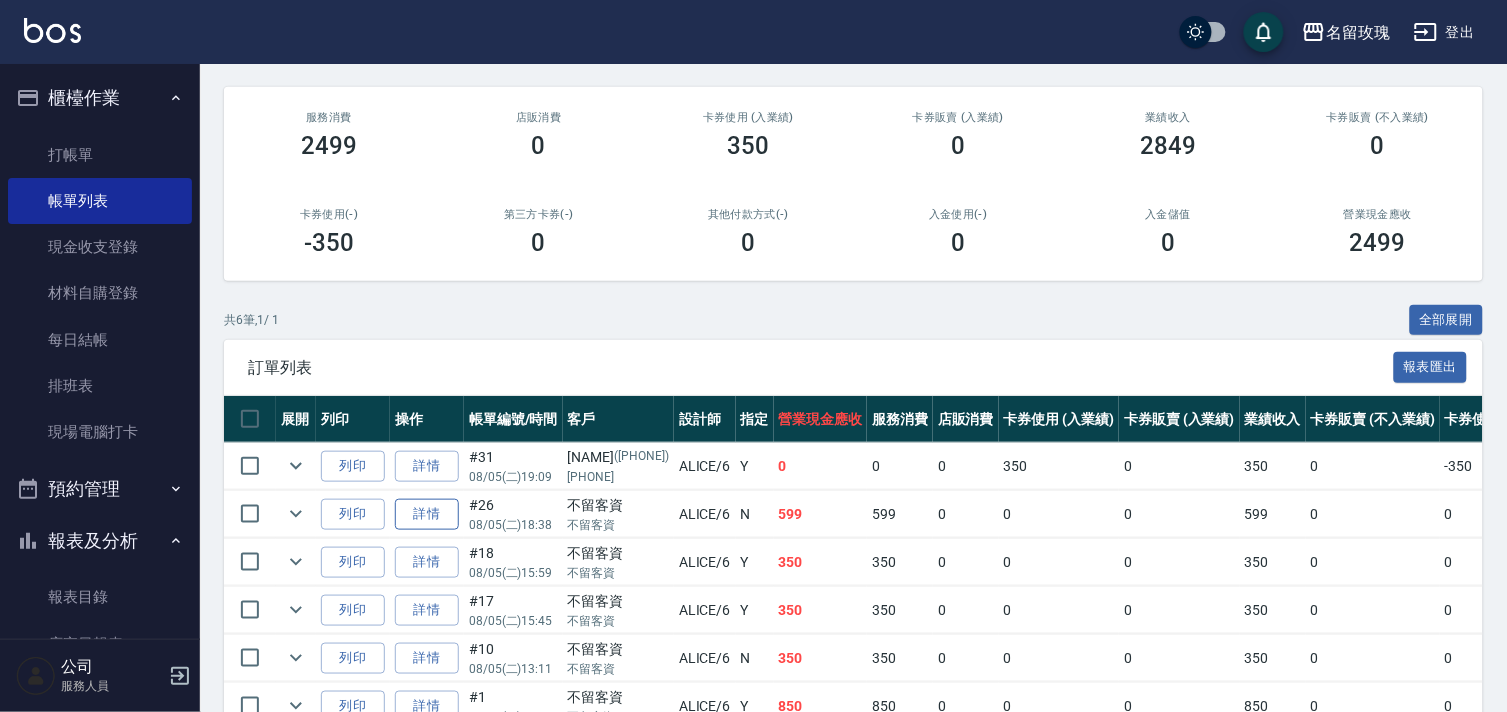 type on "ALICE-6" 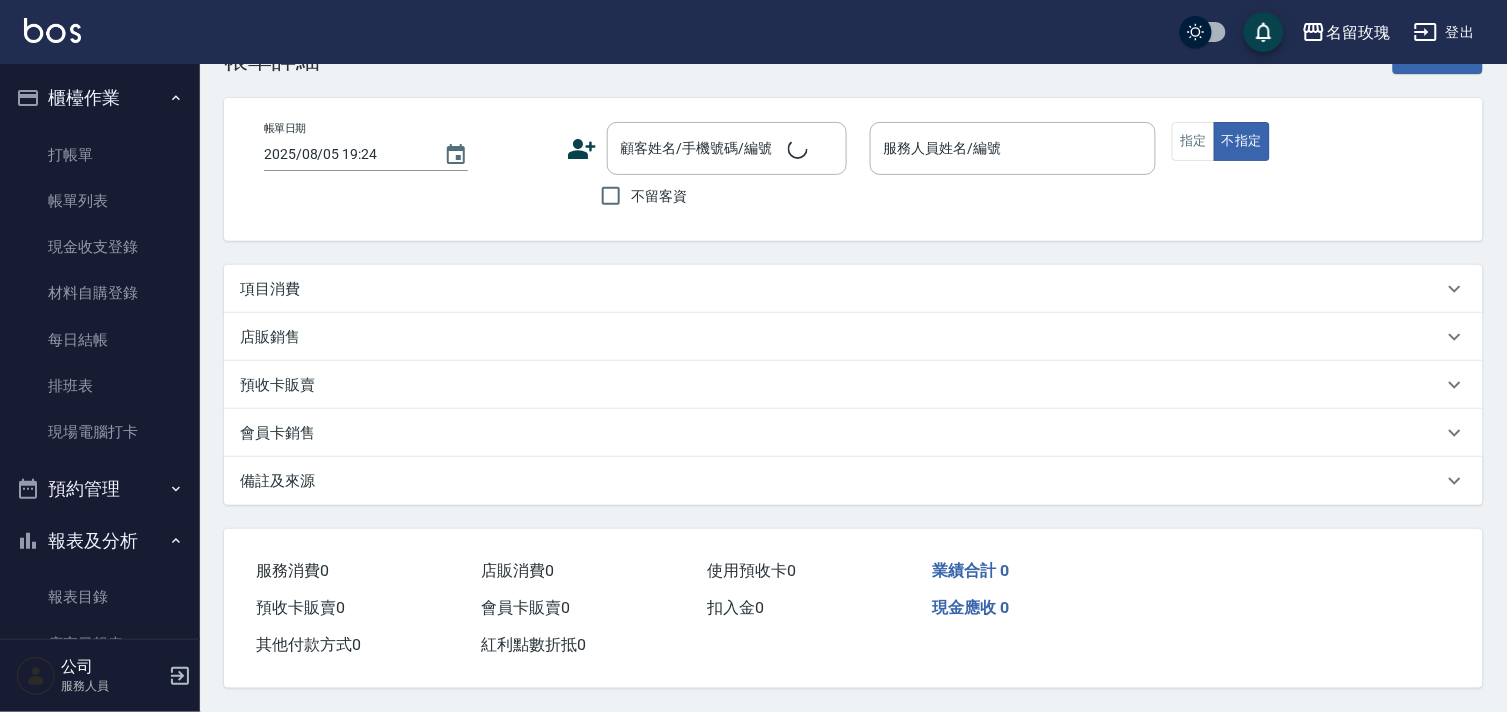scroll, scrollTop: 0, scrollLeft: 0, axis: both 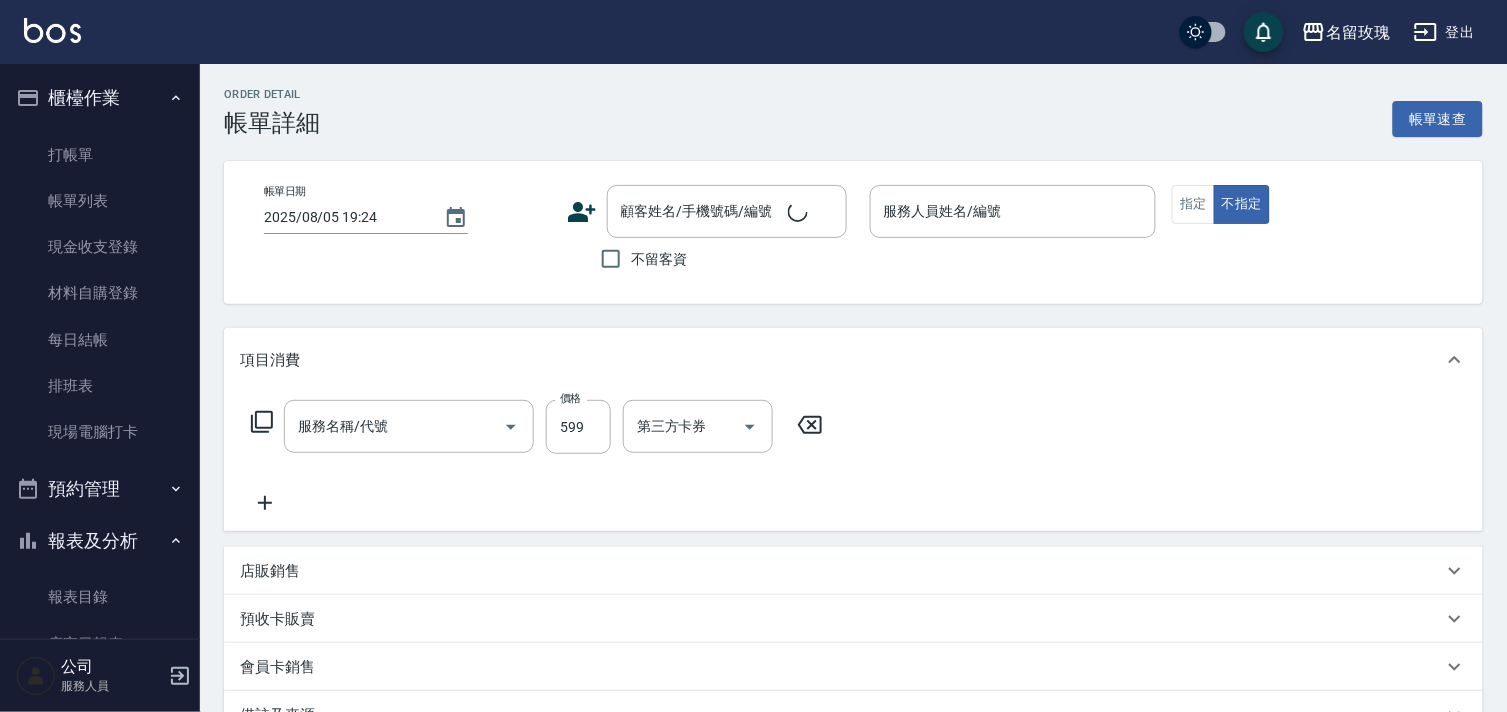 type on "2025/08/05 18:38" 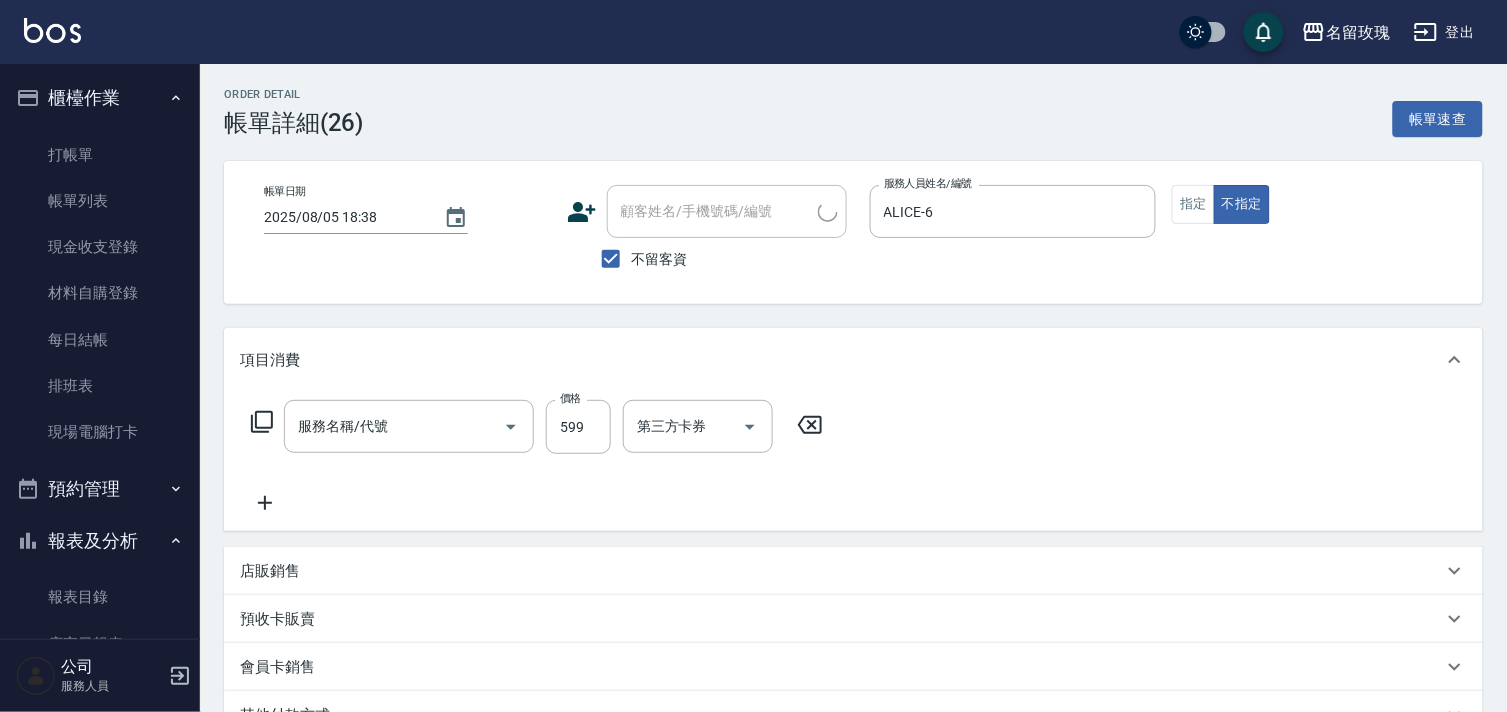 type on "洗+剪649(303)" 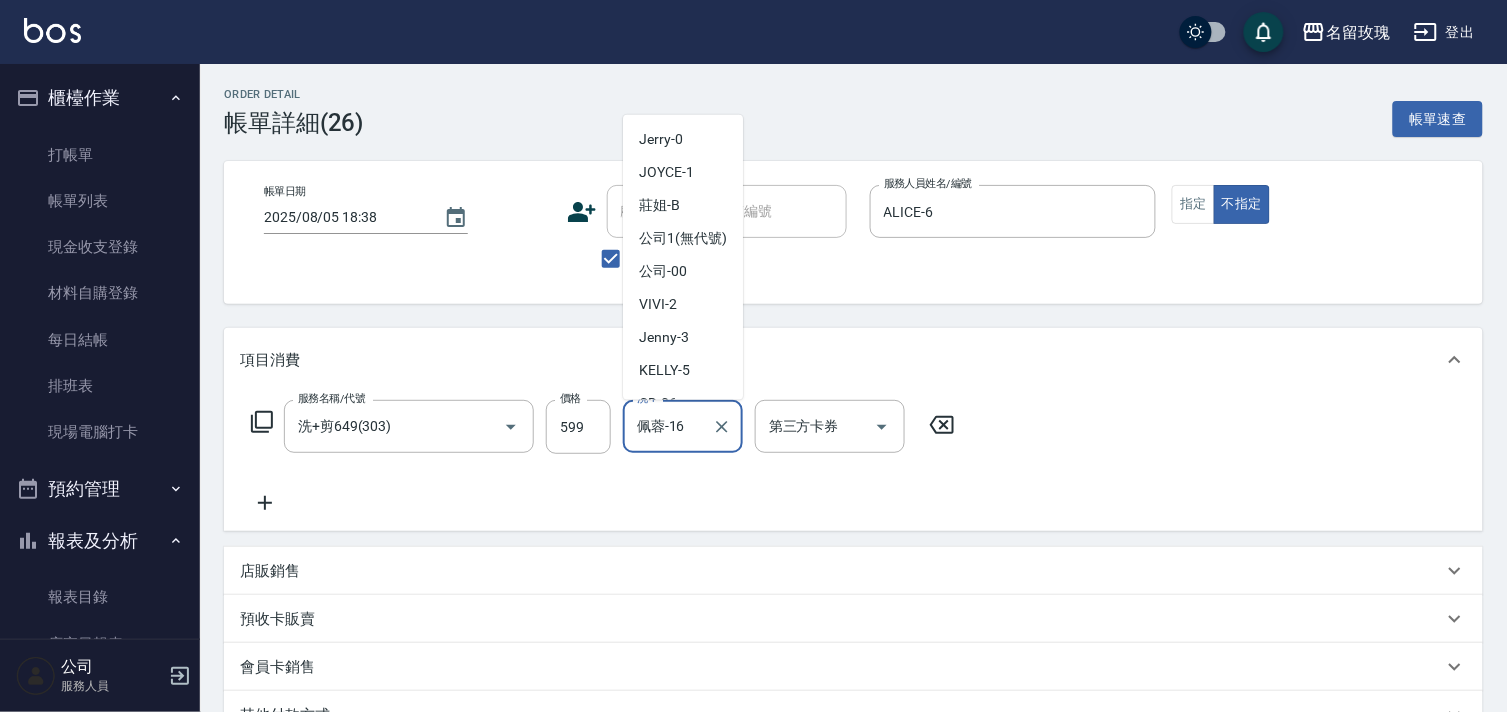 click on "佩蓉-16" at bounding box center (668, 426) 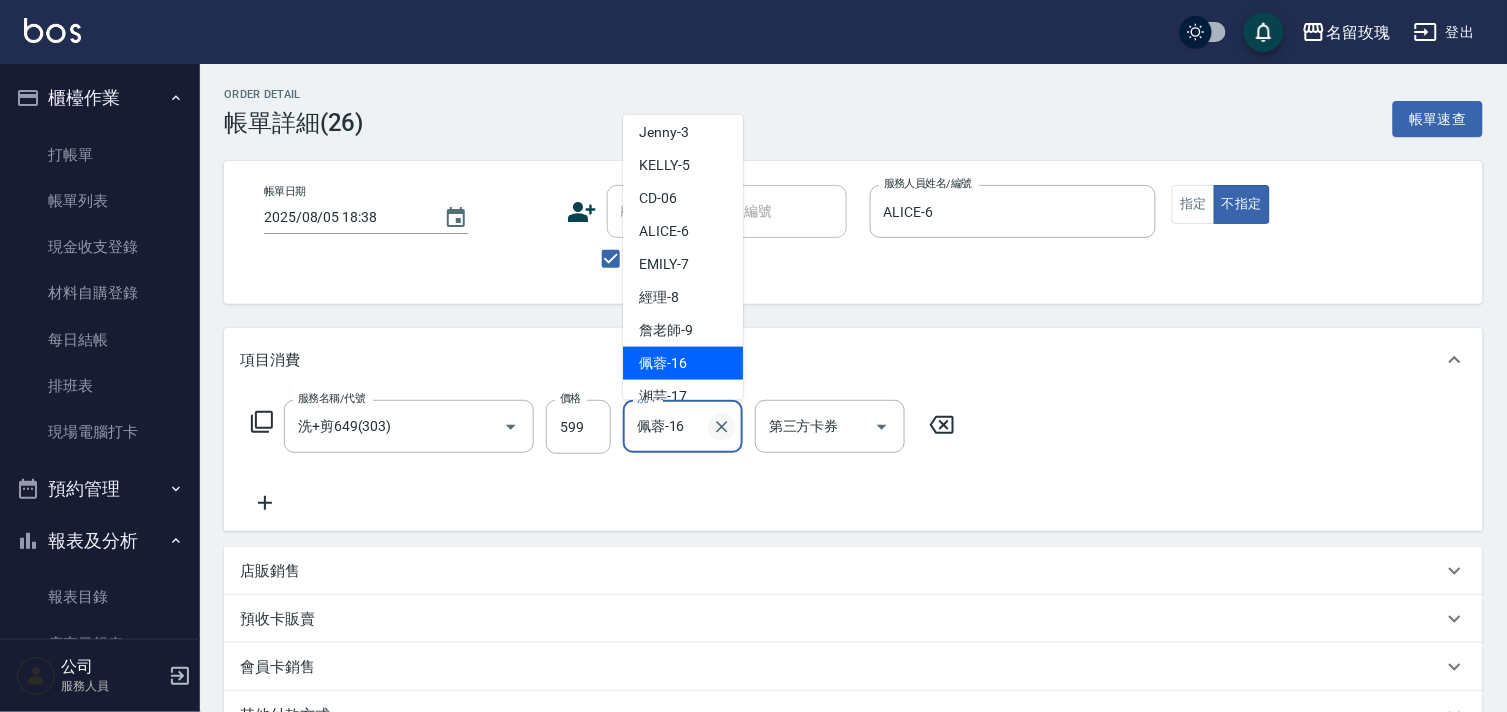 click 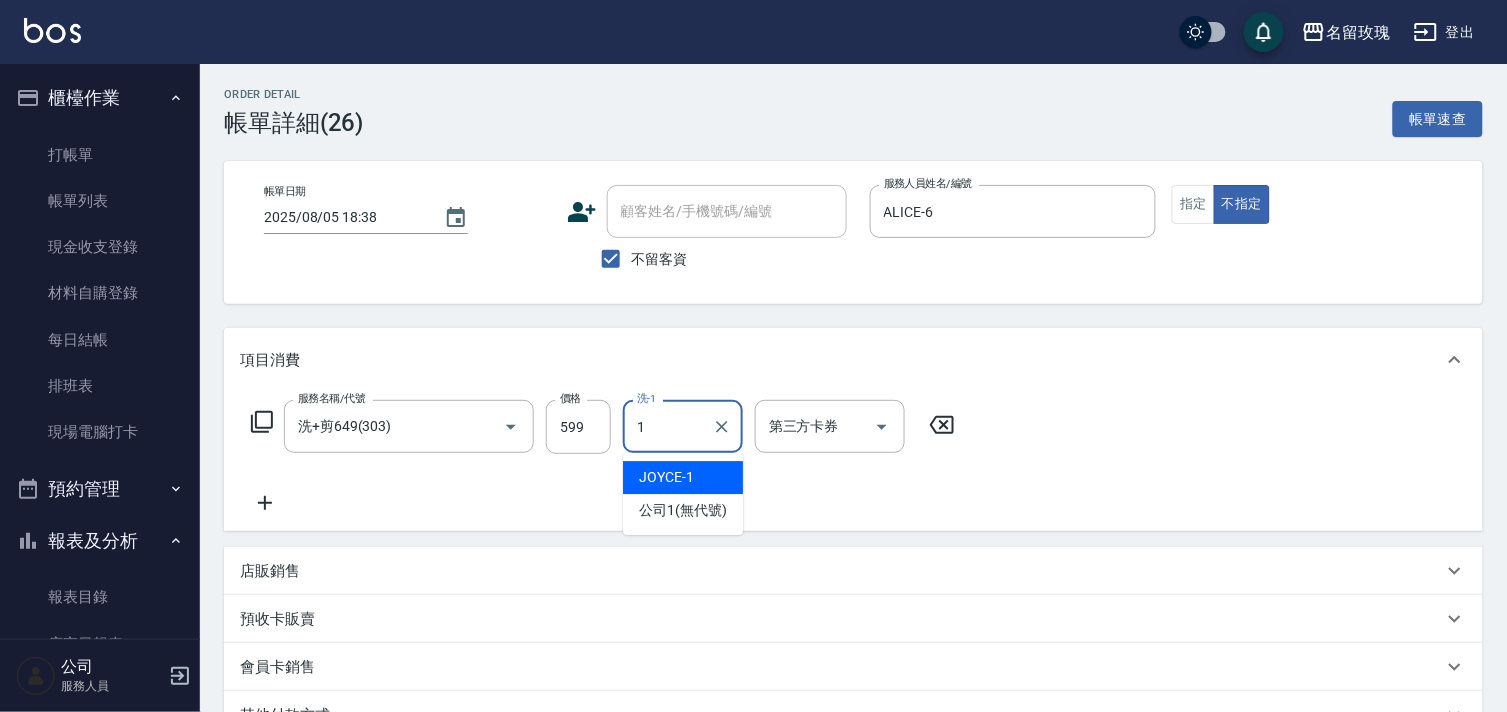 scroll, scrollTop: 0, scrollLeft: 0, axis: both 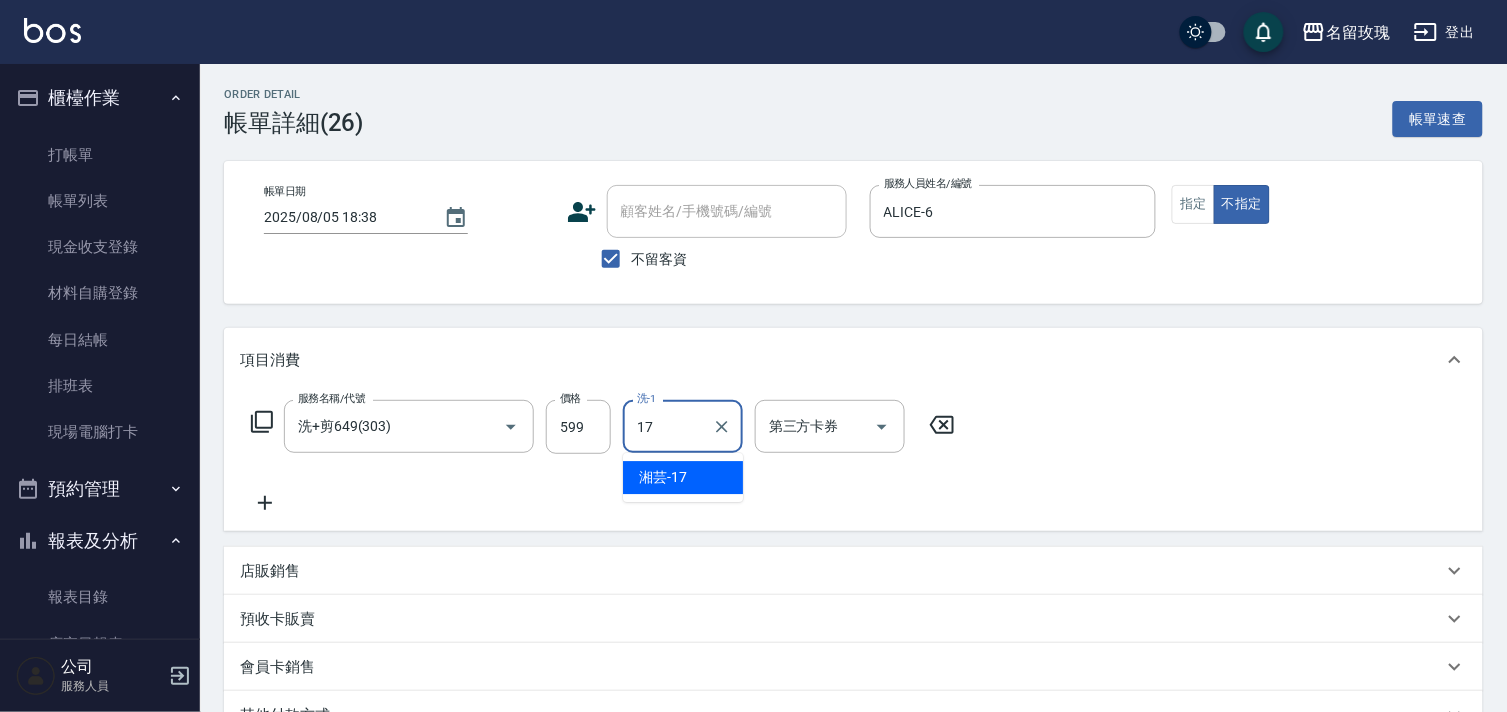 type on "1" 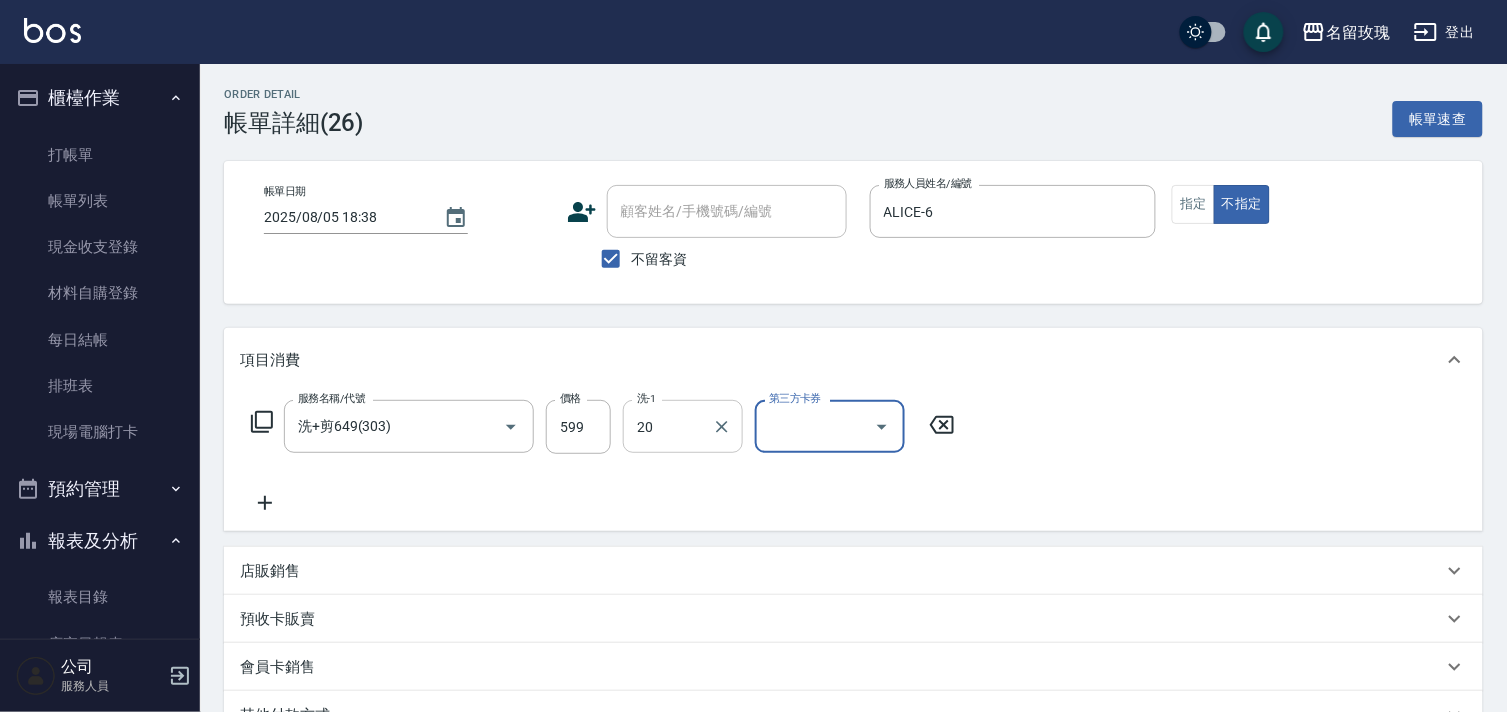 type on "紫芊-20" 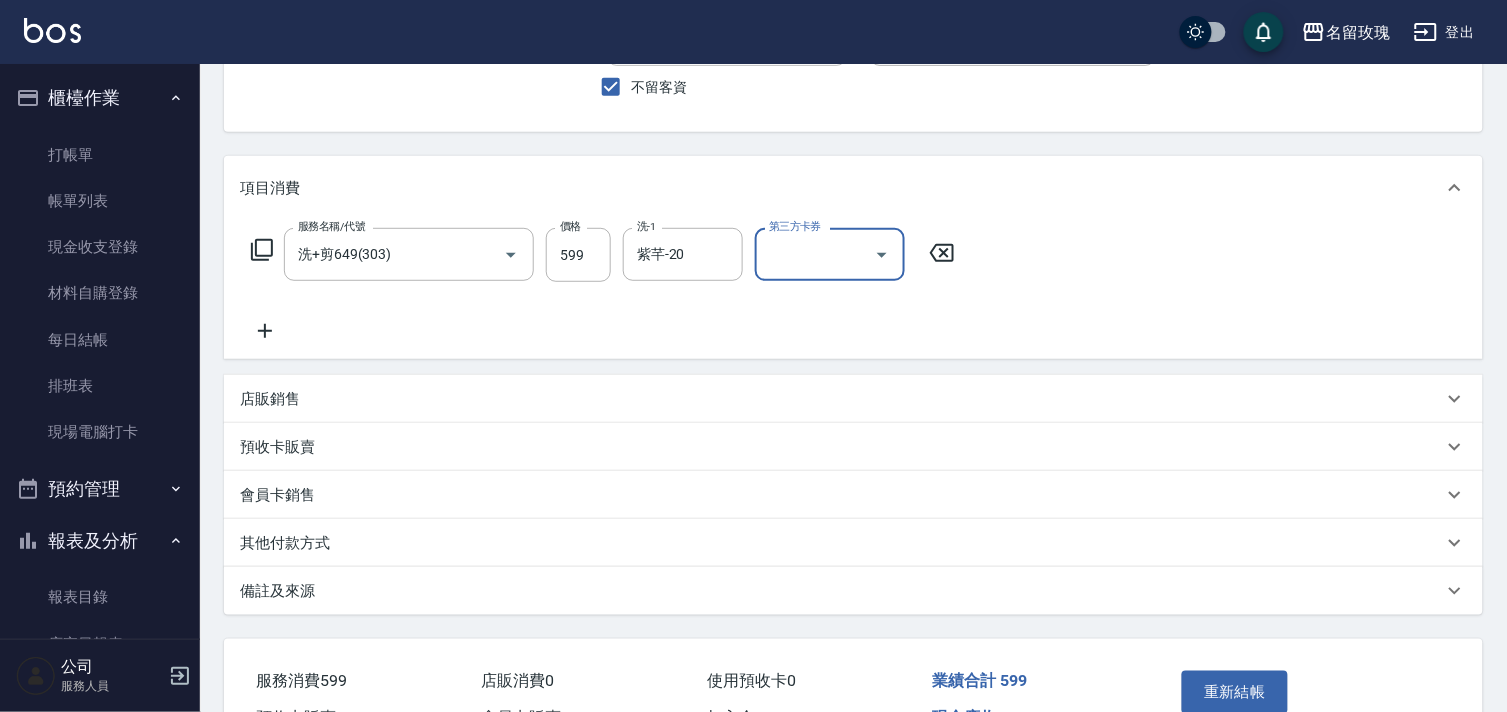 scroll, scrollTop: 288, scrollLeft: 0, axis: vertical 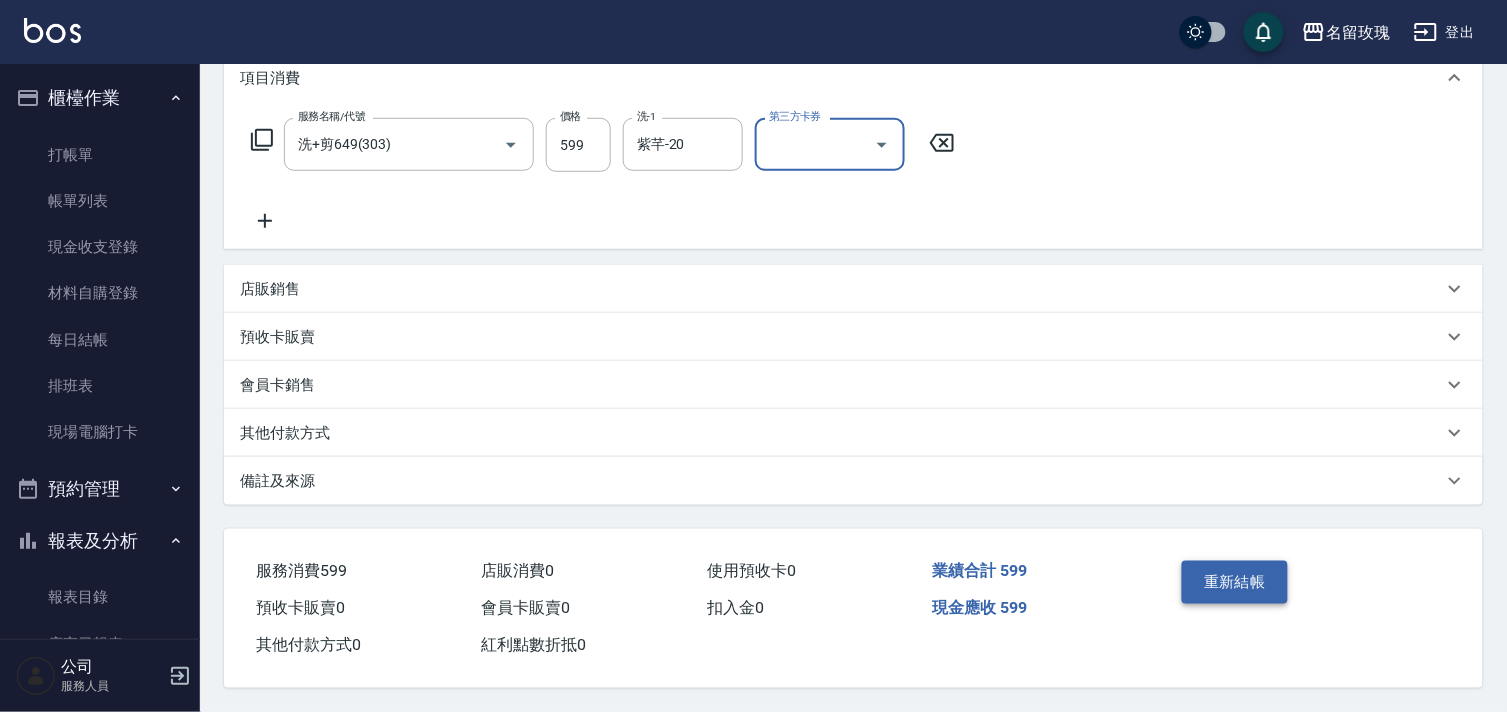 click on "重新結帳" at bounding box center [1235, 582] 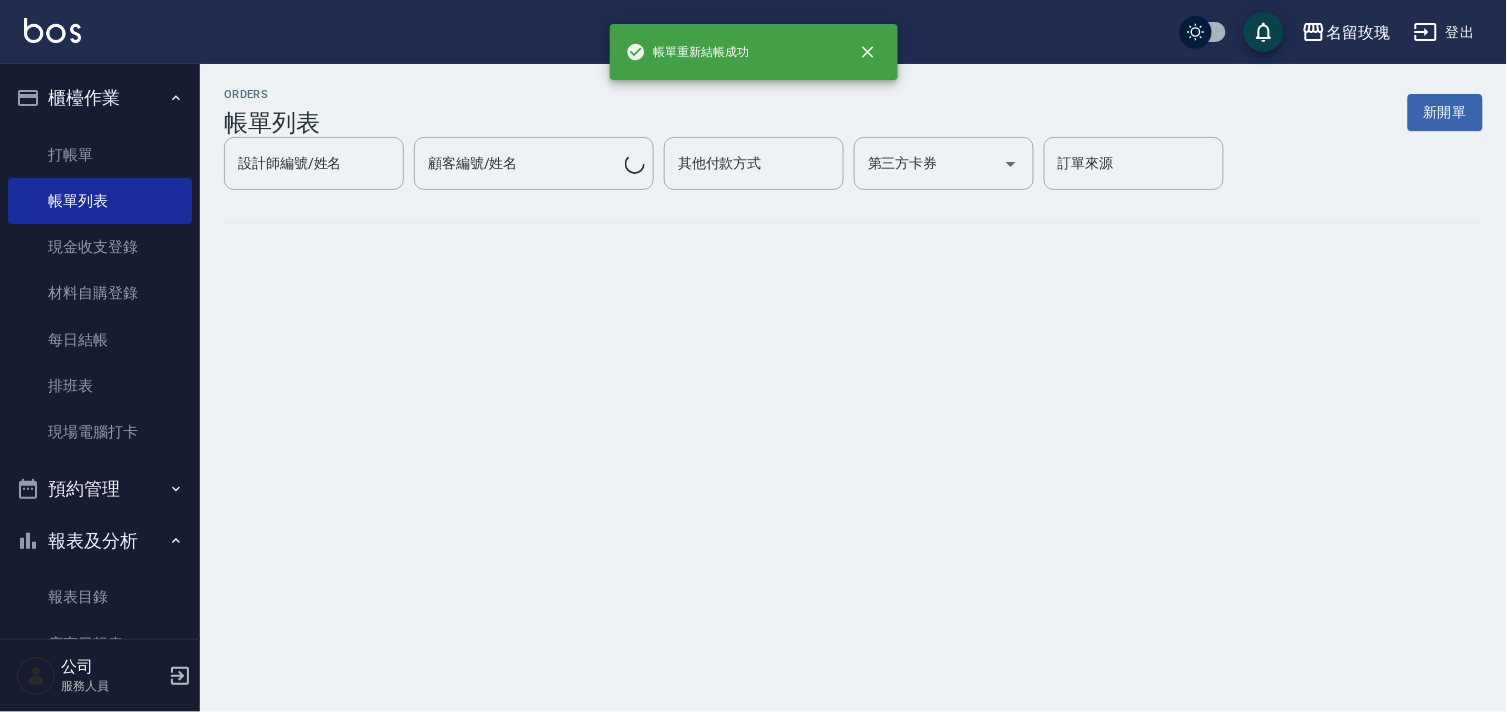 scroll, scrollTop: 0, scrollLeft: 0, axis: both 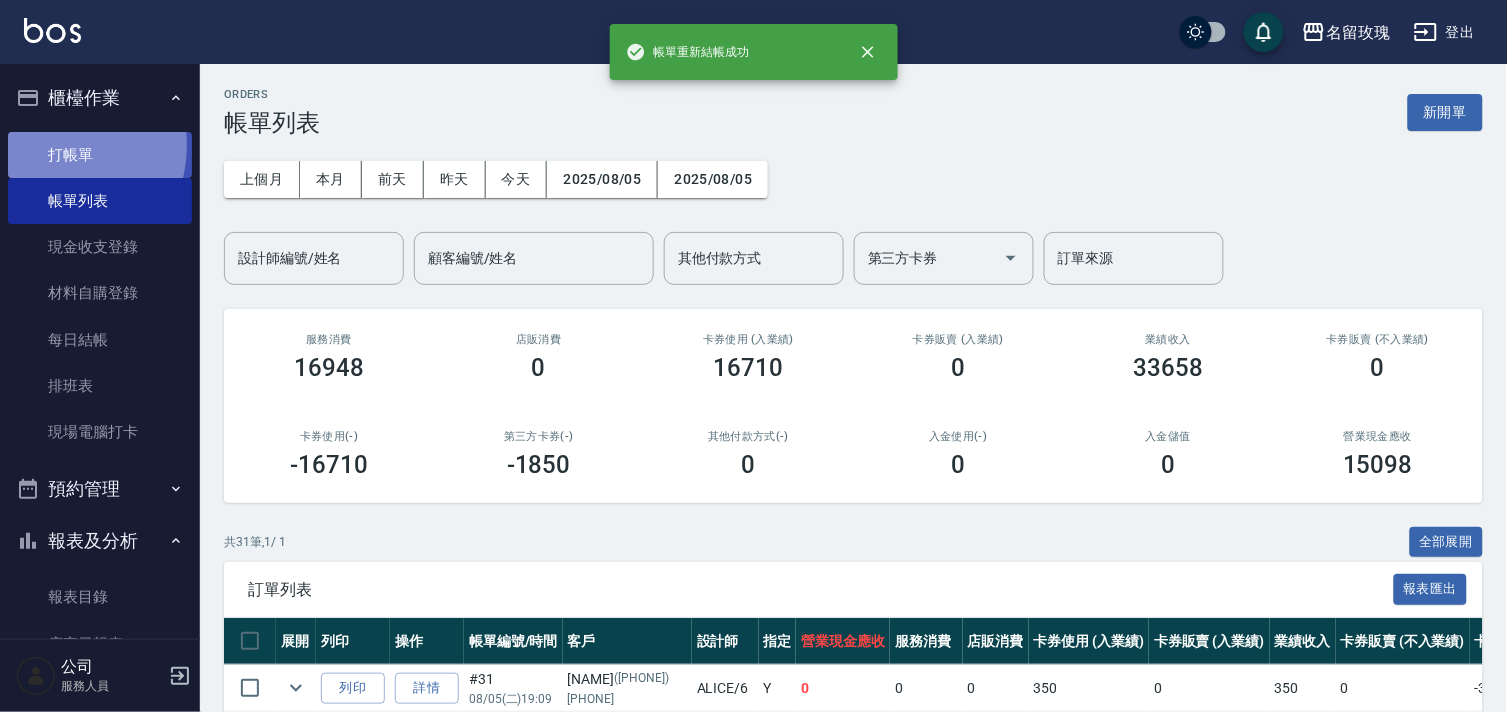 click on "打帳單" at bounding box center (100, 155) 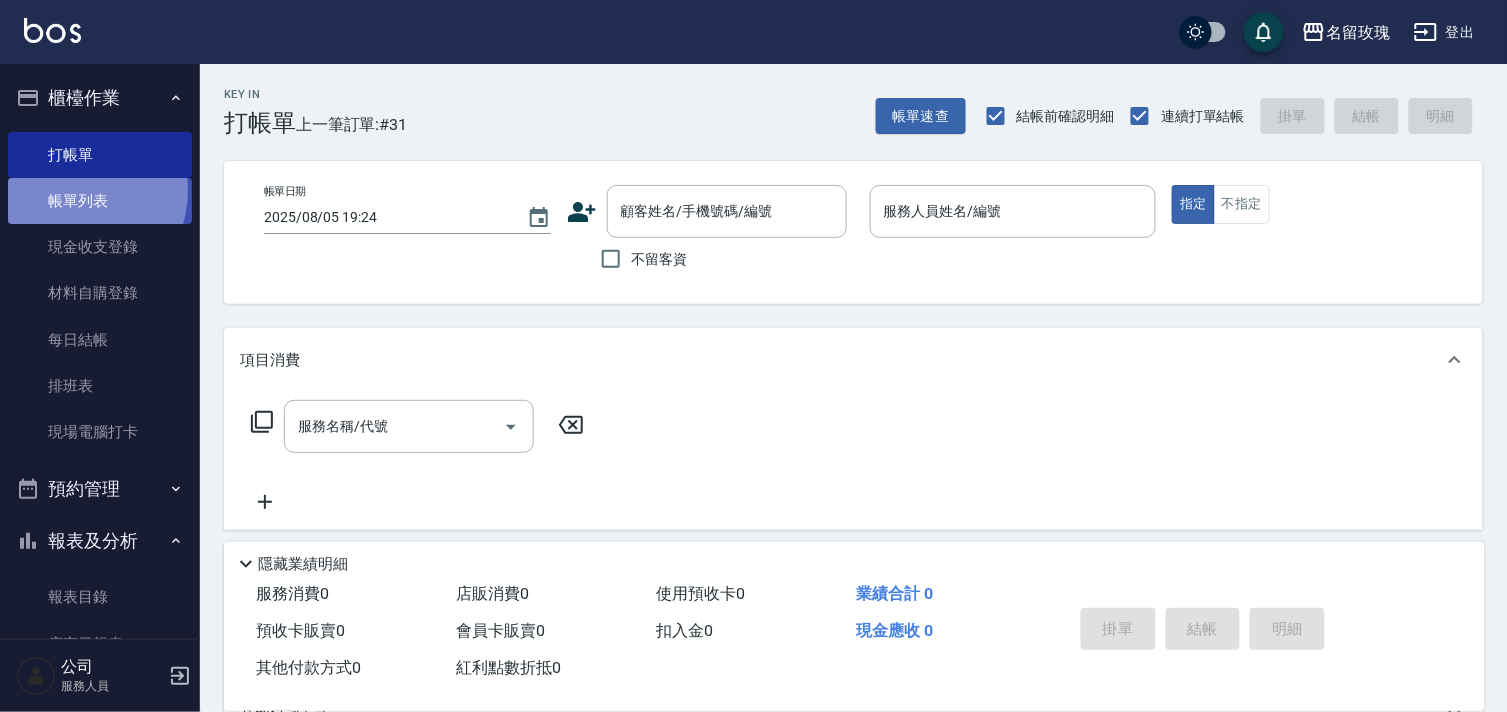 click on "帳單列表" at bounding box center (100, 201) 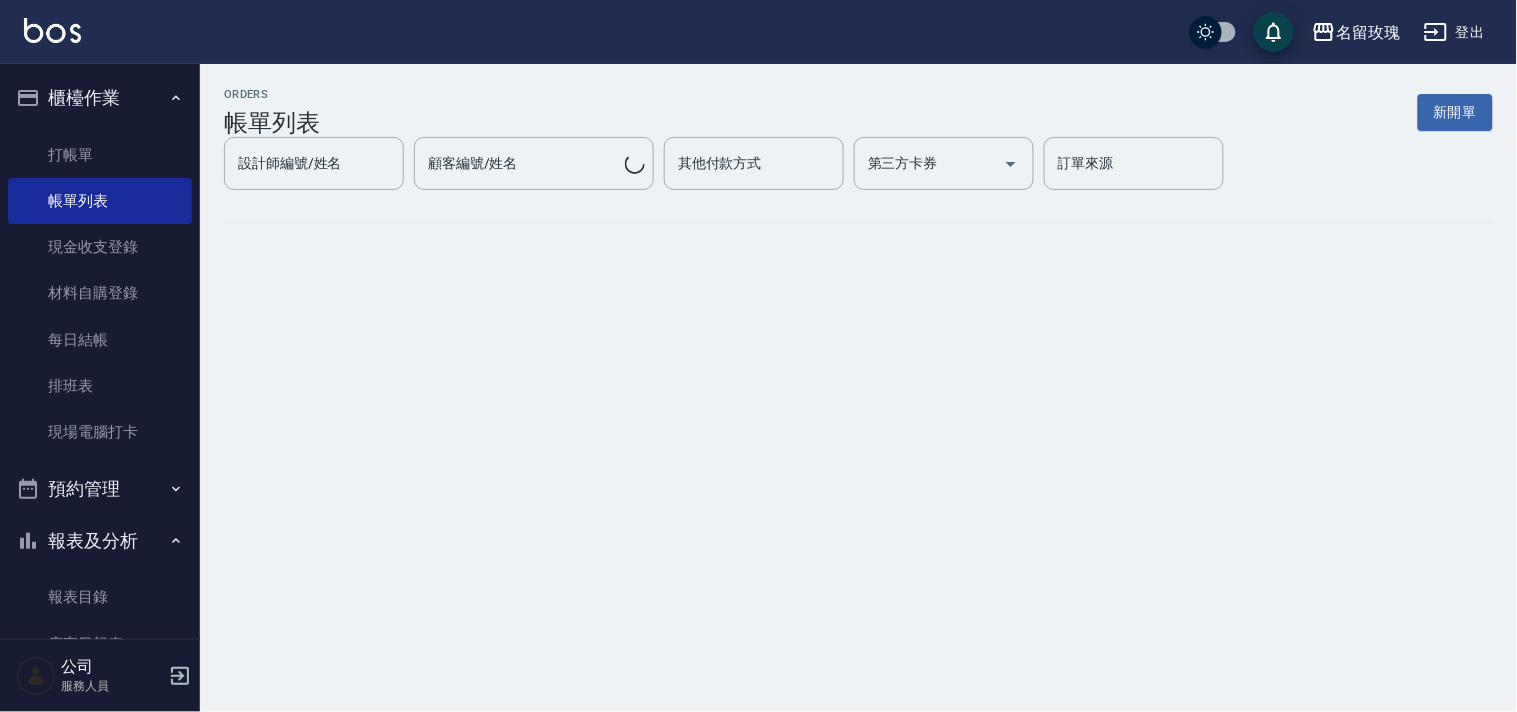 click on "帳單列表" at bounding box center (100, 201) 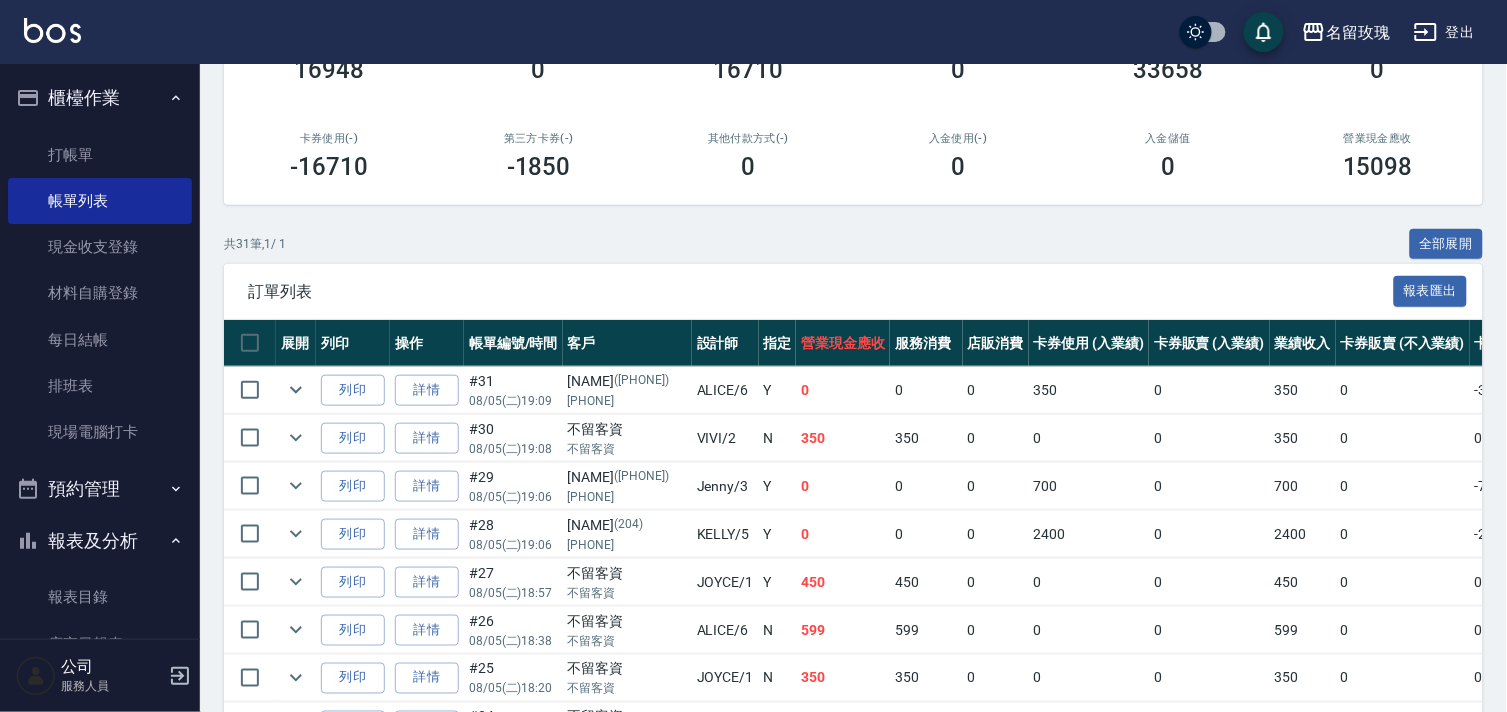 scroll, scrollTop: 333, scrollLeft: 0, axis: vertical 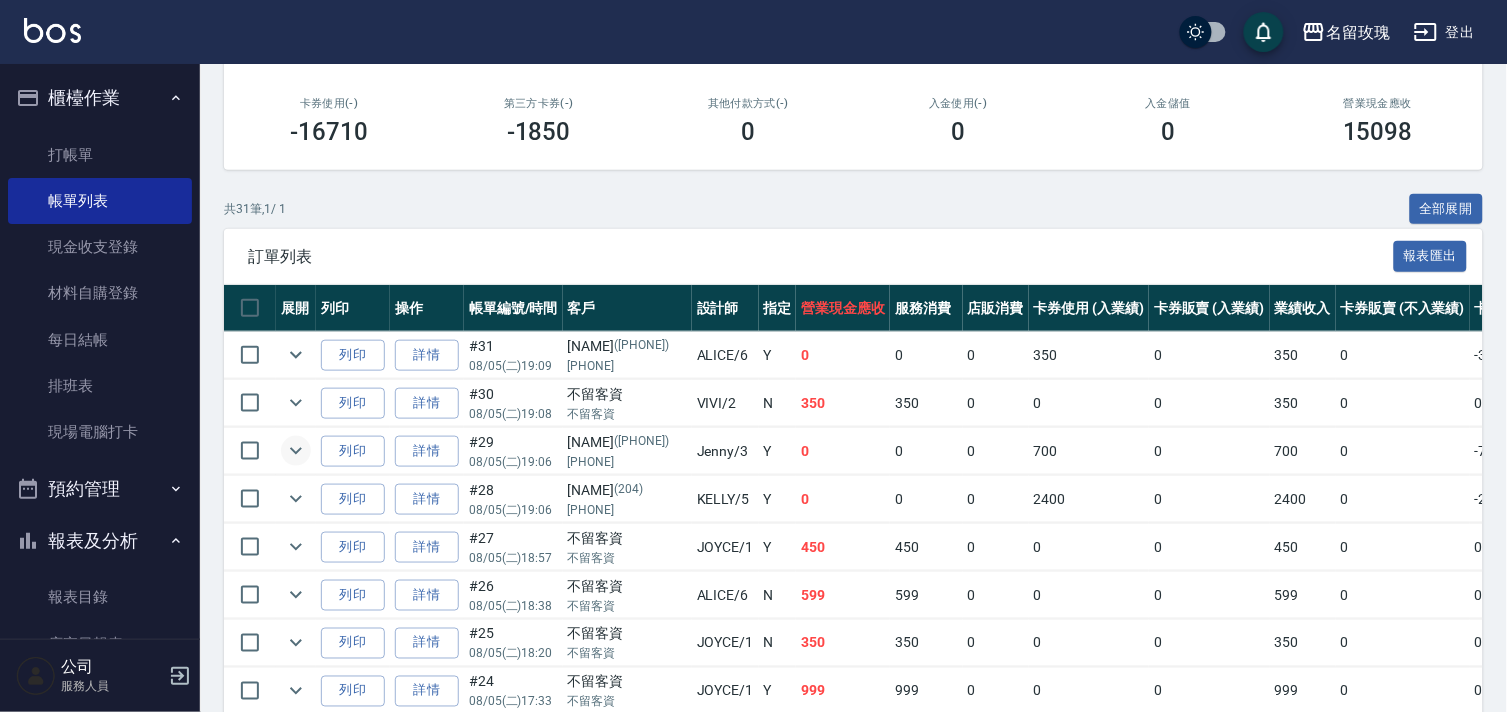 click 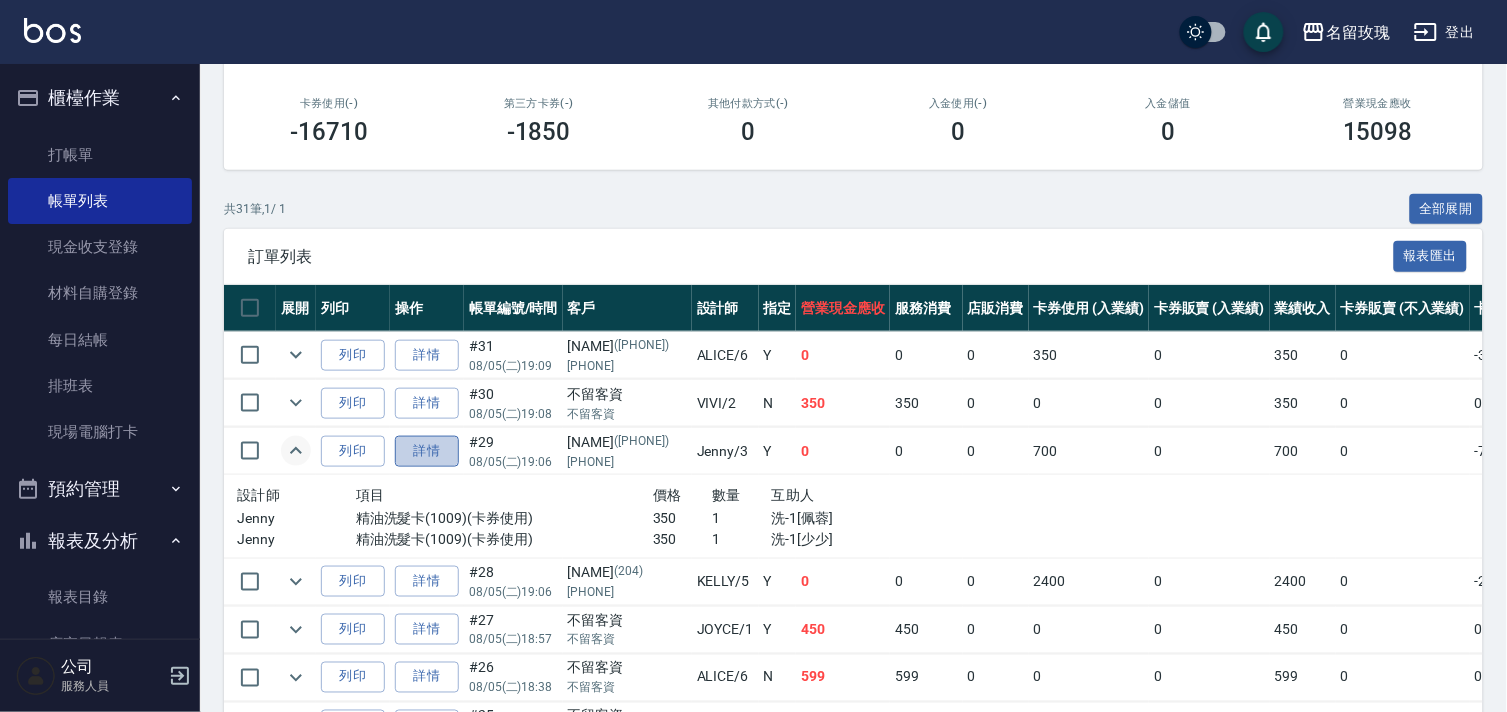 click on "詳情" at bounding box center [427, 451] 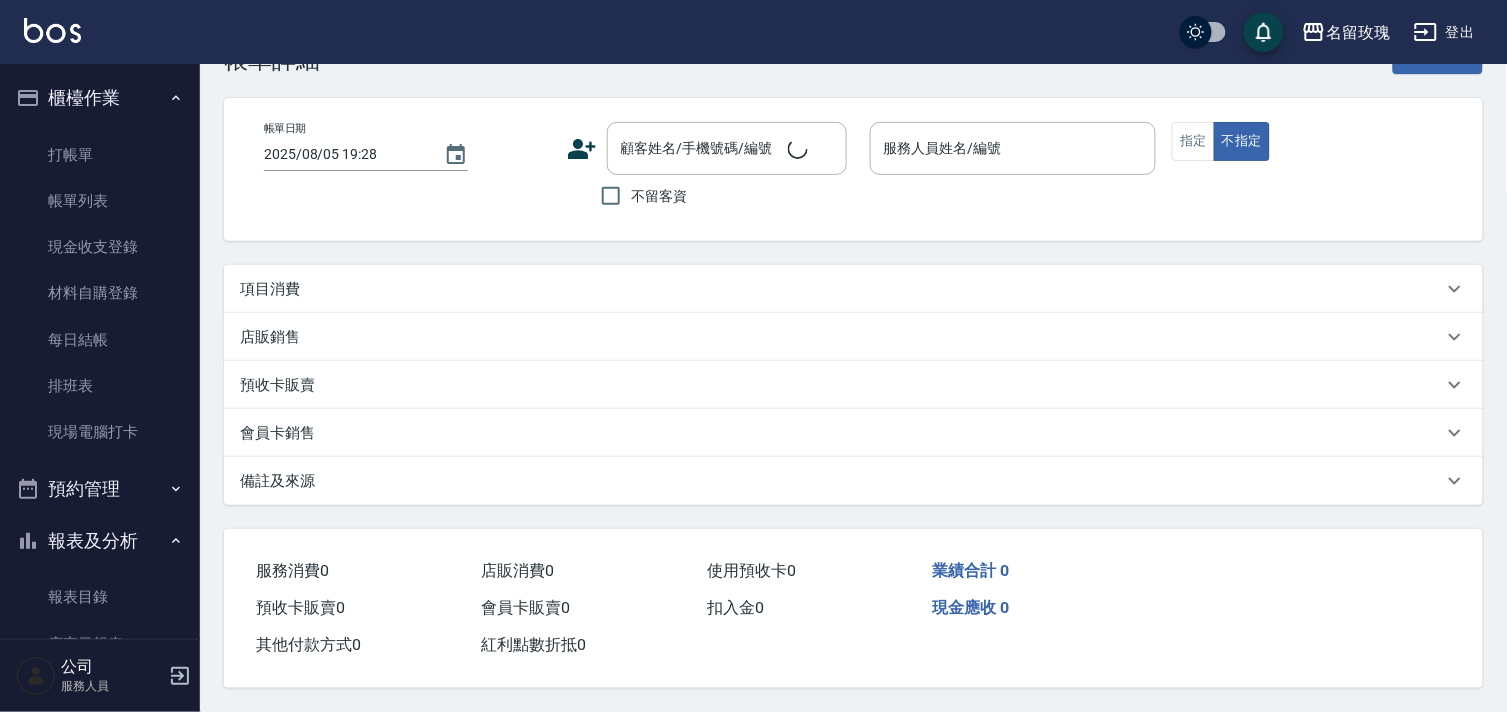 scroll, scrollTop: 0, scrollLeft: 0, axis: both 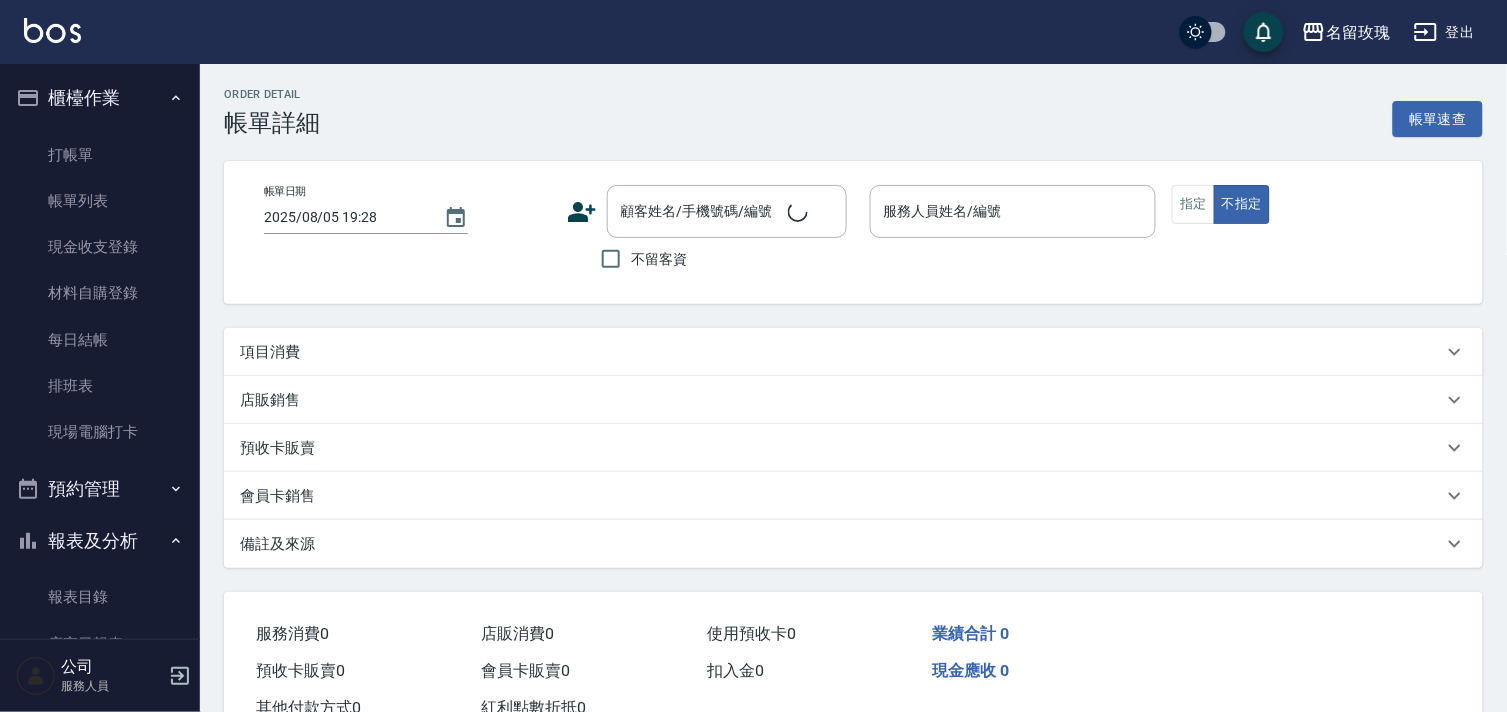 type on "2025/08/05 19:06" 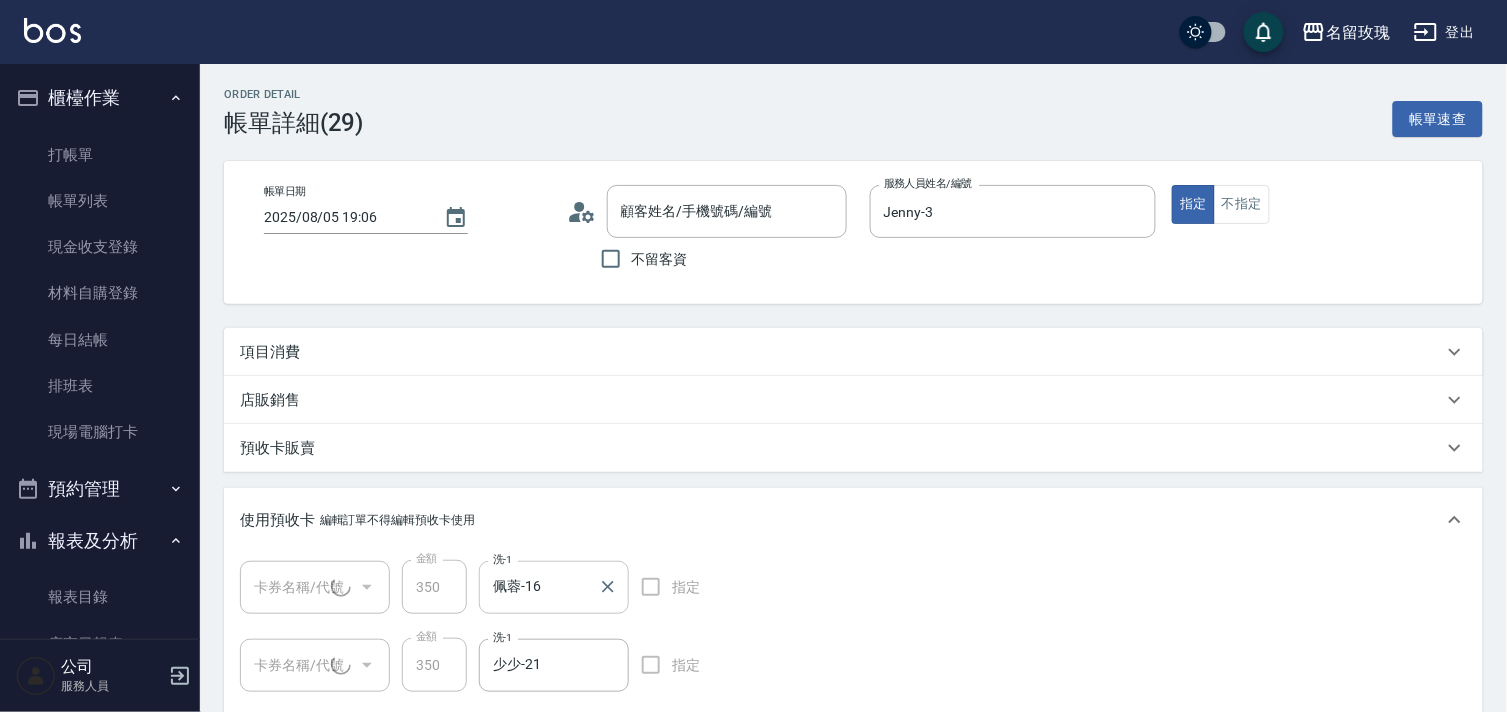 type on "[NAME]/[PHONE]/[PHONE]" 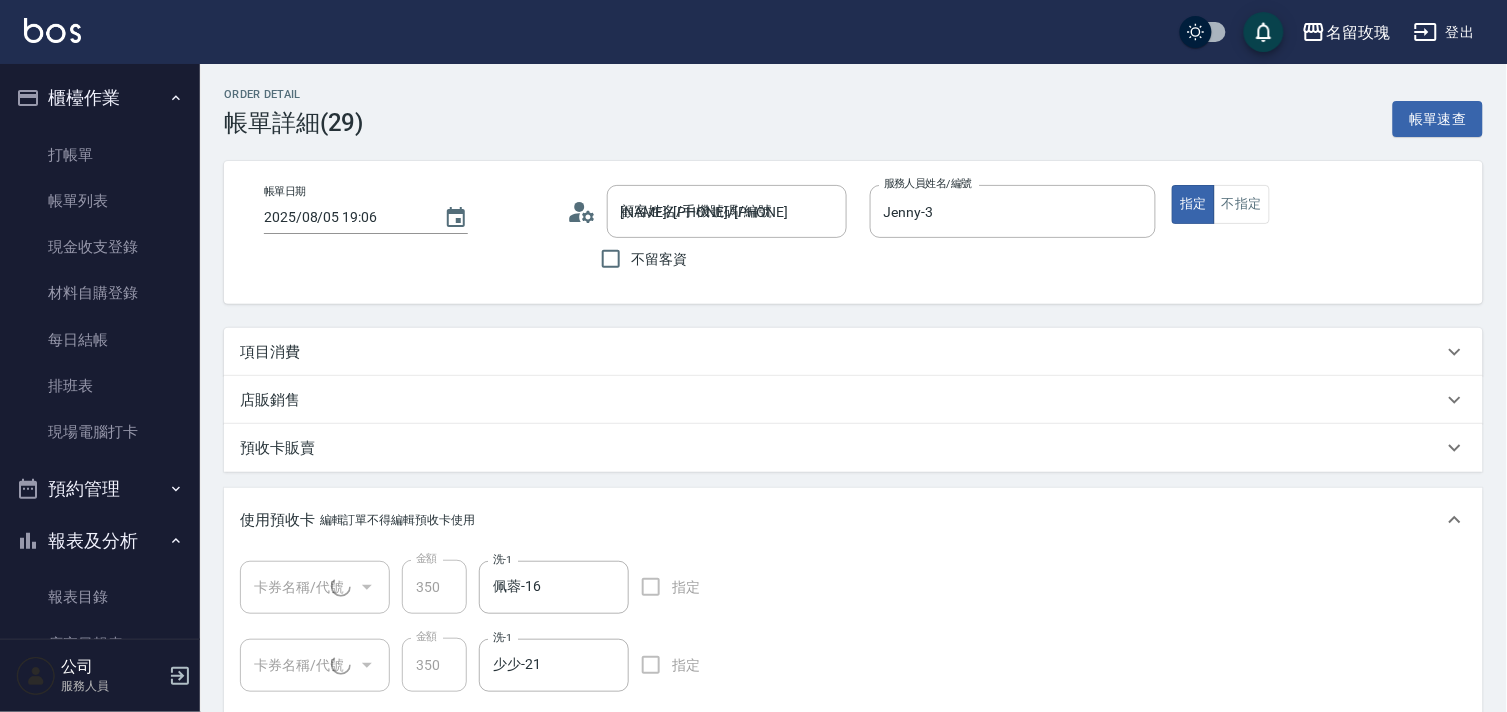 type on "精油洗髮卡(1/4) dg09" 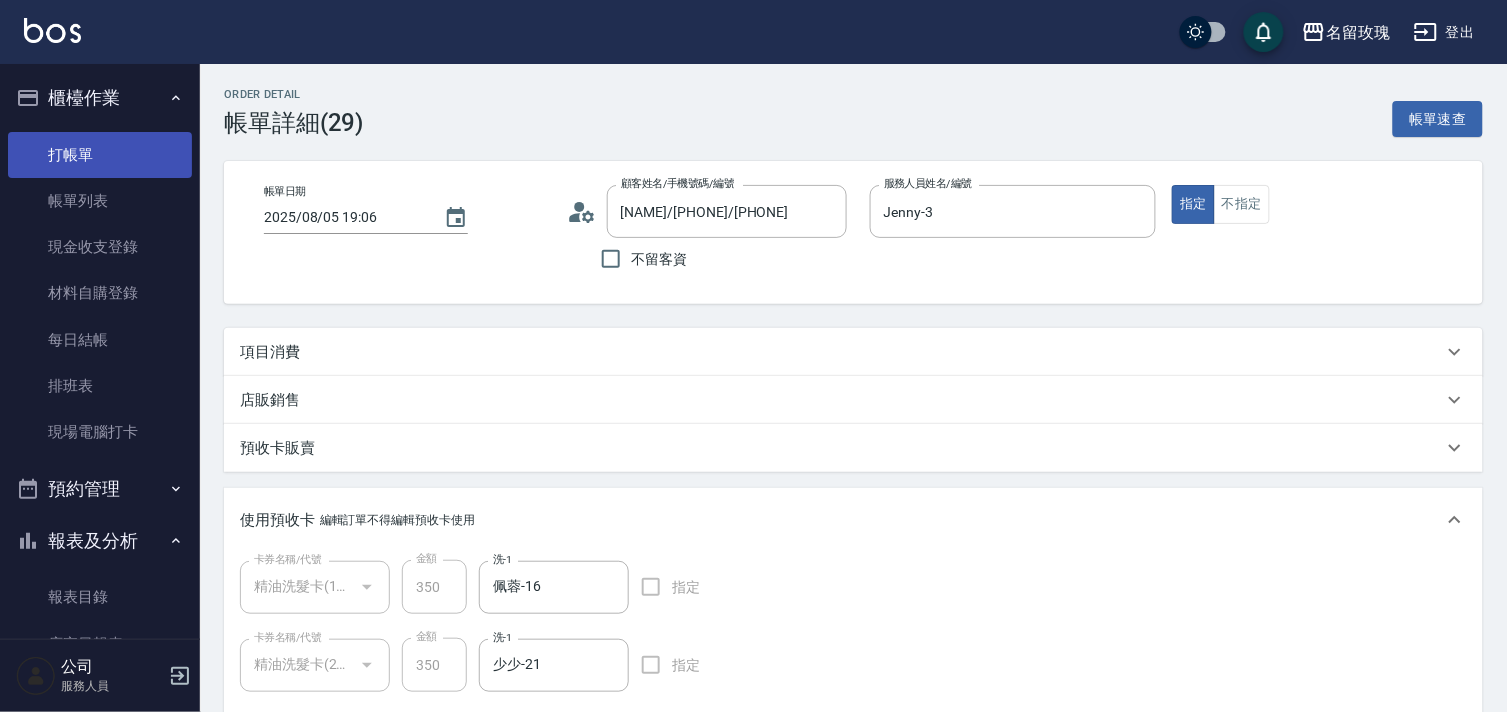 click on "打帳單" at bounding box center [100, 155] 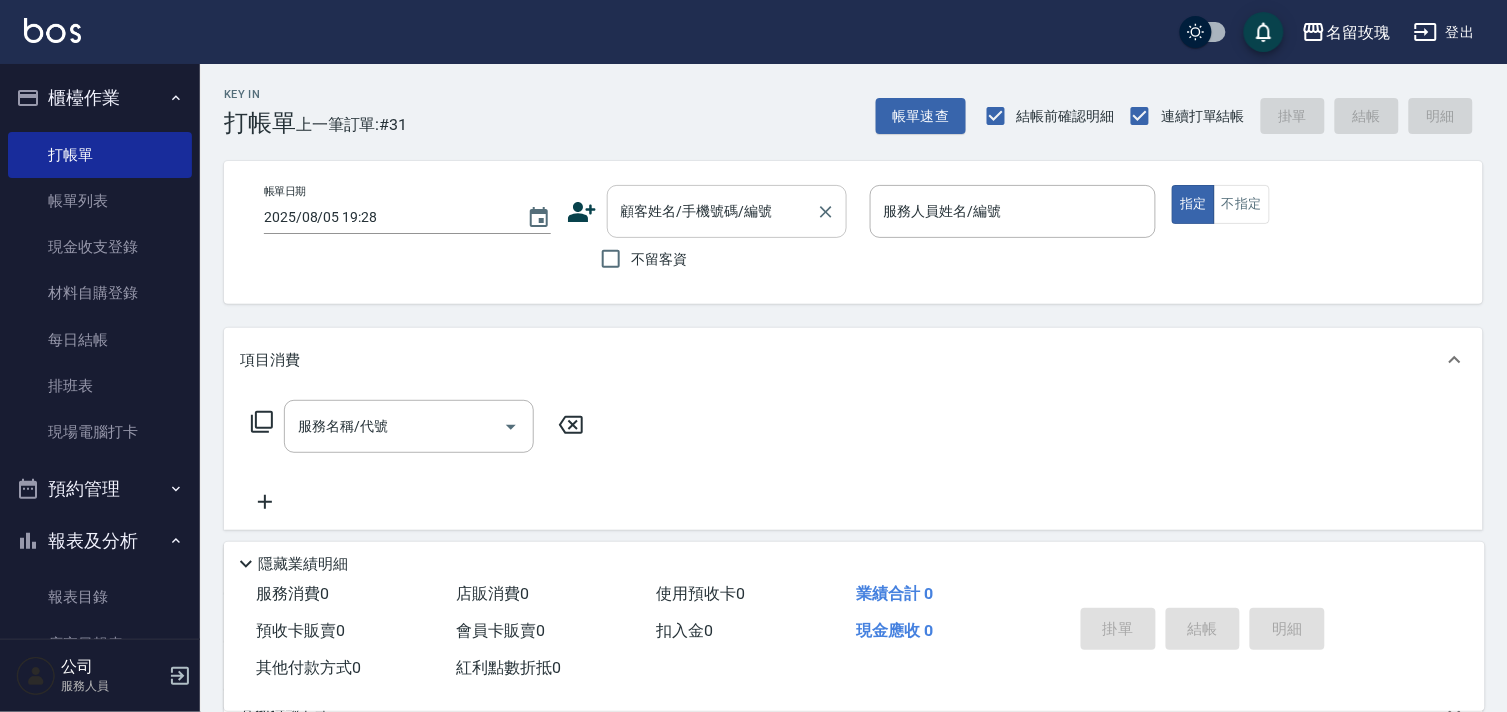 drag, startPoint x: 656, startPoint y: 258, endPoint x: 830, endPoint y: 218, distance: 178.53851 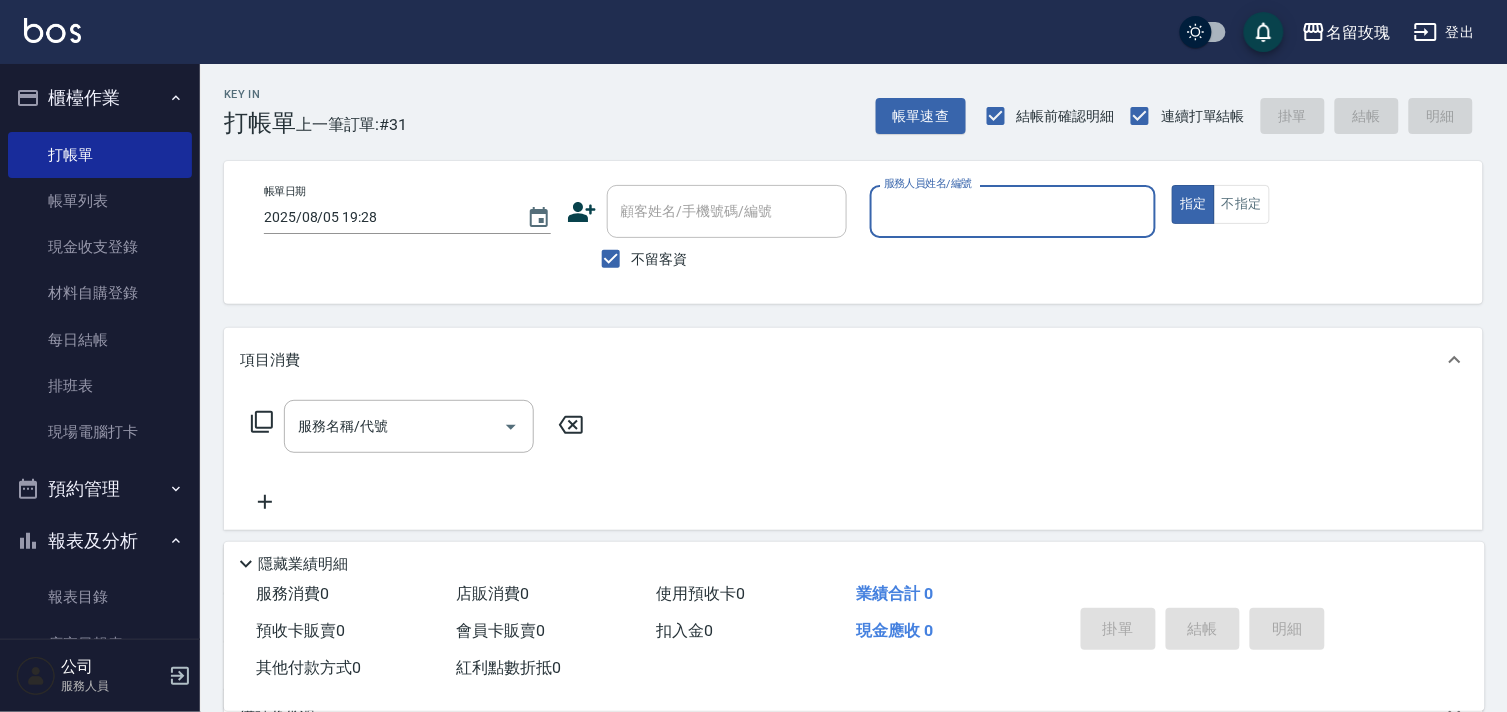 drag, startPoint x: 983, startPoint y: 230, endPoint x: 1014, endPoint y: 217, distance: 33.61547 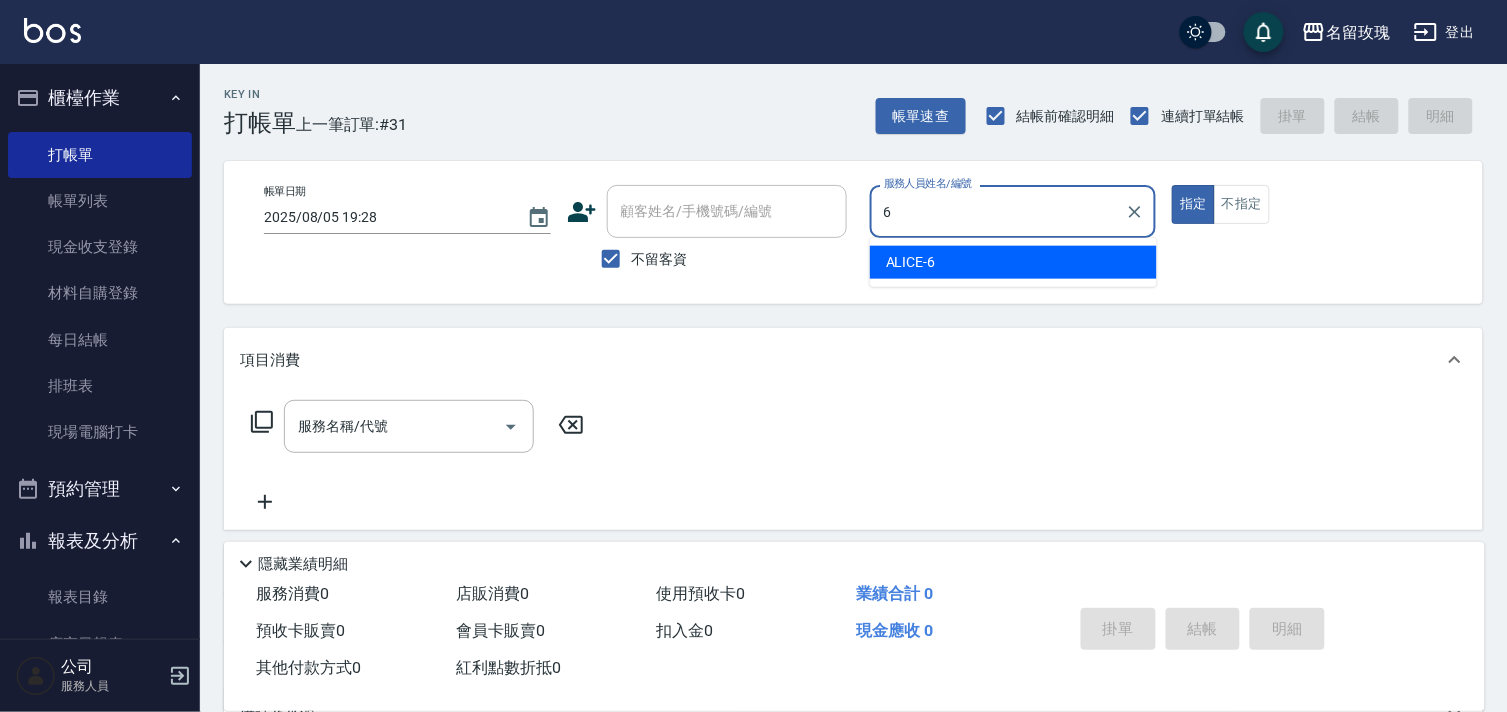 type on "ALICE-6" 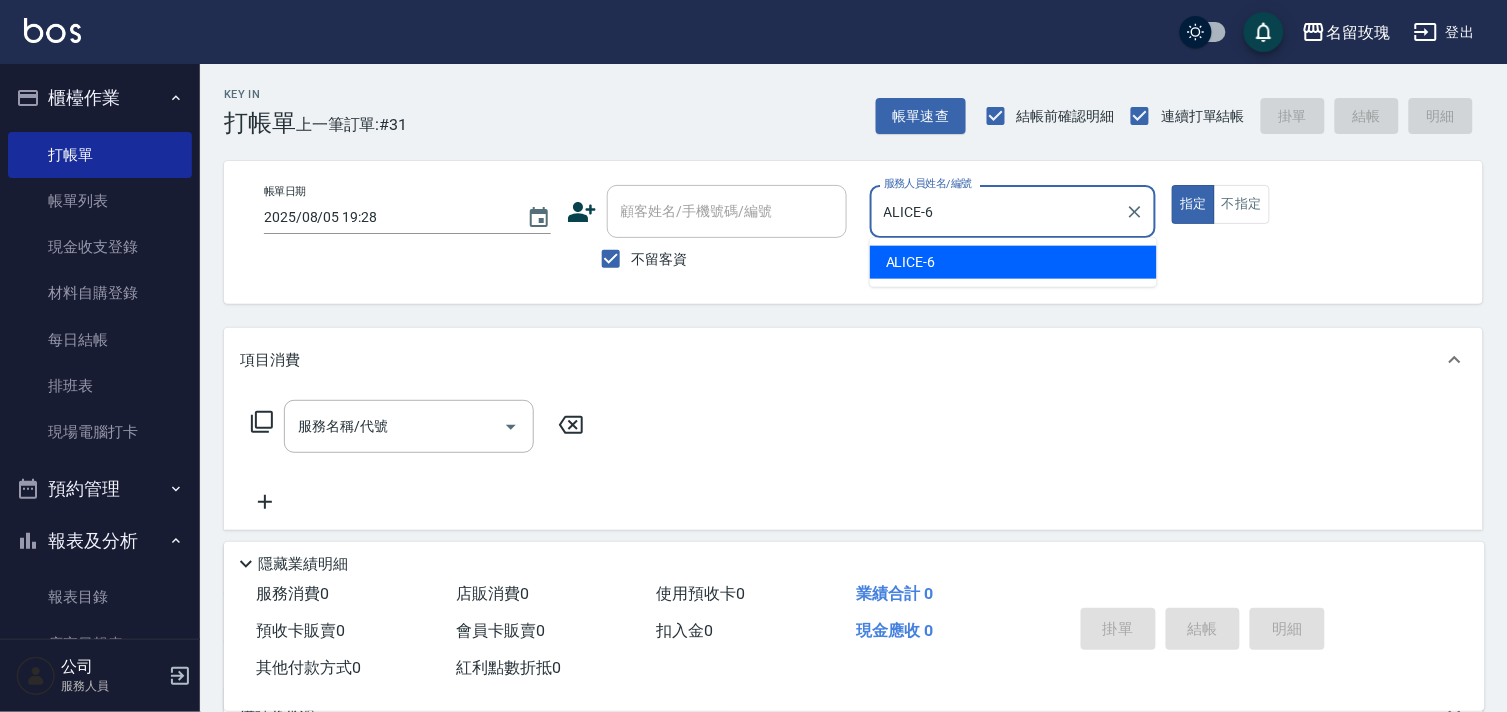 type on "true" 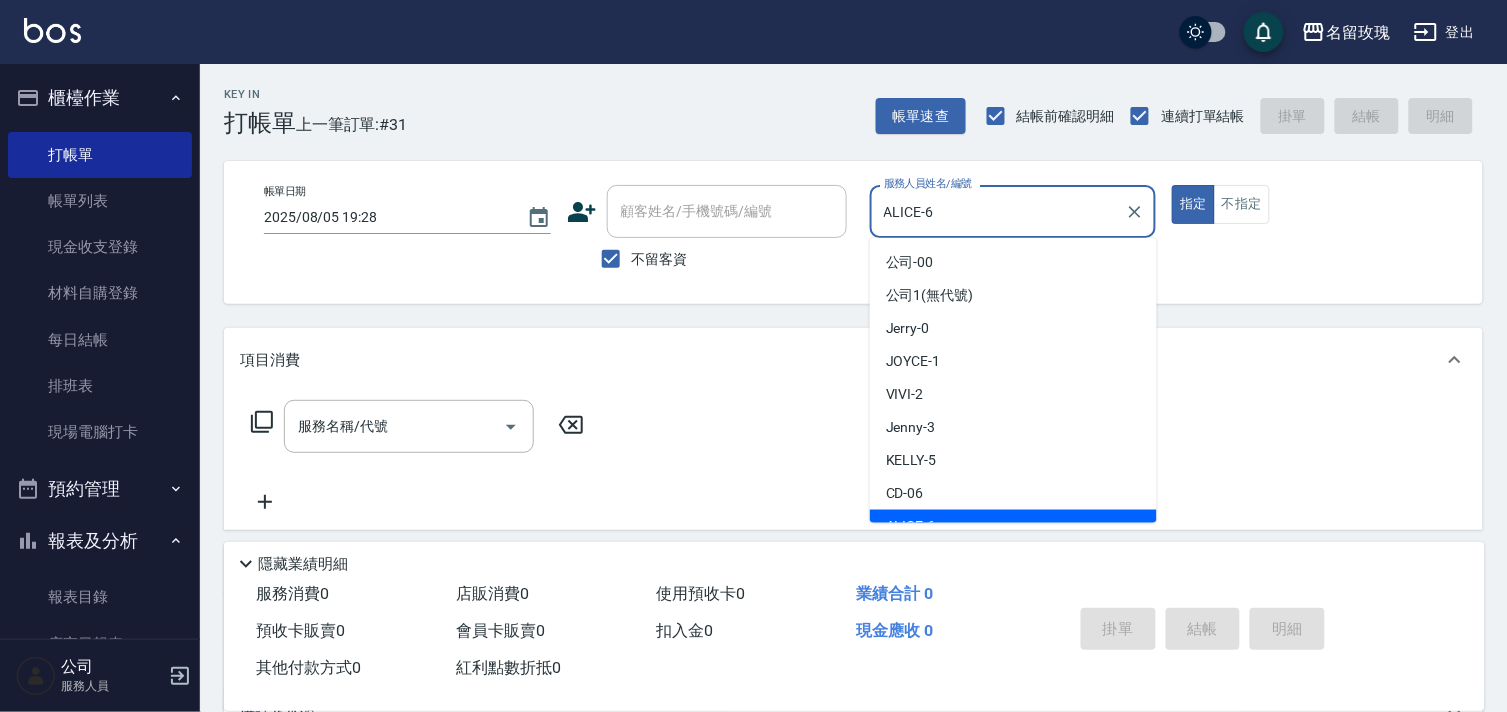 drag, startPoint x: 1014, startPoint y: 217, endPoint x: 426, endPoint y: 83, distance: 603.07544 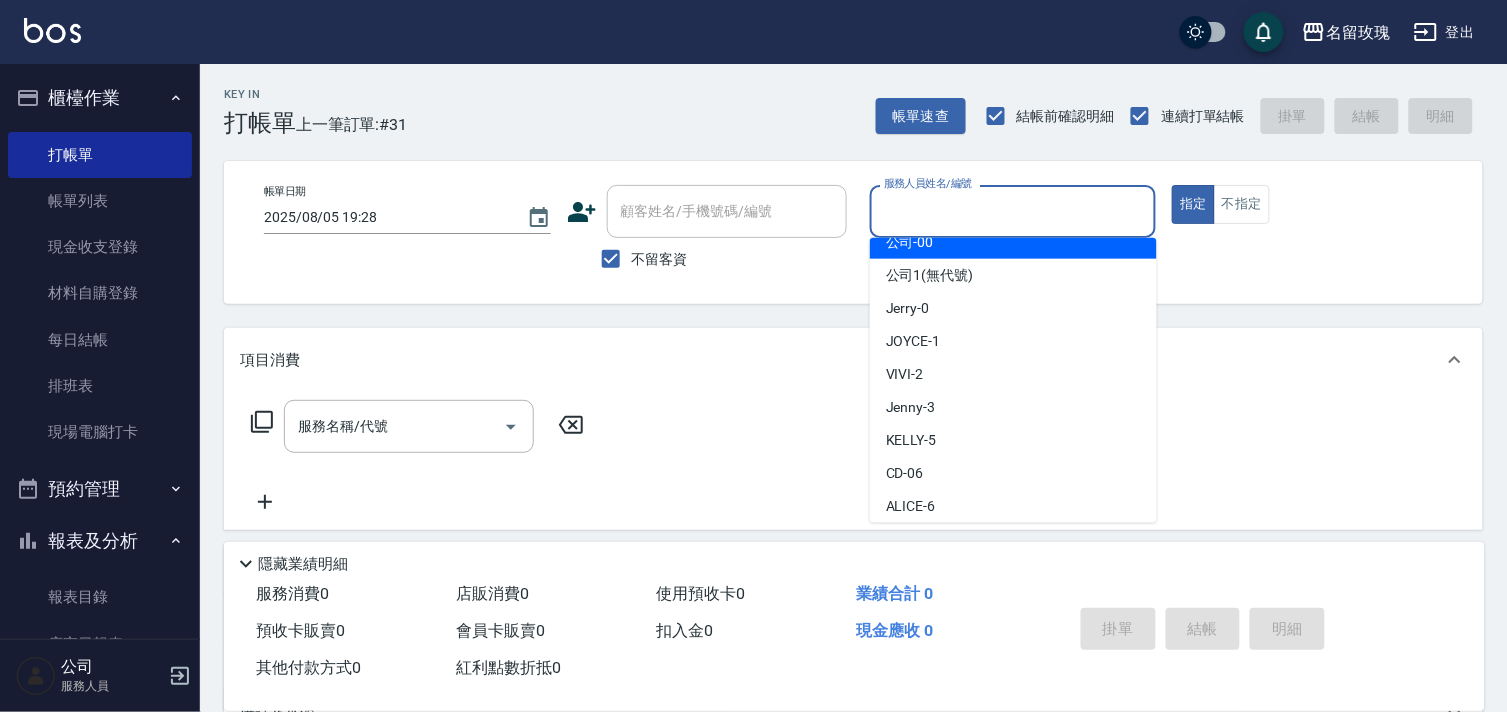 scroll, scrollTop: 7, scrollLeft: 0, axis: vertical 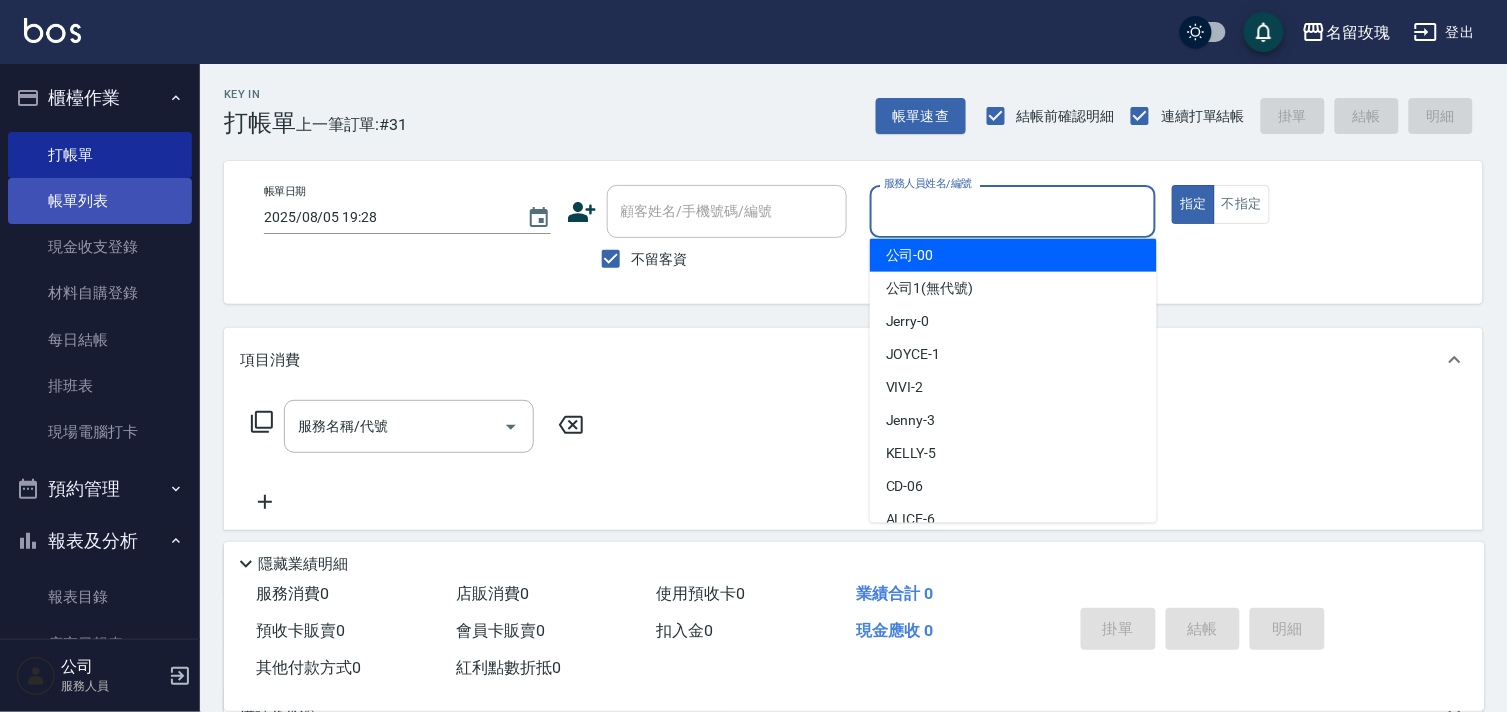 type 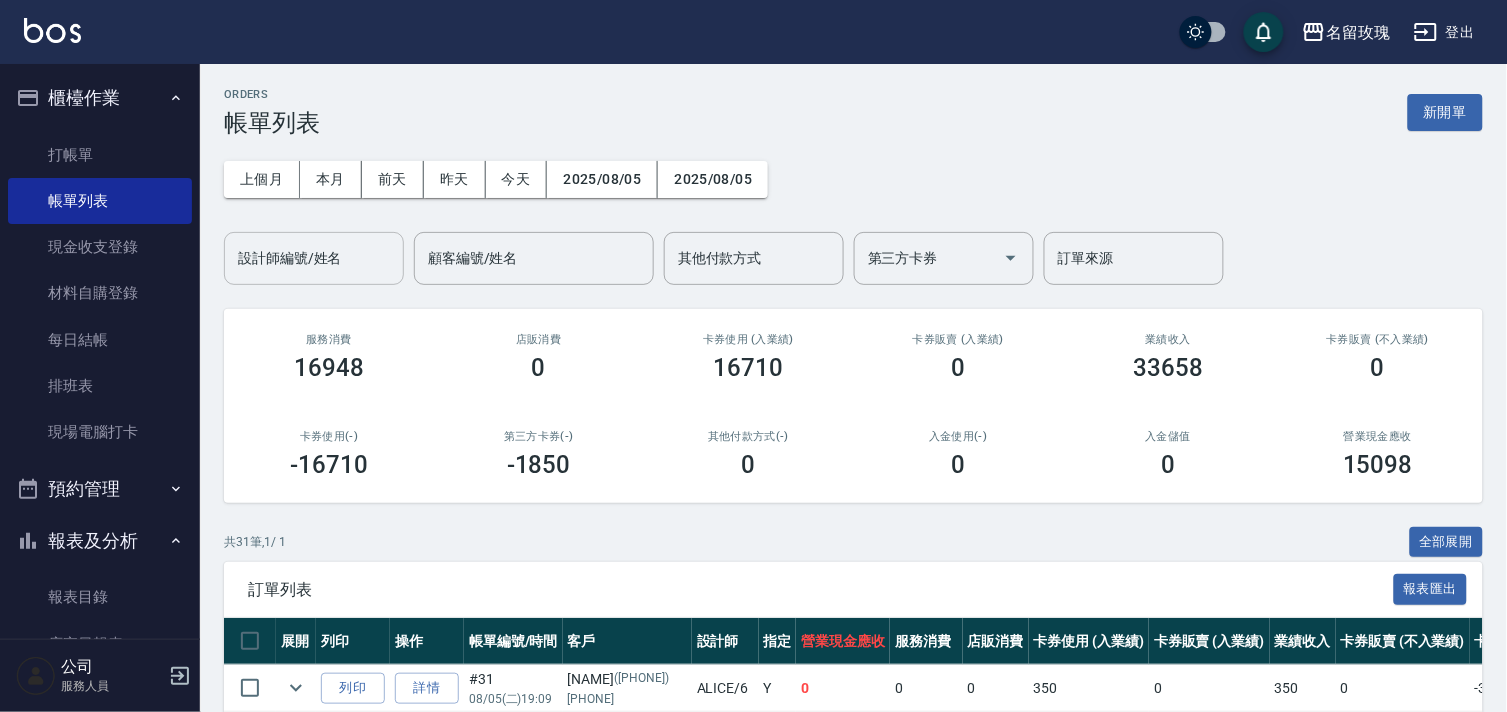 click on "設計師編號/姓名 設計師編號/姓名" at bounding box center (314, 258) 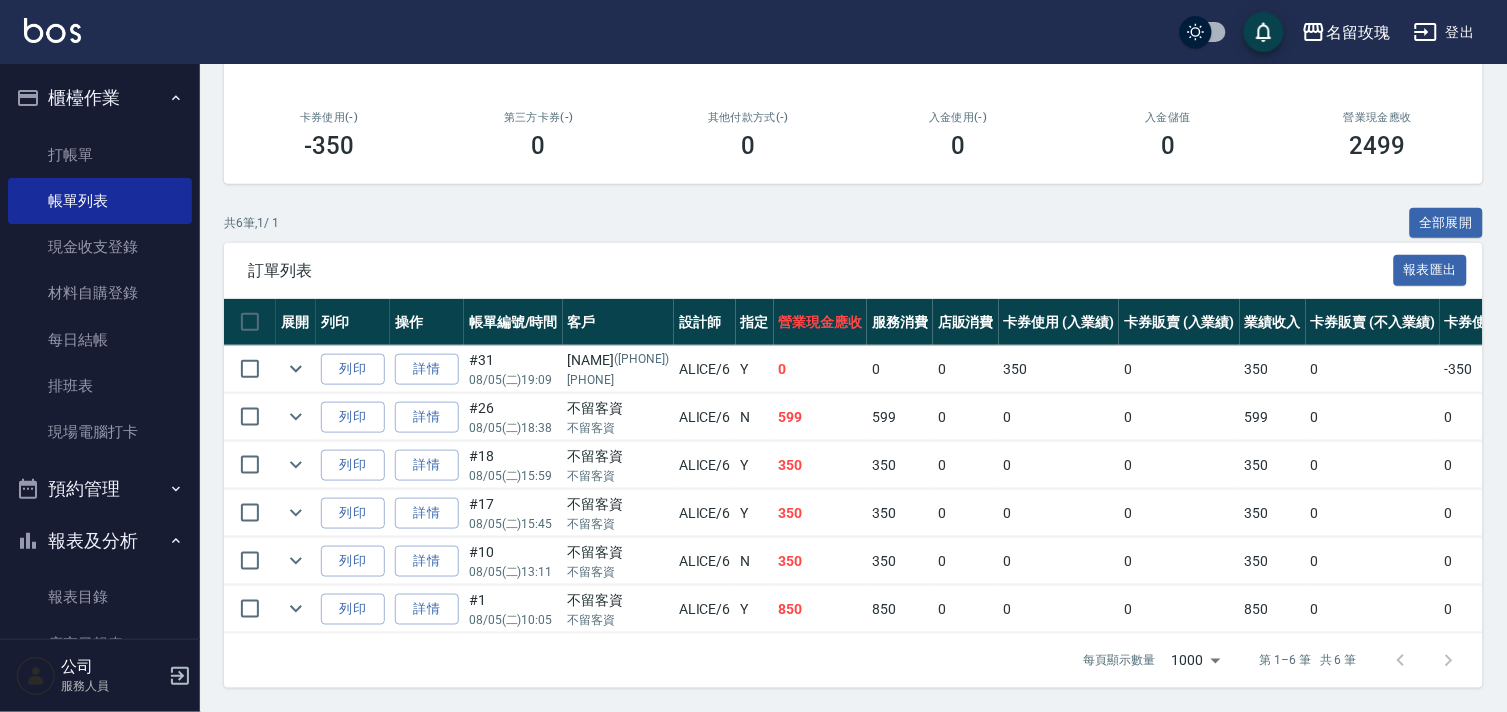 scroll, scrollTop: 336, scrollLeft: 0, axis: vertical 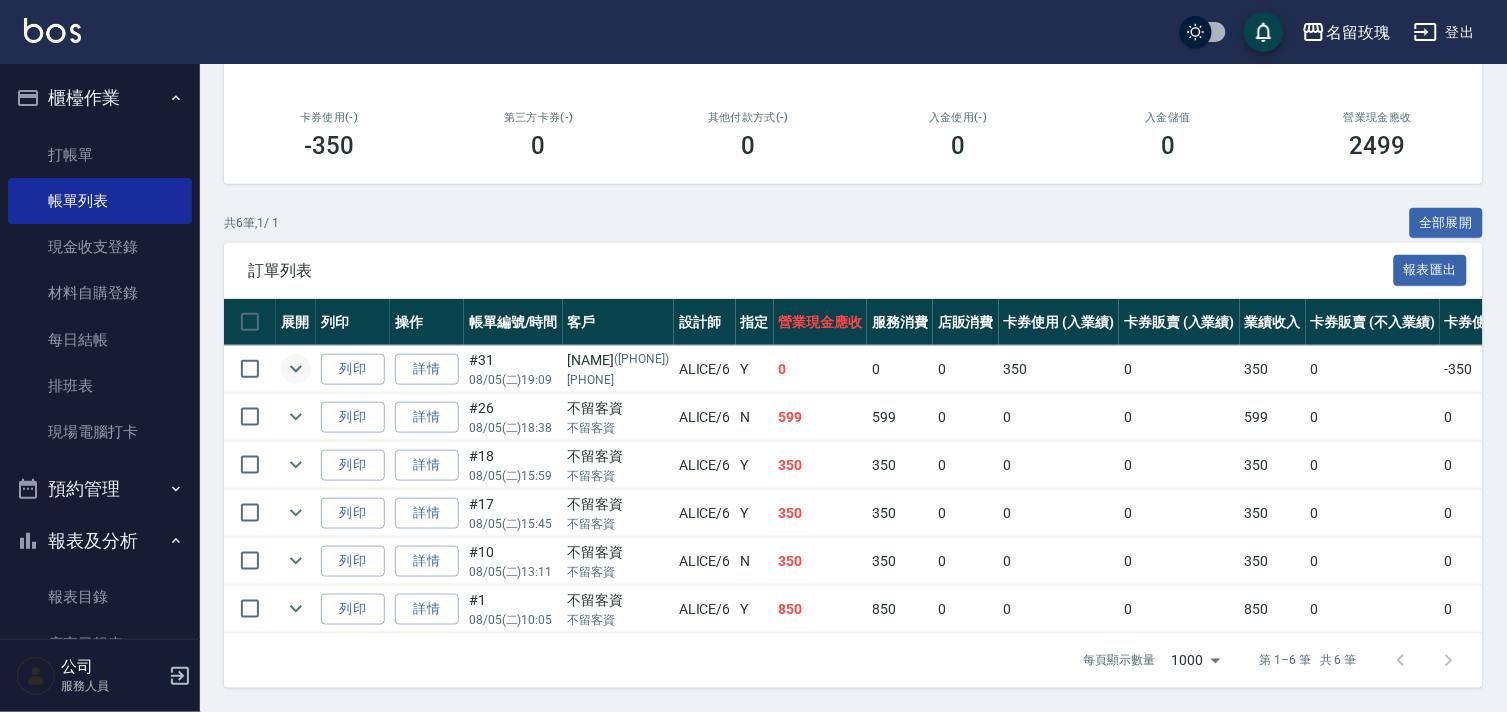 type on "ALICE-6" 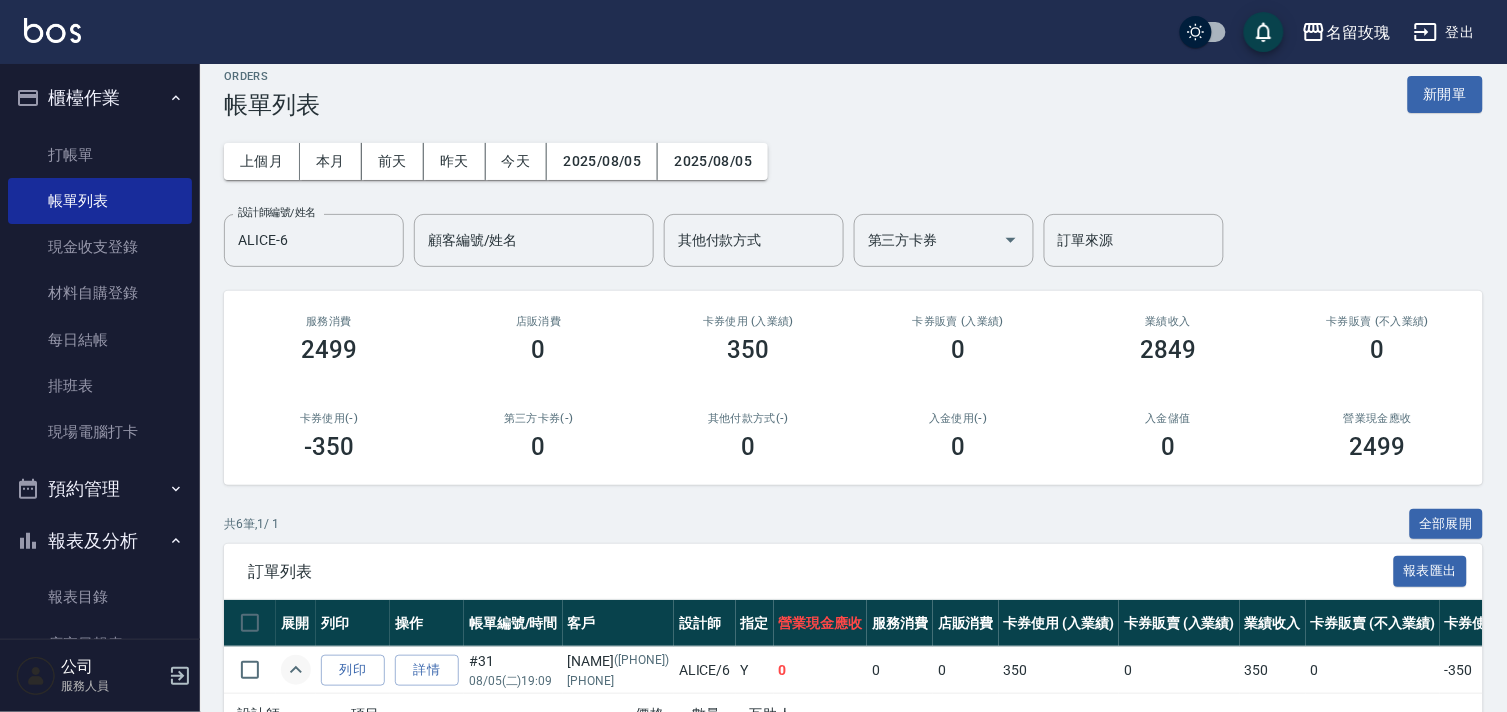 scroll, scrollTop: 0, scrollLeft: 0, axis: both 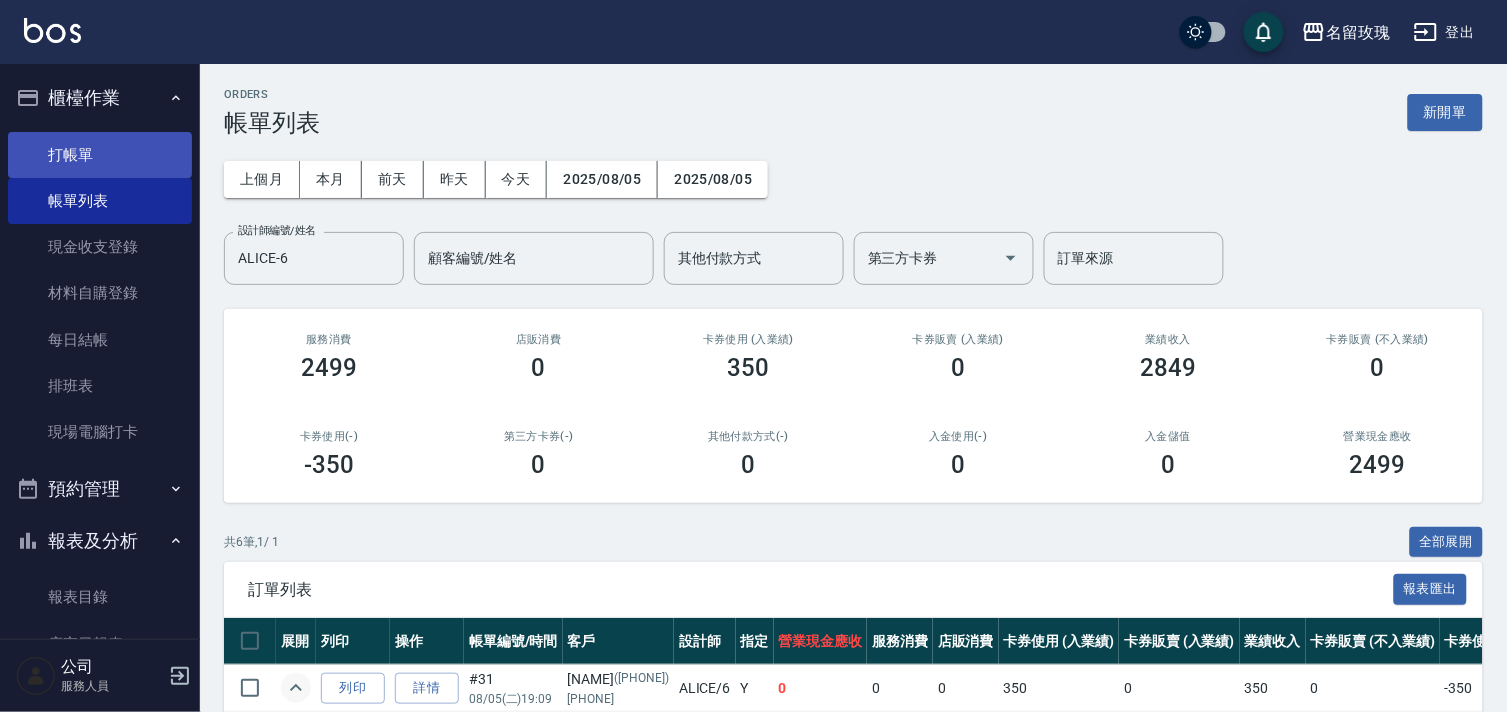 click on "打帳單" at bounding box center (100, 155) 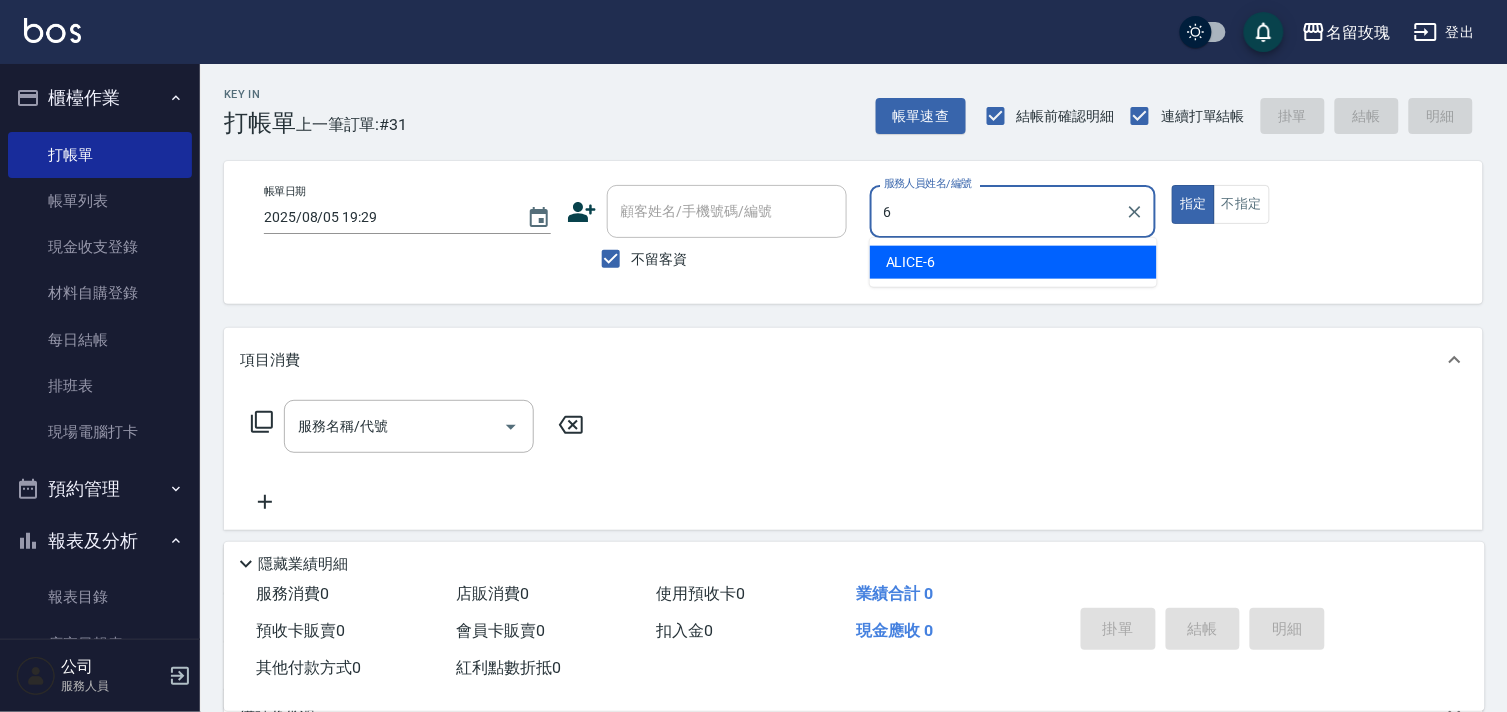 type on "ALICE-6" 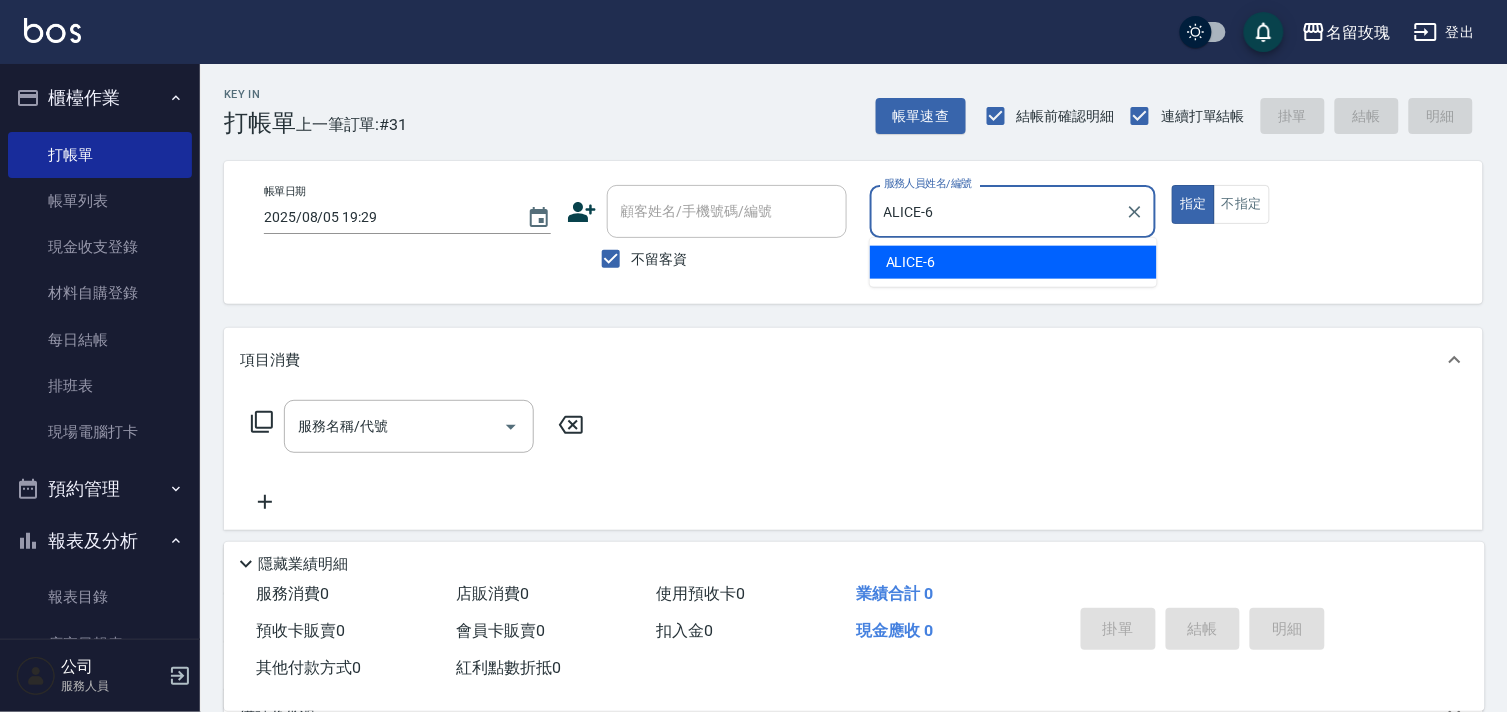type on "true" 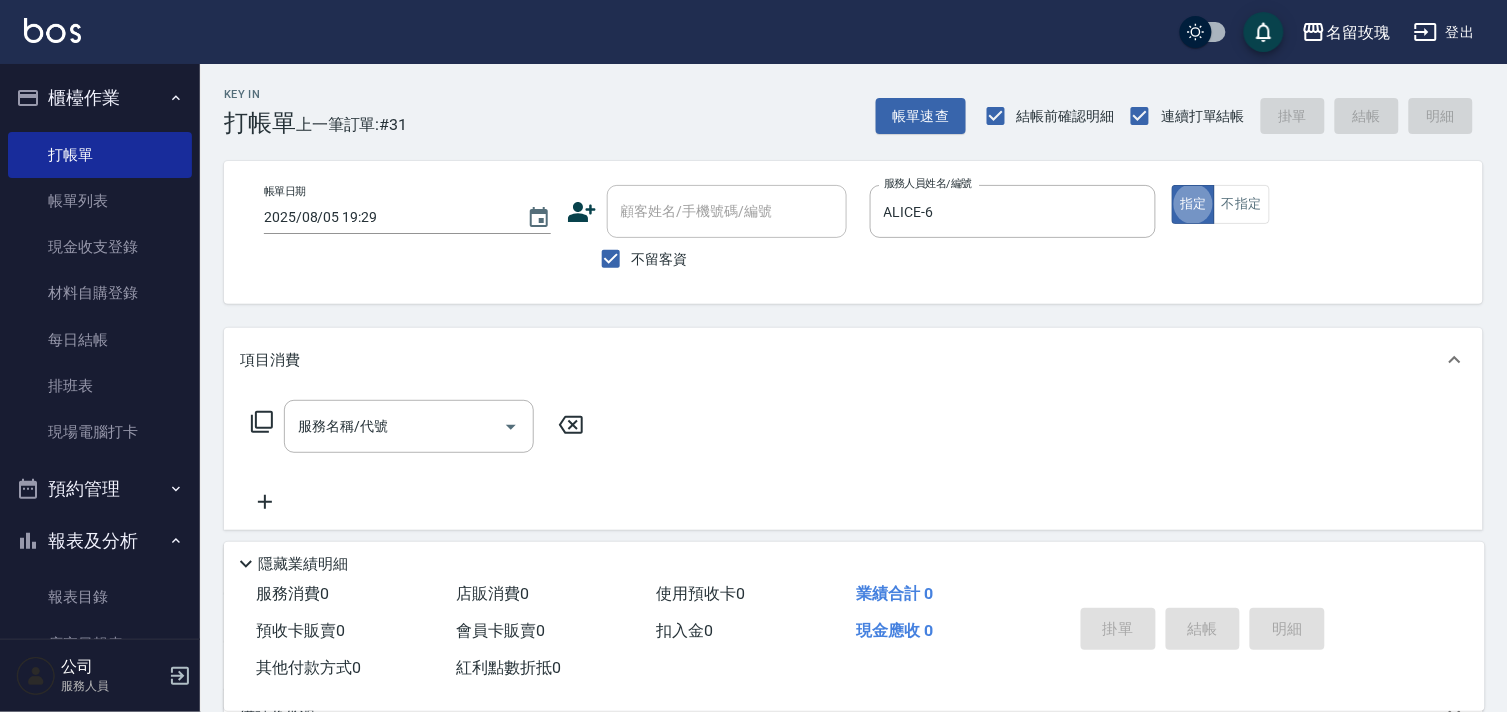 drag, startPoint x: 406, startPoint y: 427, endPoint x: 386, endPoint y: 418, distance: 21.931713 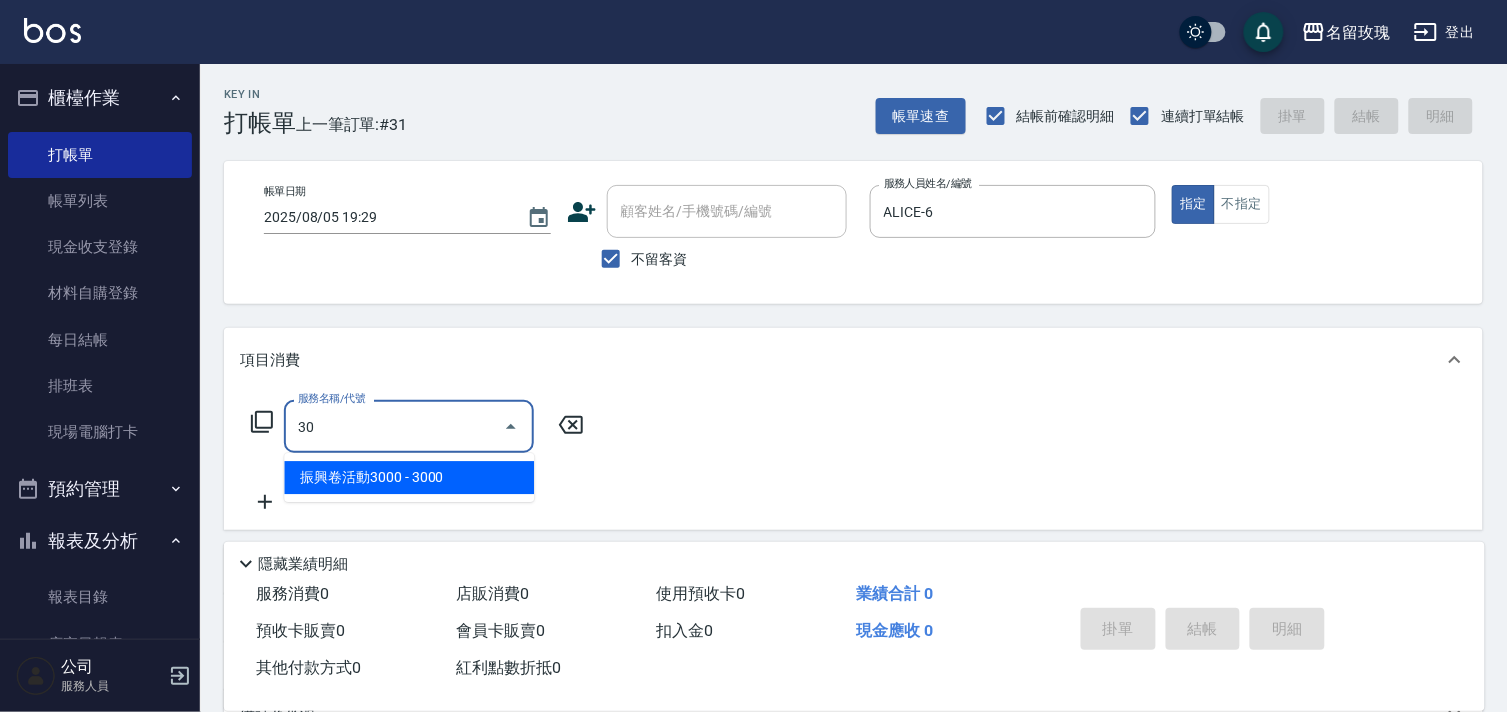 type on "3" 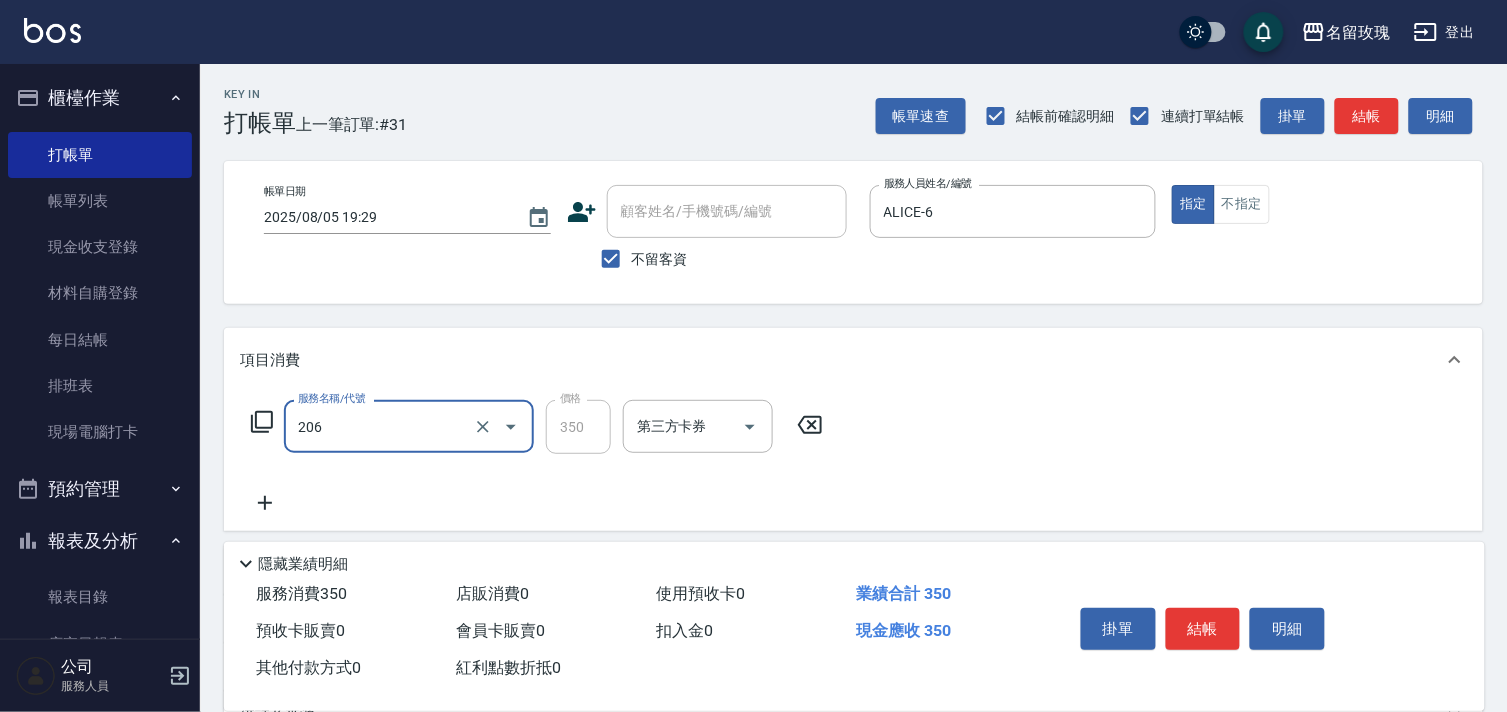 type on "洗髮精油(206)" 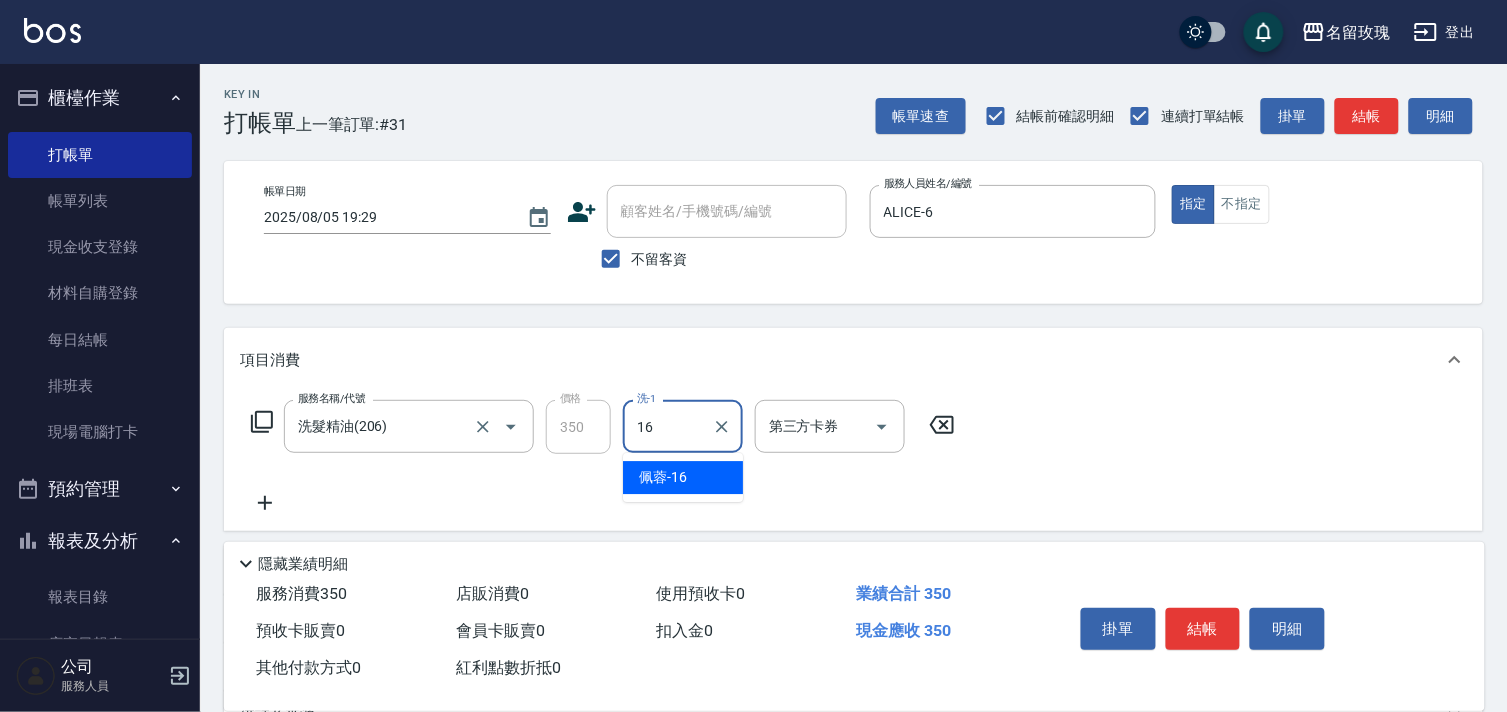 type on "佩蓉-16" 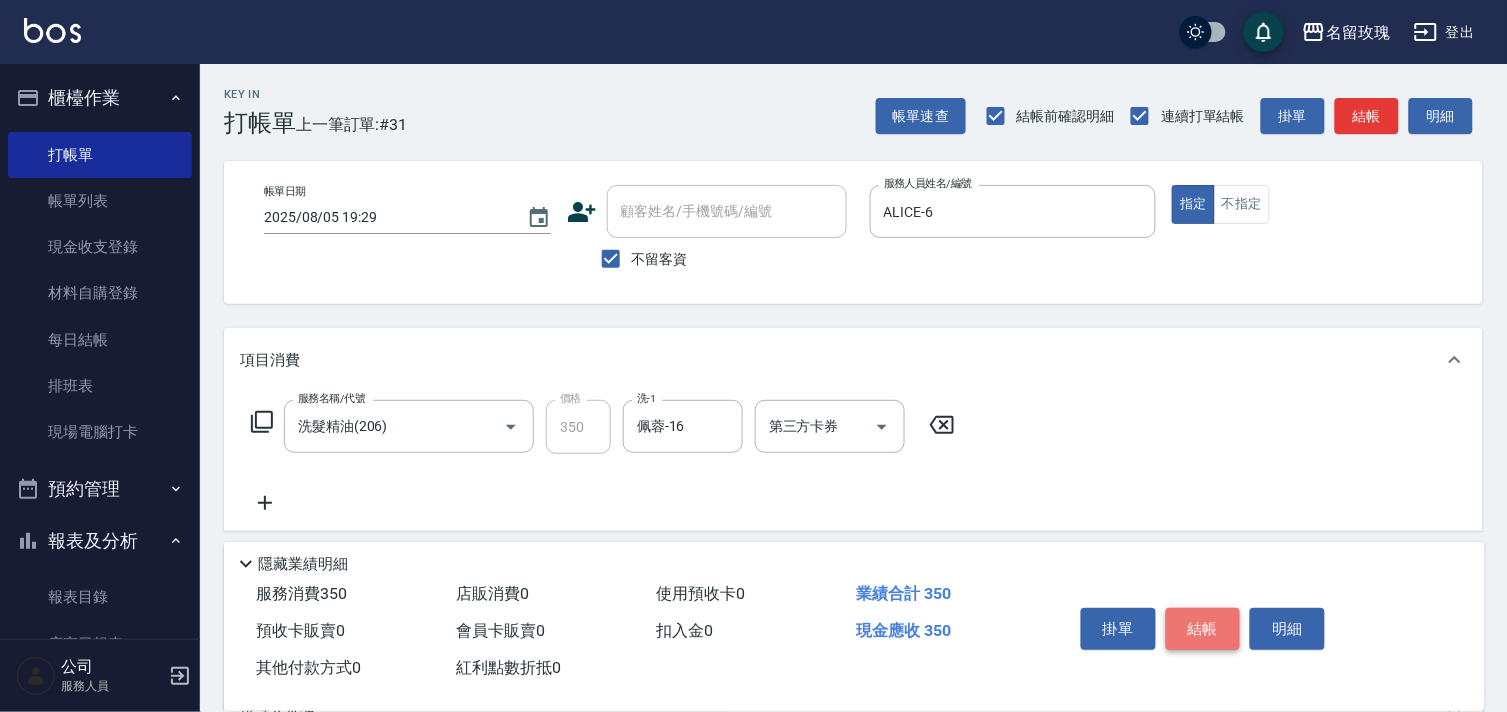 click on "結帳" at bounding box center [1203, 629] 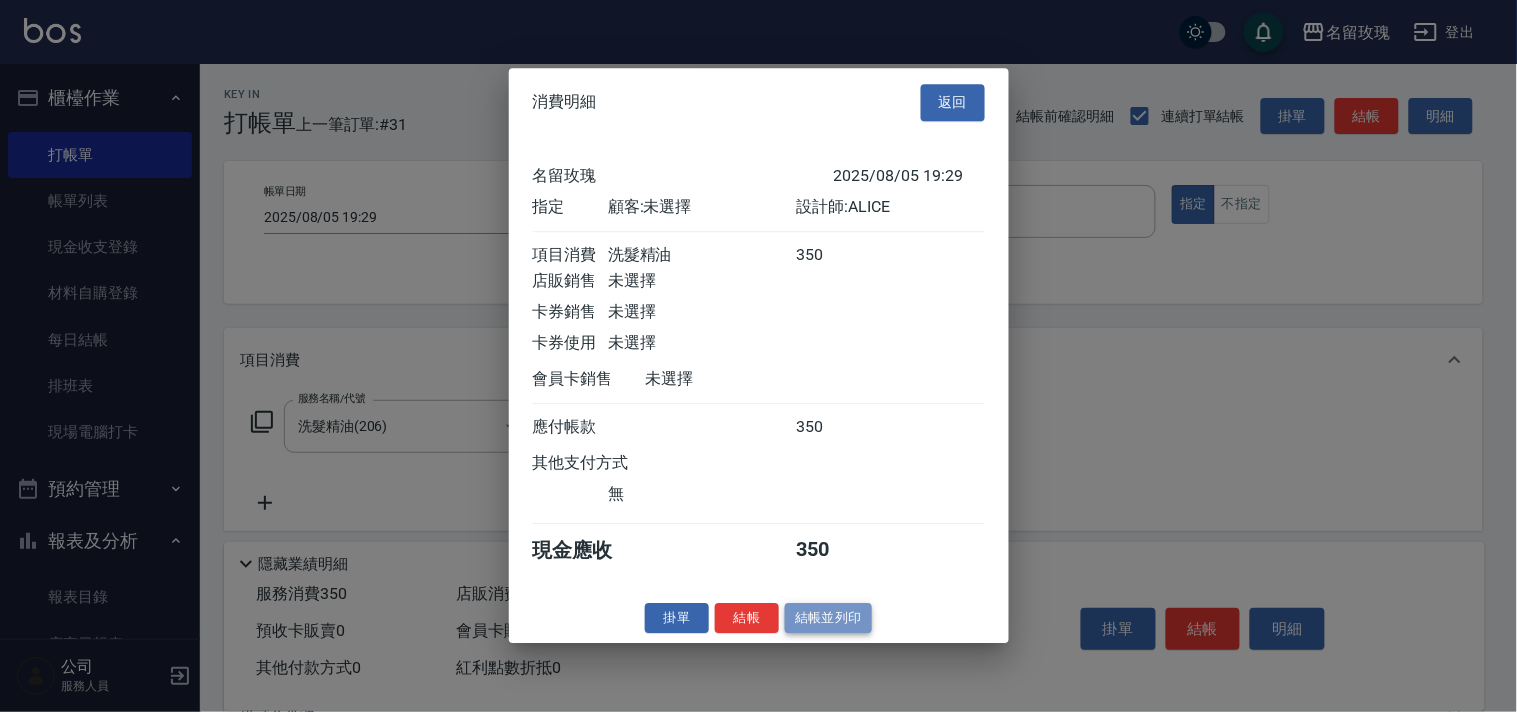 click on "結帳並列印" at bounding box center (828, 618) 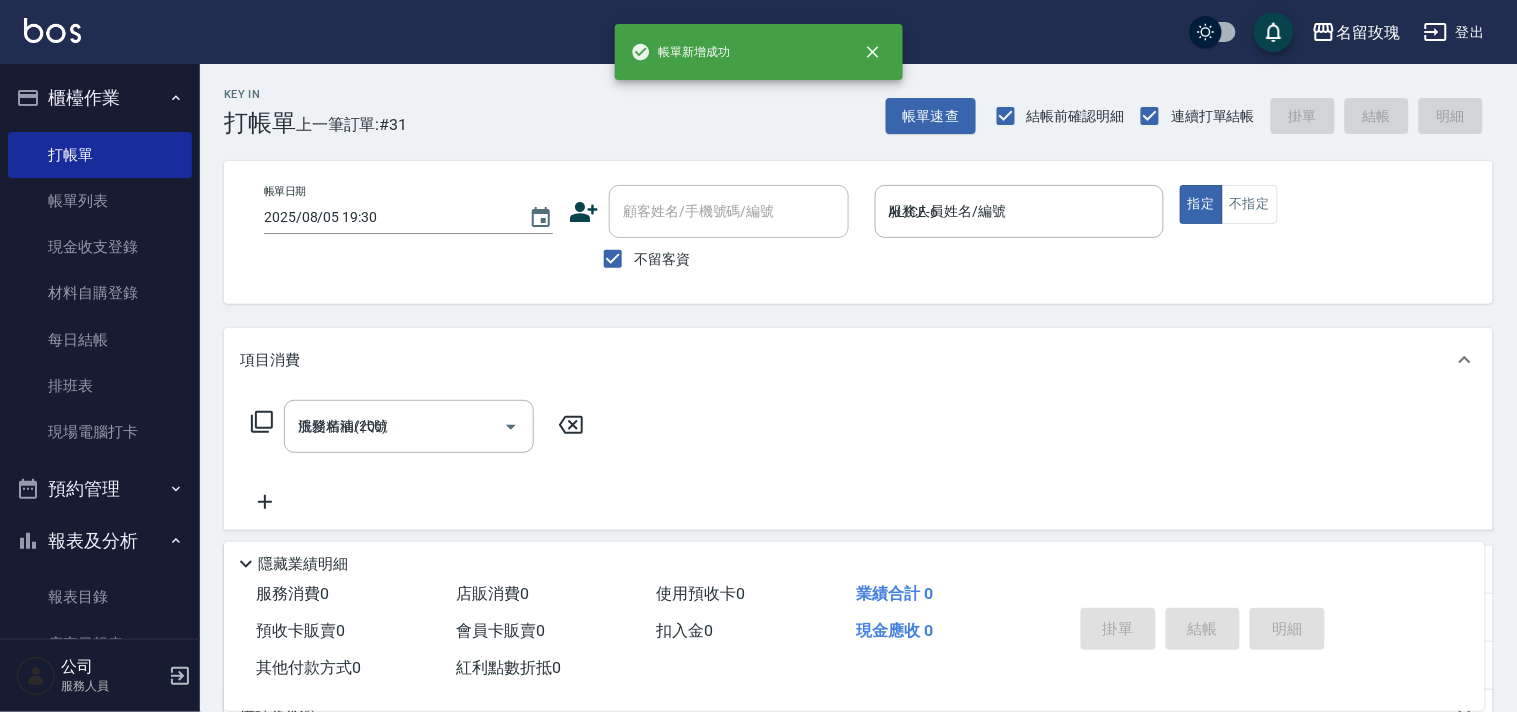 type on "2025/08/05 19:30" 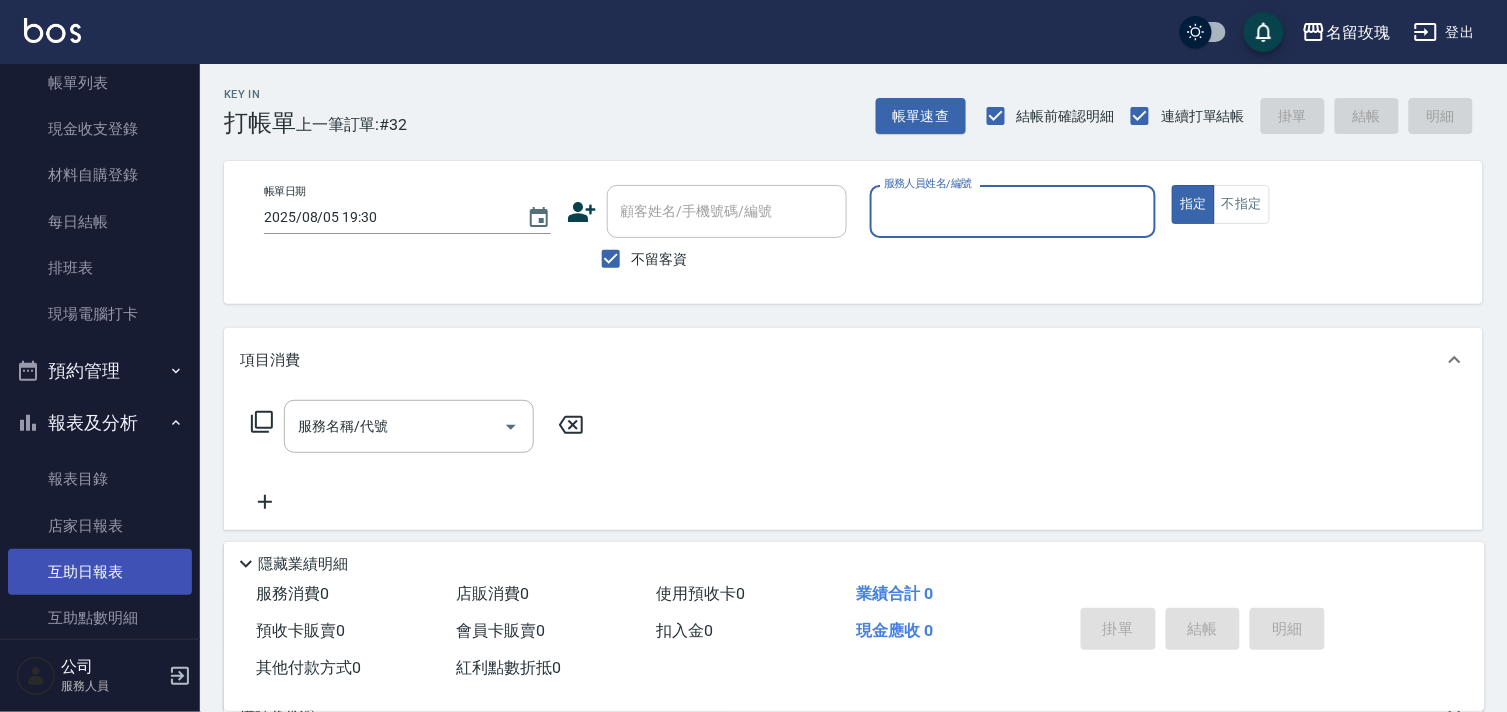 scroll, scrollTop: 222, scrollLeft: 0, axis: vertical 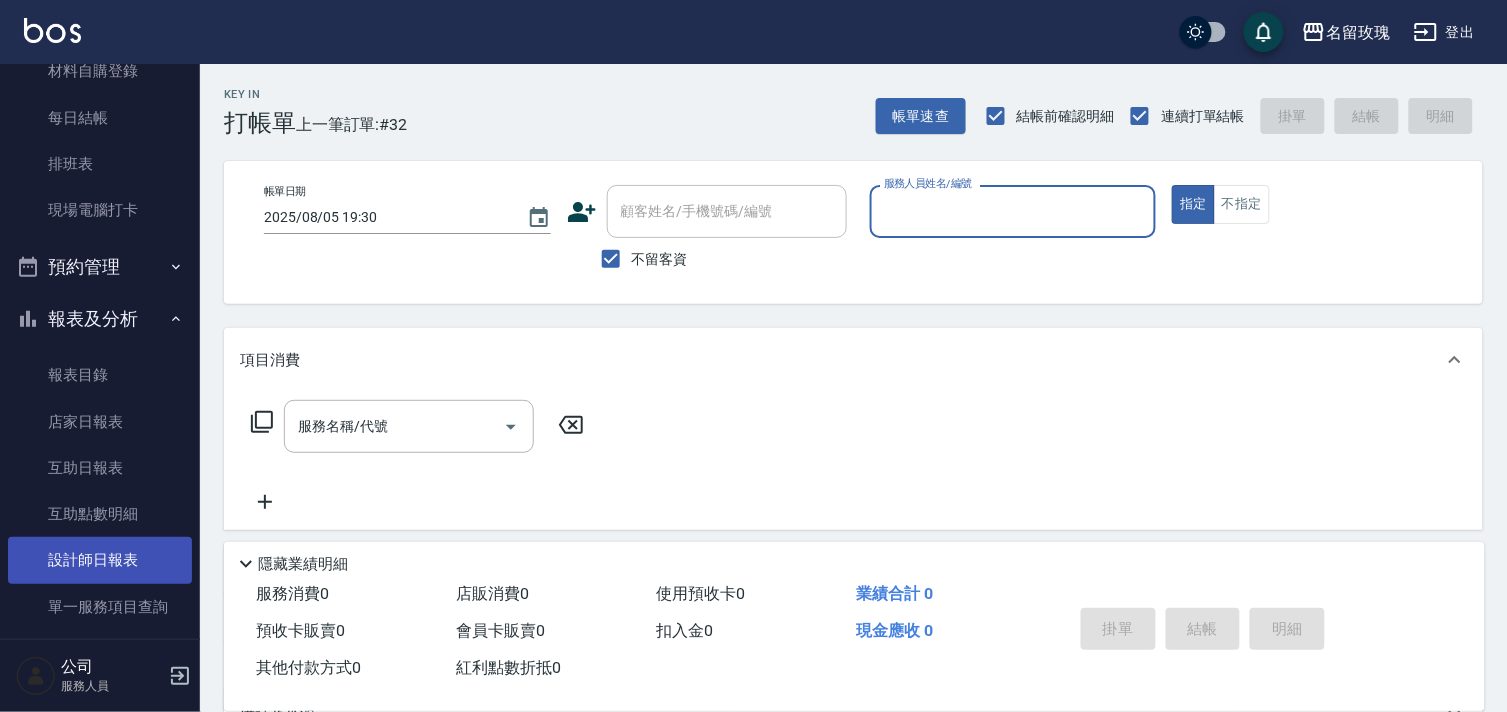 click on "設計師日報表" at bounding box center (100, 560) 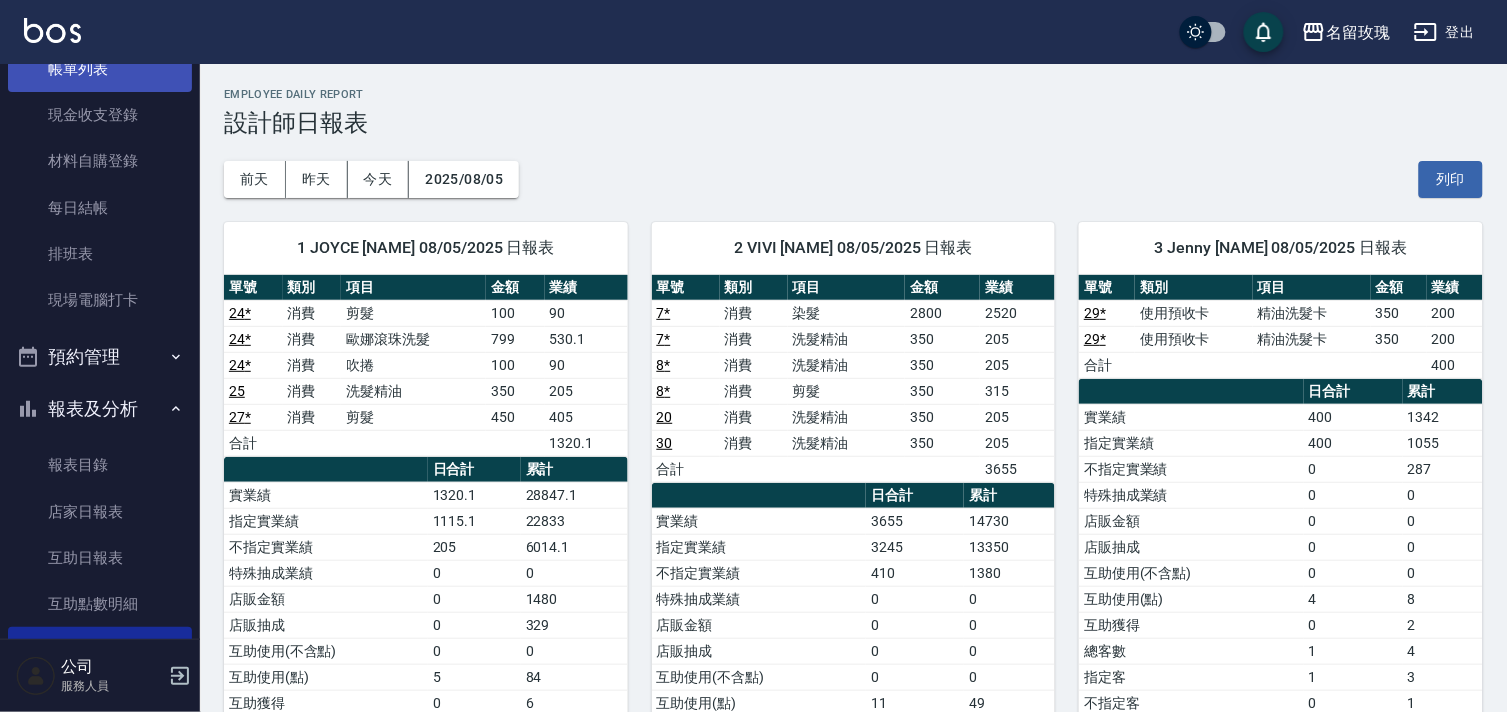 scroll, scrollTop: 0, scrollLeft: 0, axis: both 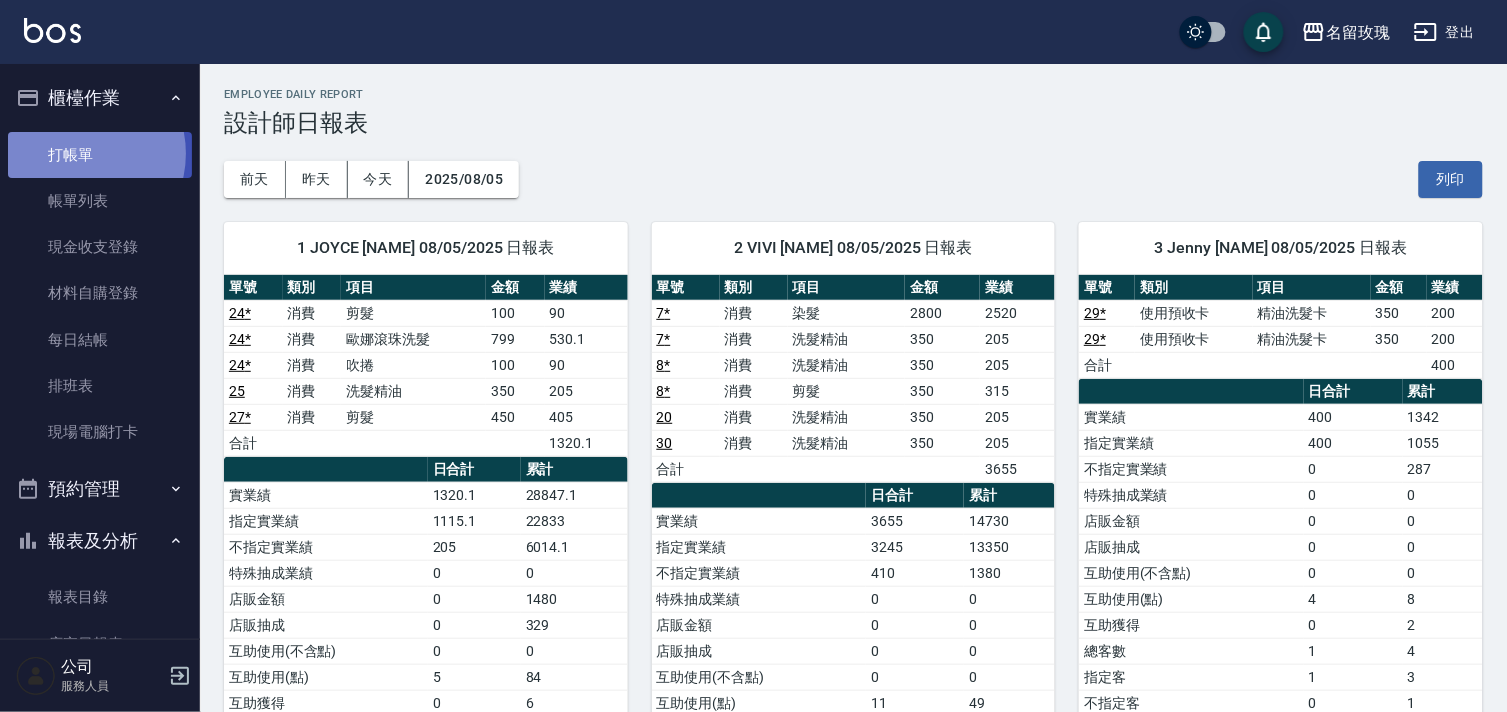 click on "打帳單" at bounding box center [100, 155] 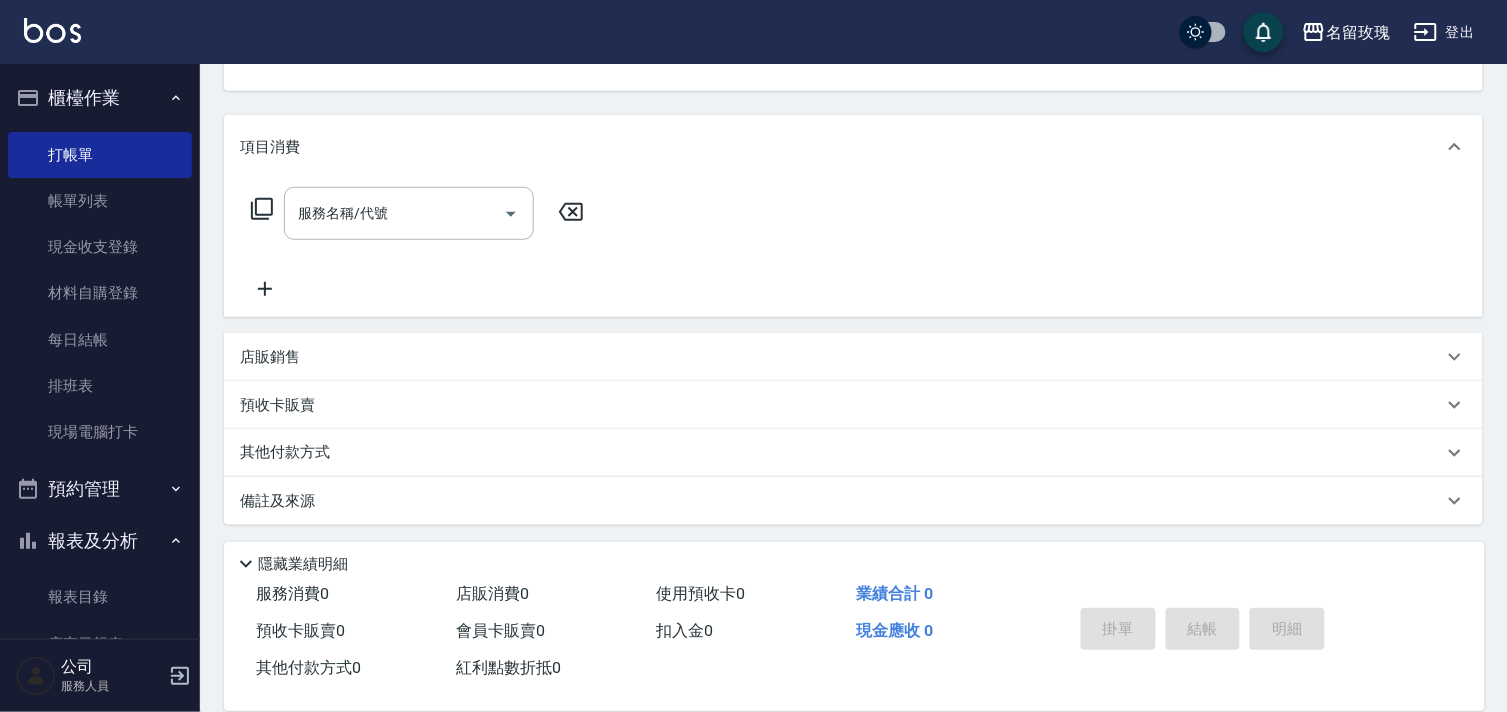 scroll, scrollTop: 215, scrollLeft: 0, axis: vertical 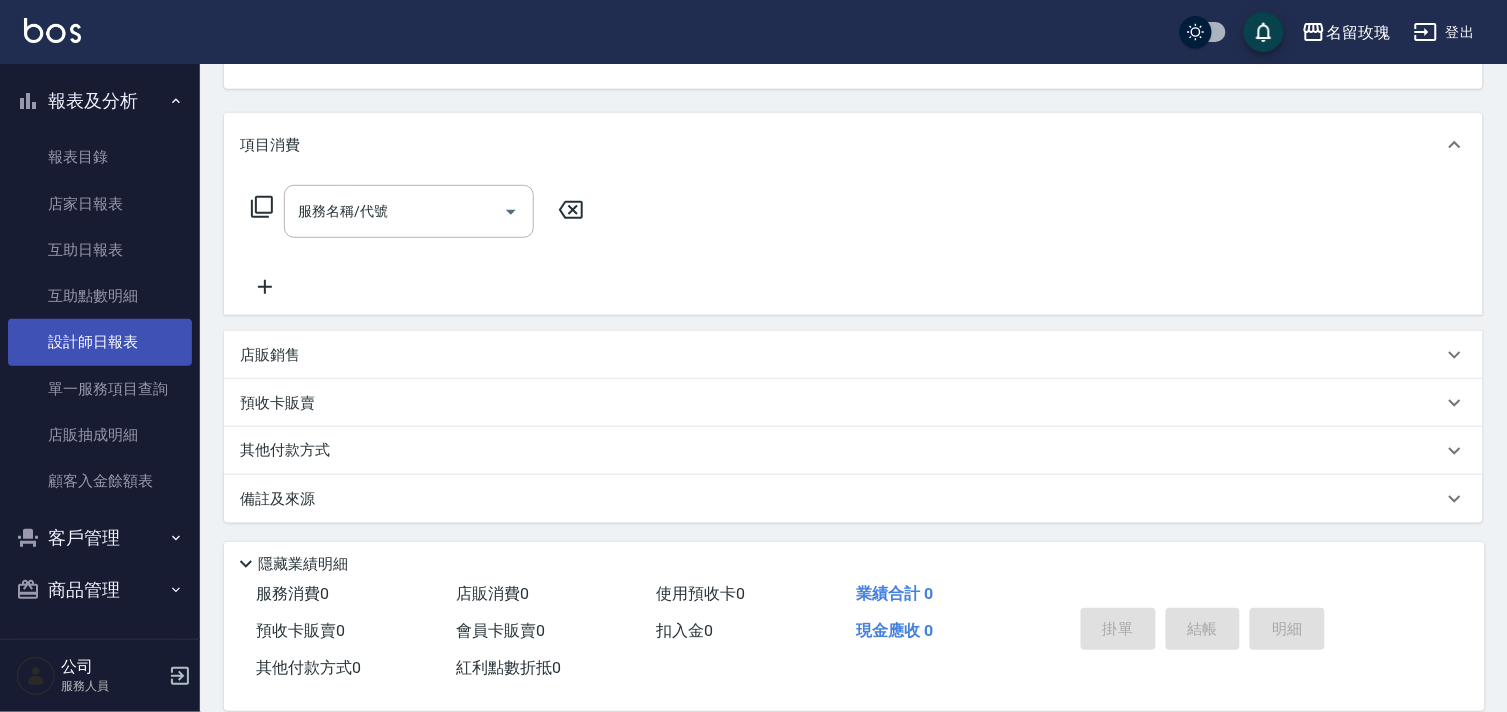 click on "設計師日報表" at bounding box center [100, 342] 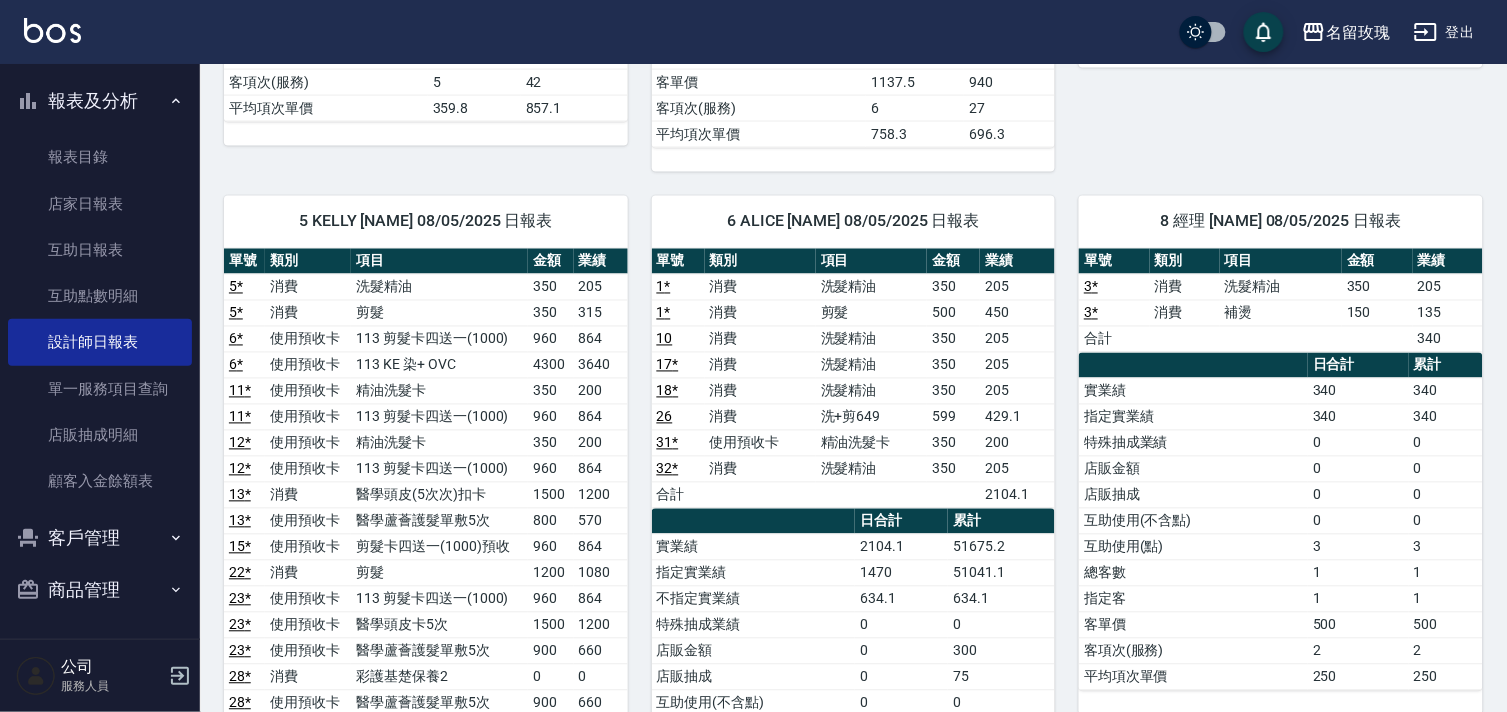 scroll, scrollTop: 888, scrollLeft: 0, axis: vertical 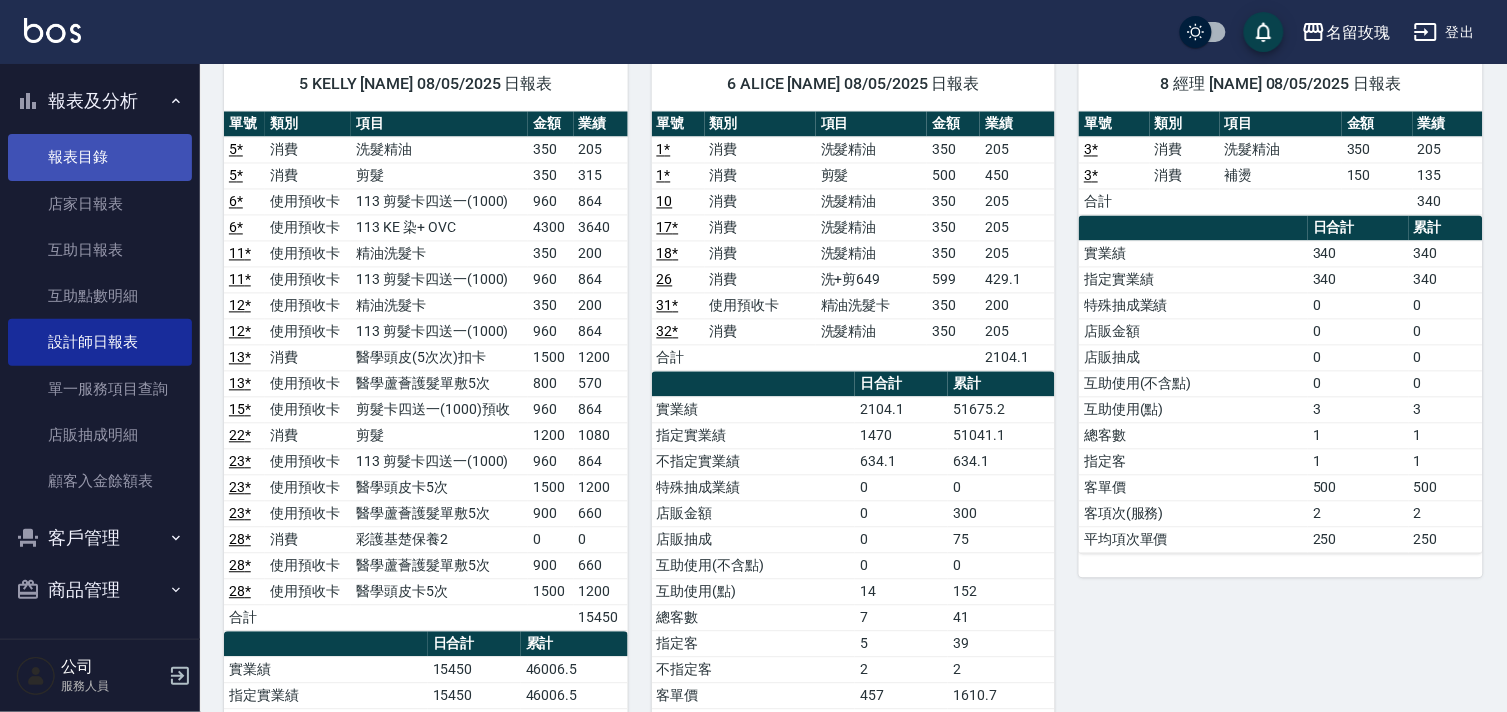 click on "報表目錄" at bounding box center (100, 157) 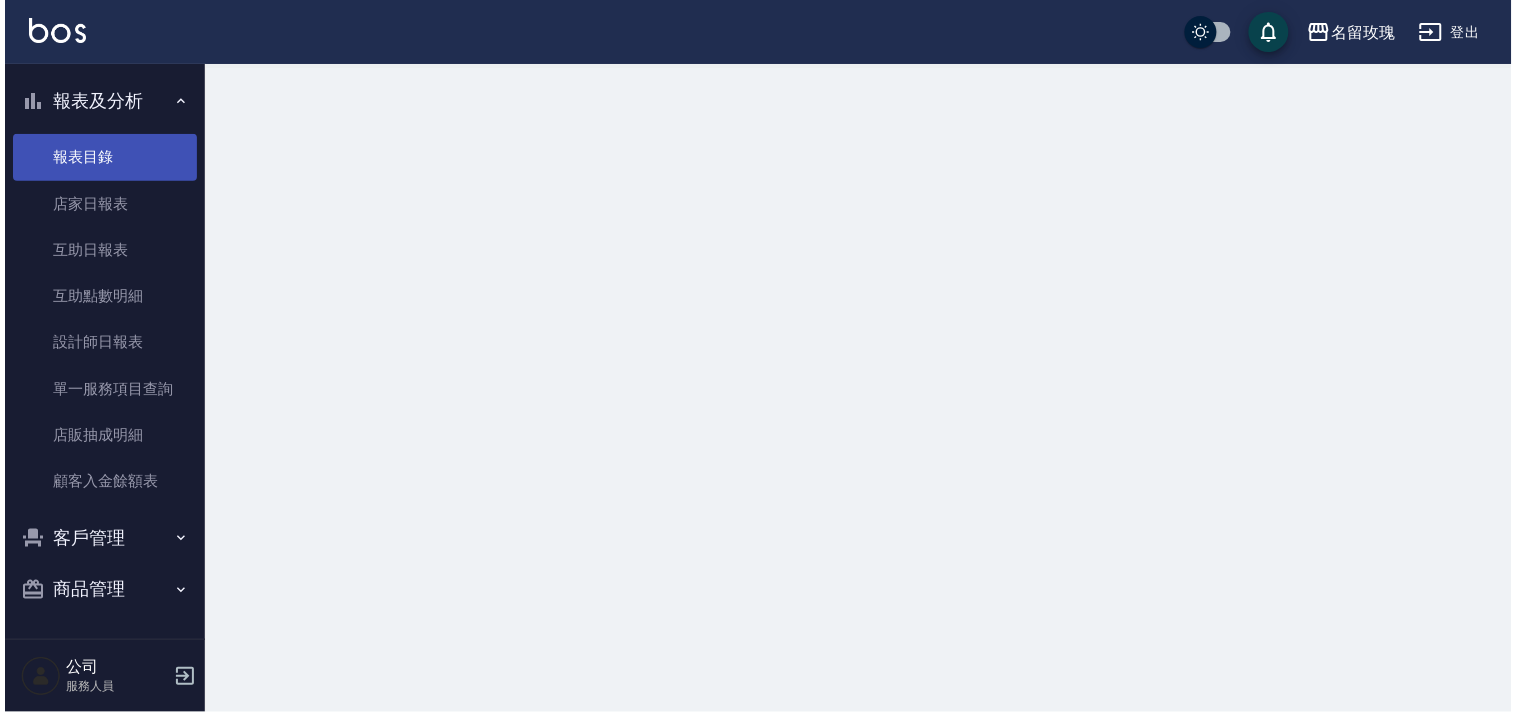 scroll, scrollTop: 0, scrollLeft: 0, axis: both 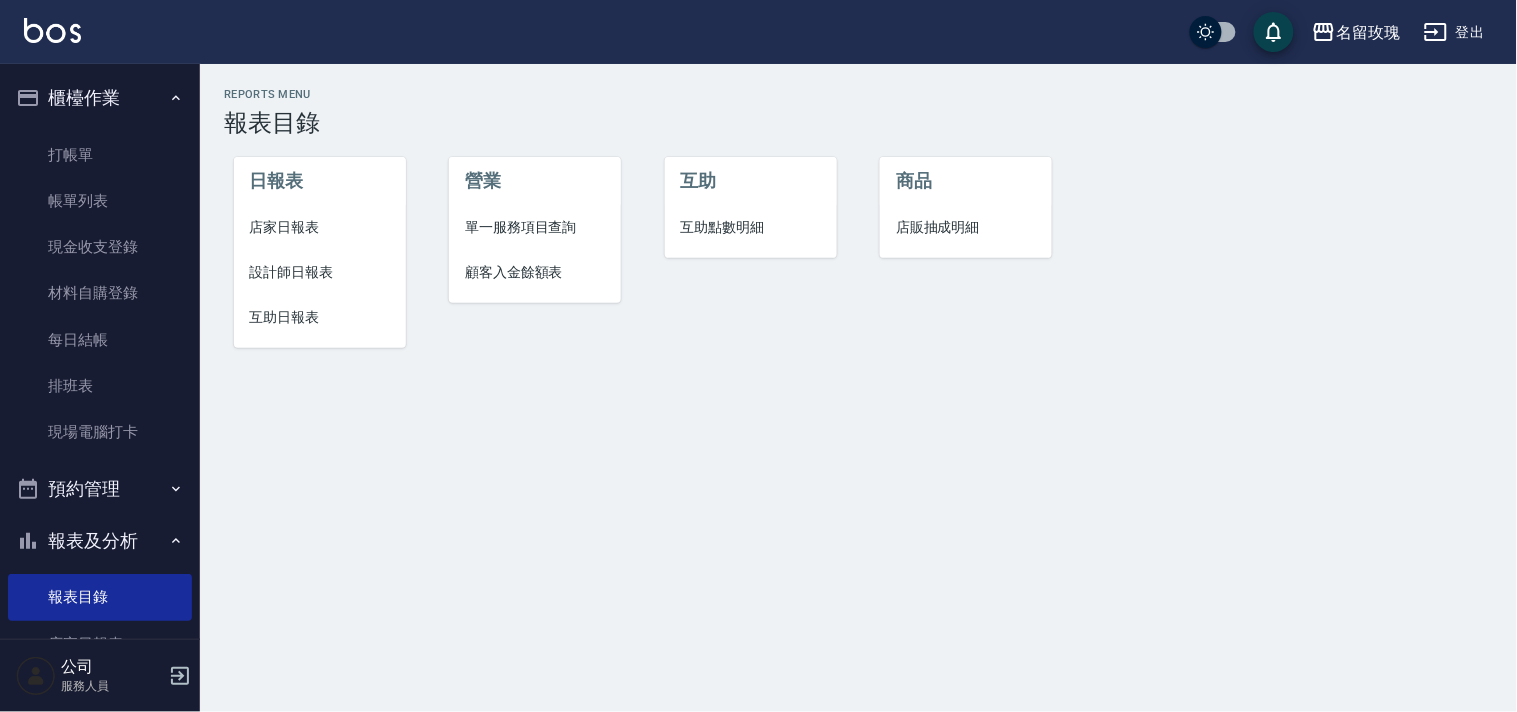 click on "打帳單 帳單列表 現金收支登錄 材料自購登錄 每日結帳 排班表 現場電腦打卡" at bounding box center (100, 294) 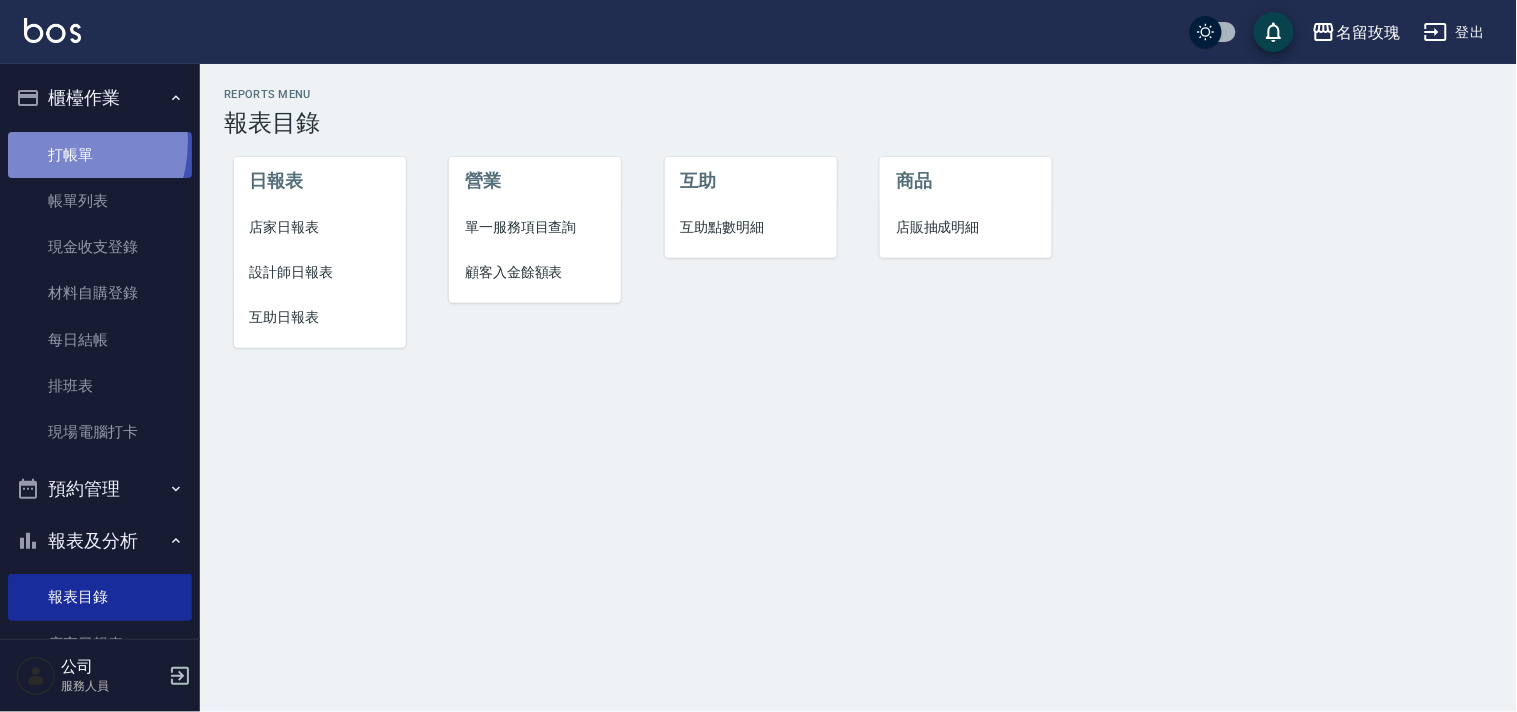 click on "打帳單" at bounding box center [100, 155] 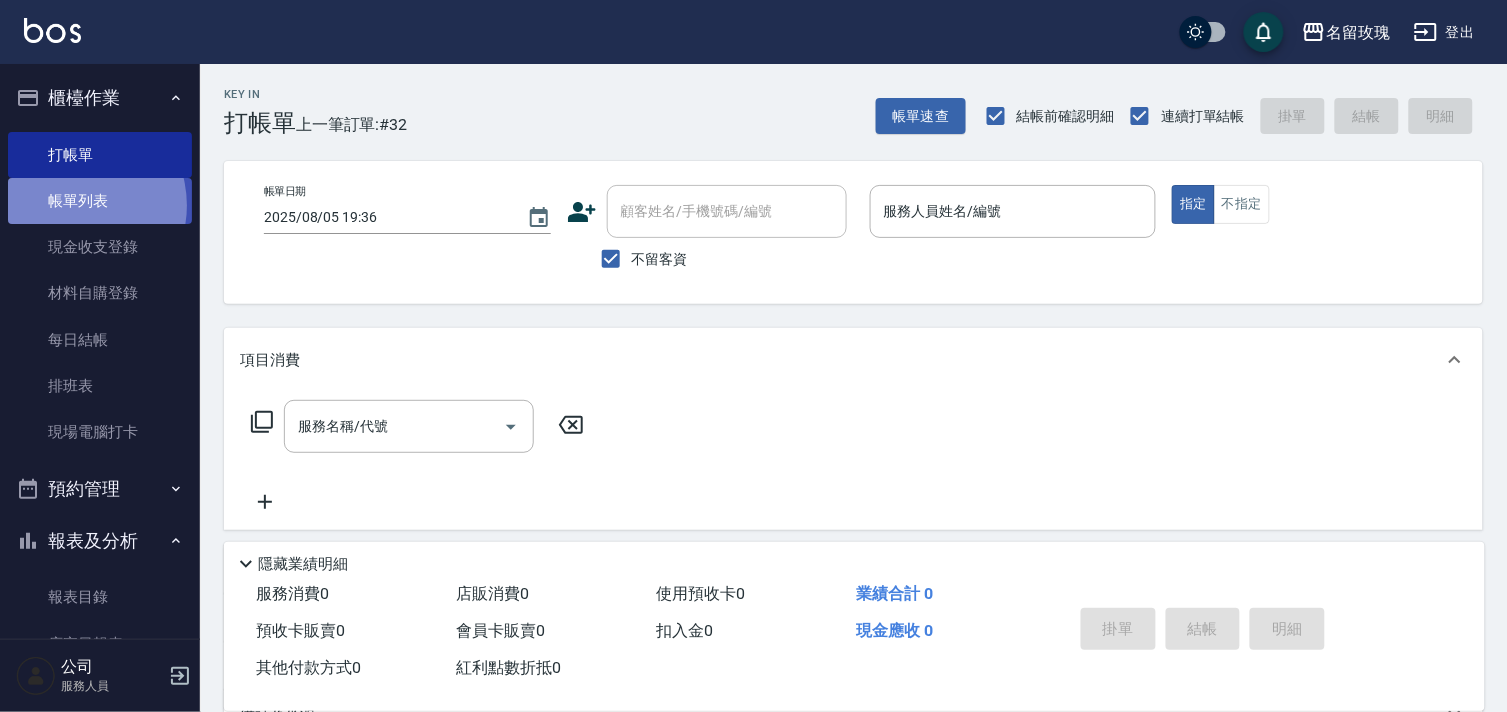 click on "帳單列表" at bounding box center (100, 201) 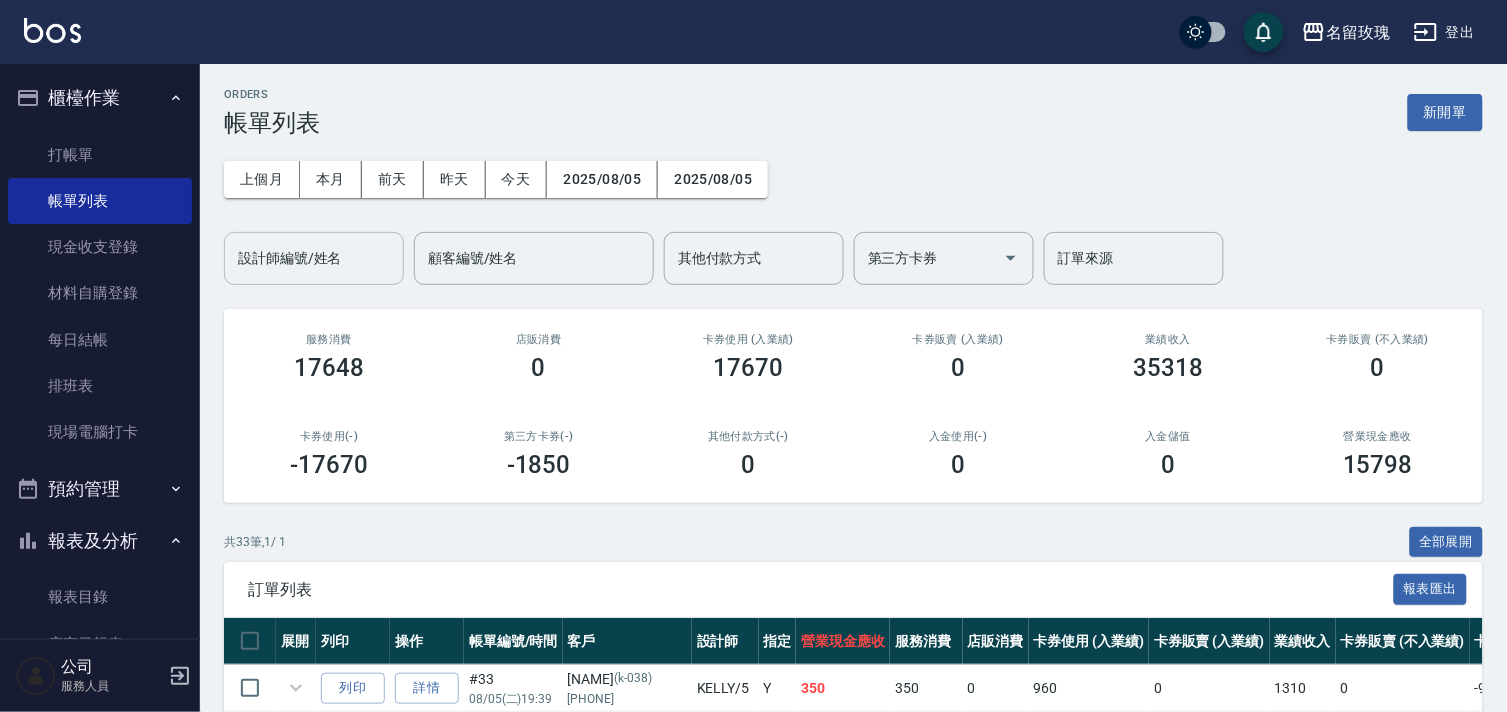 click on "設計師編號/姓名 設計師編號/姓名" at bounding box center [314, 258] 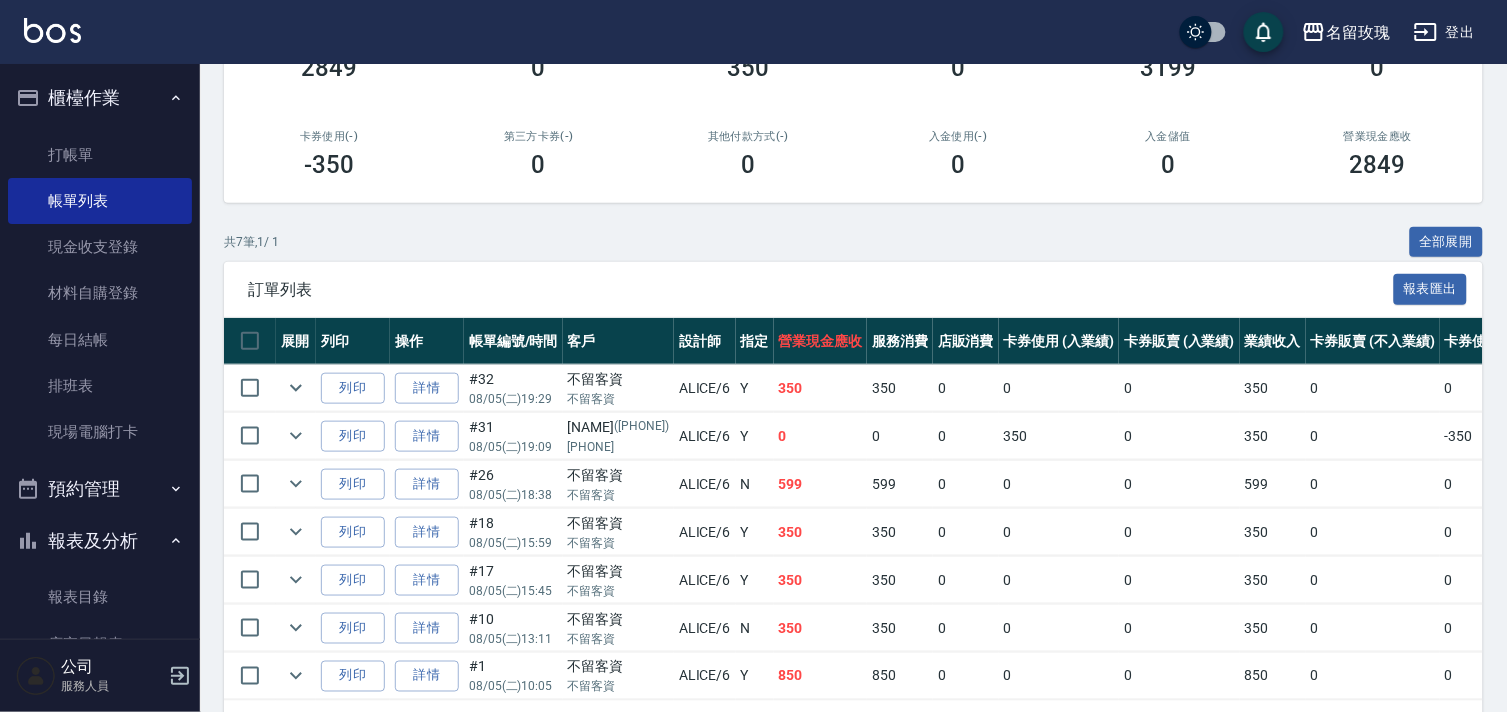 scroll, scrollTop: 333, scrollLeft: 0, axis: vertical 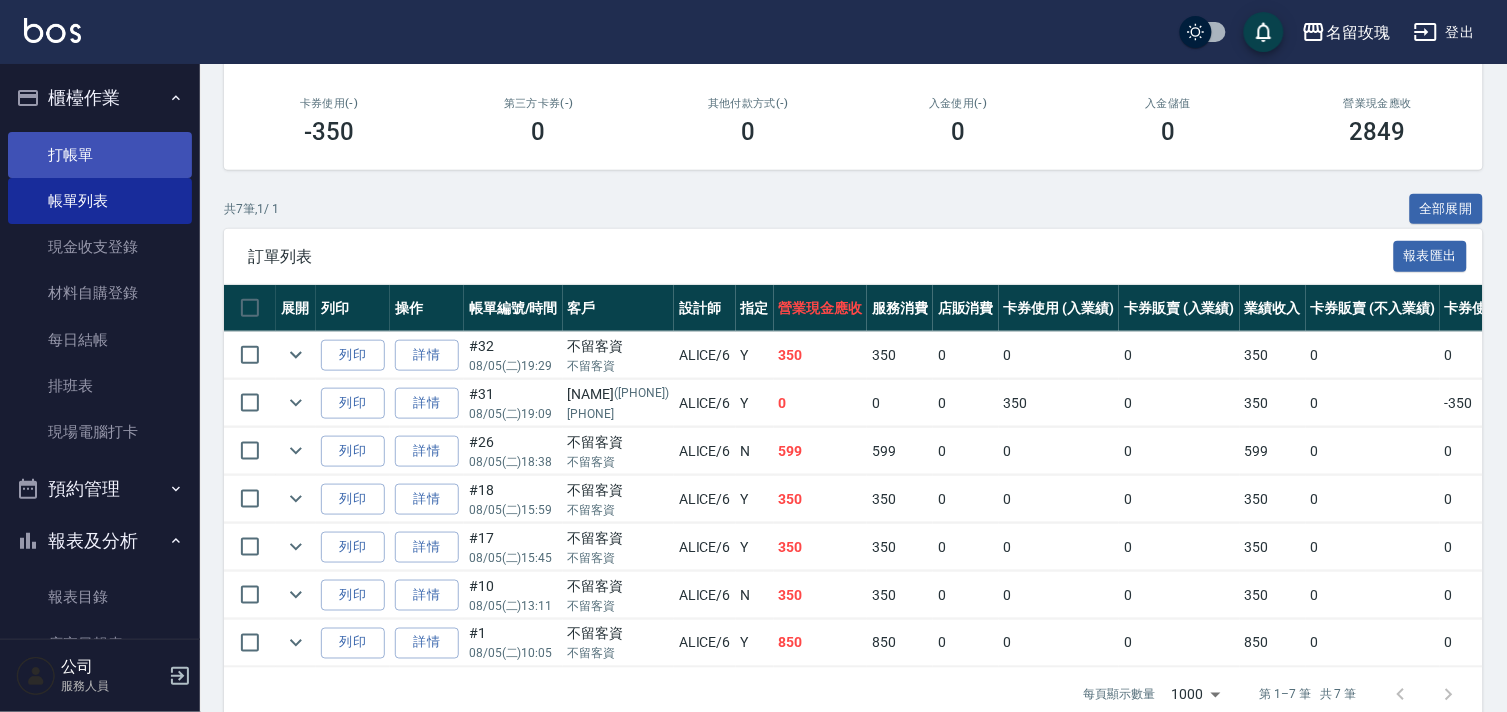 type on "ALICE-6" 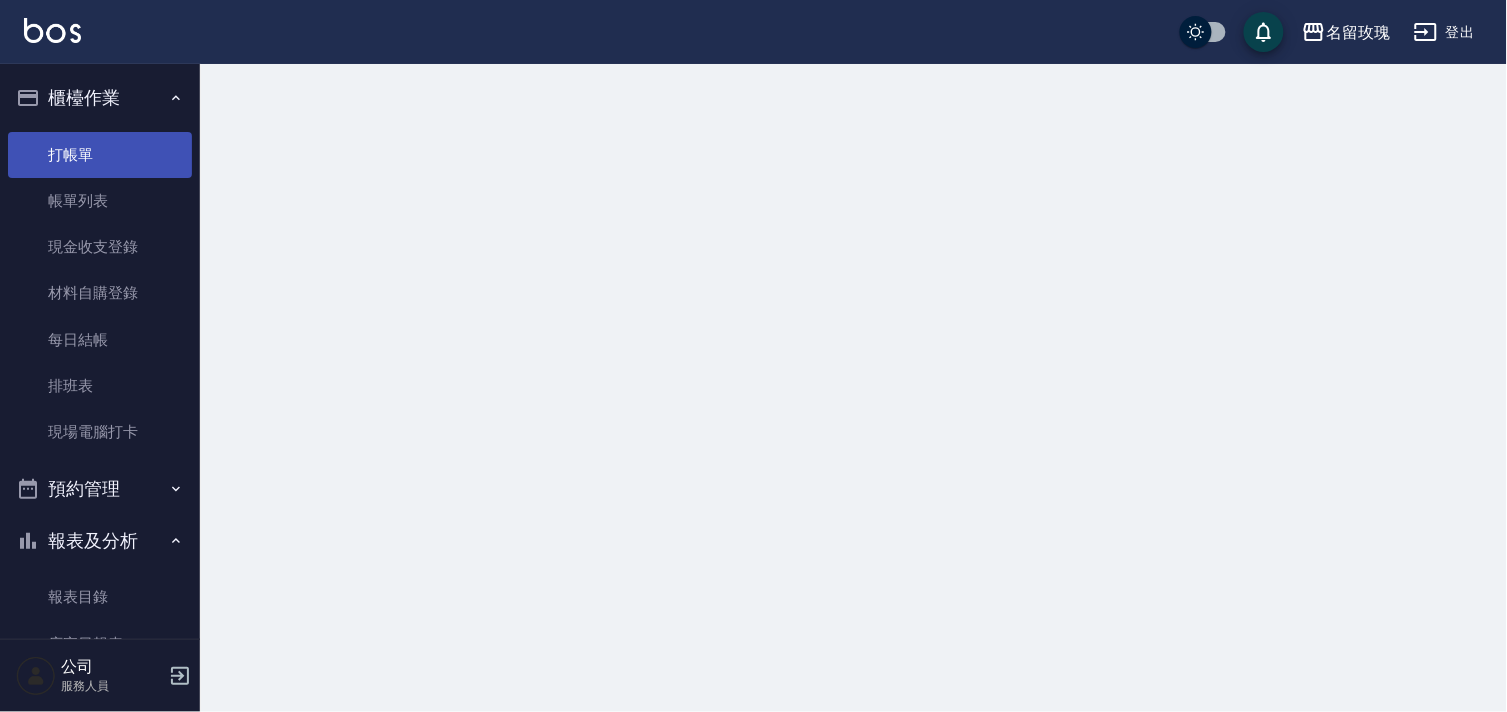 scroll, scrollTop: 0, scrollLeft: 0, axis: both 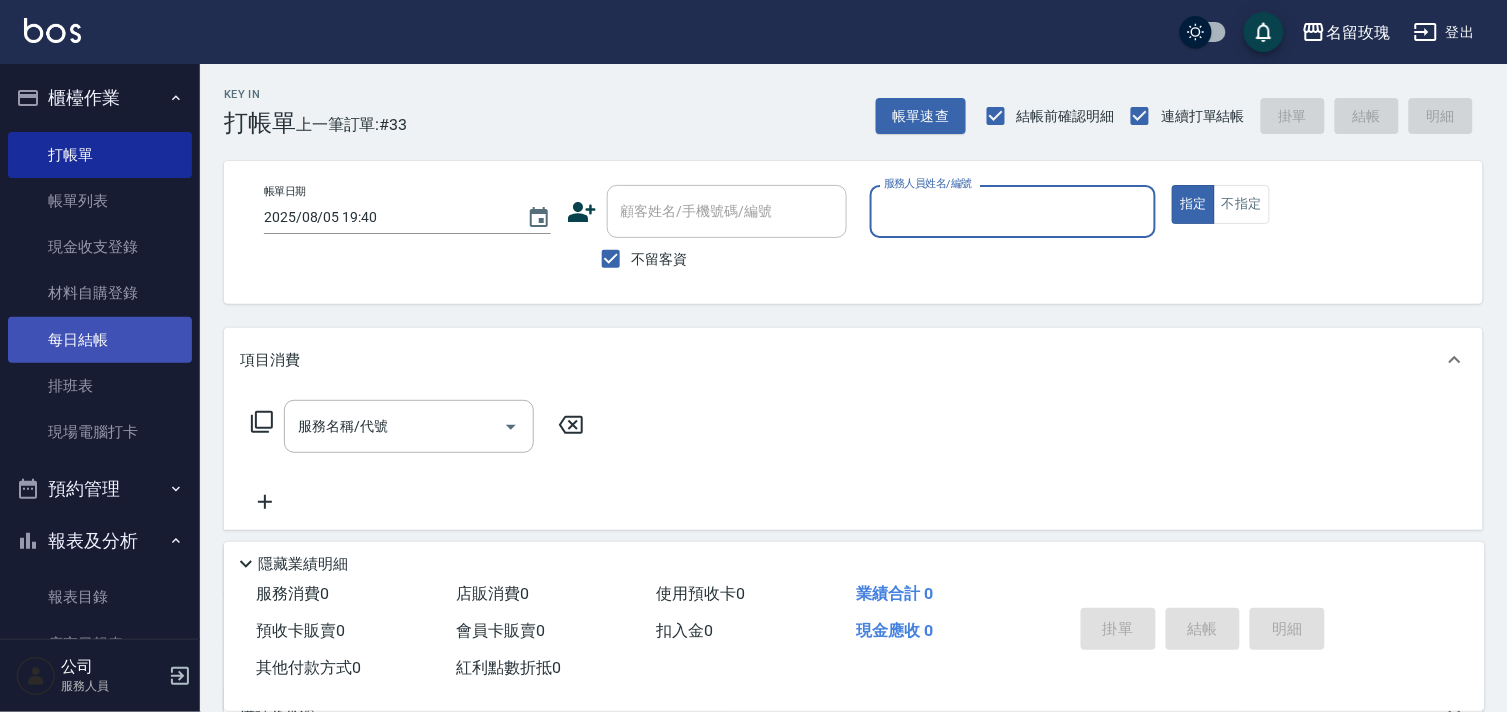 click on "每日結帳" at bounding box center (100, 340) 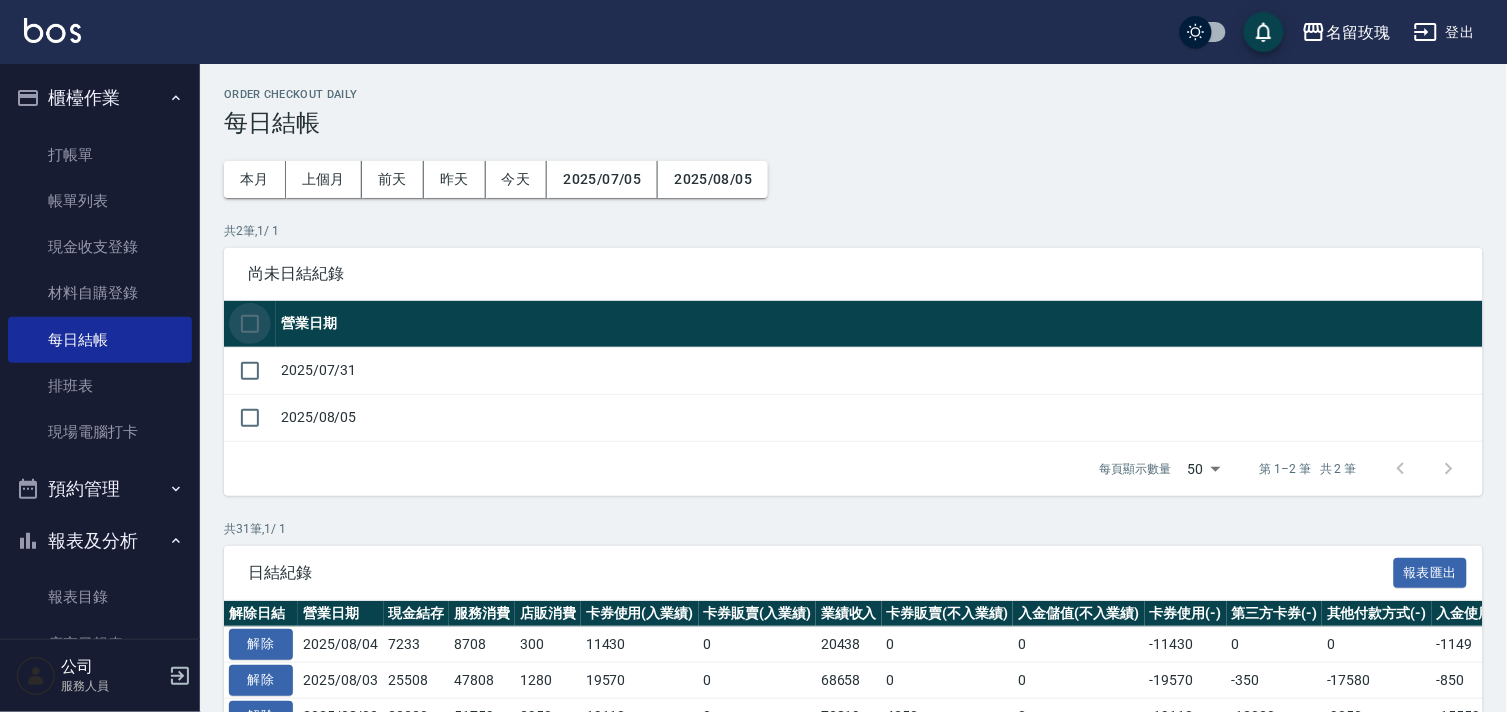 click at bounding box center (250, 324) 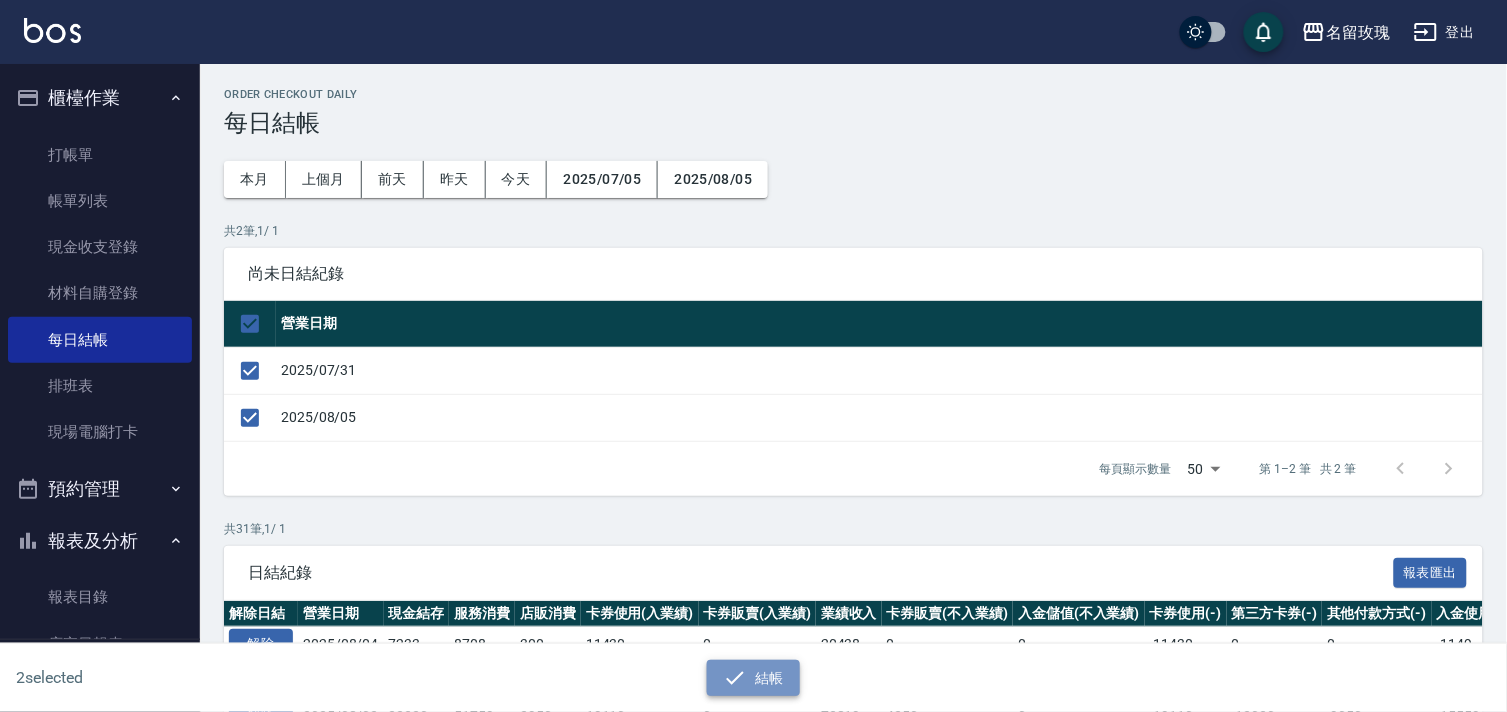 click 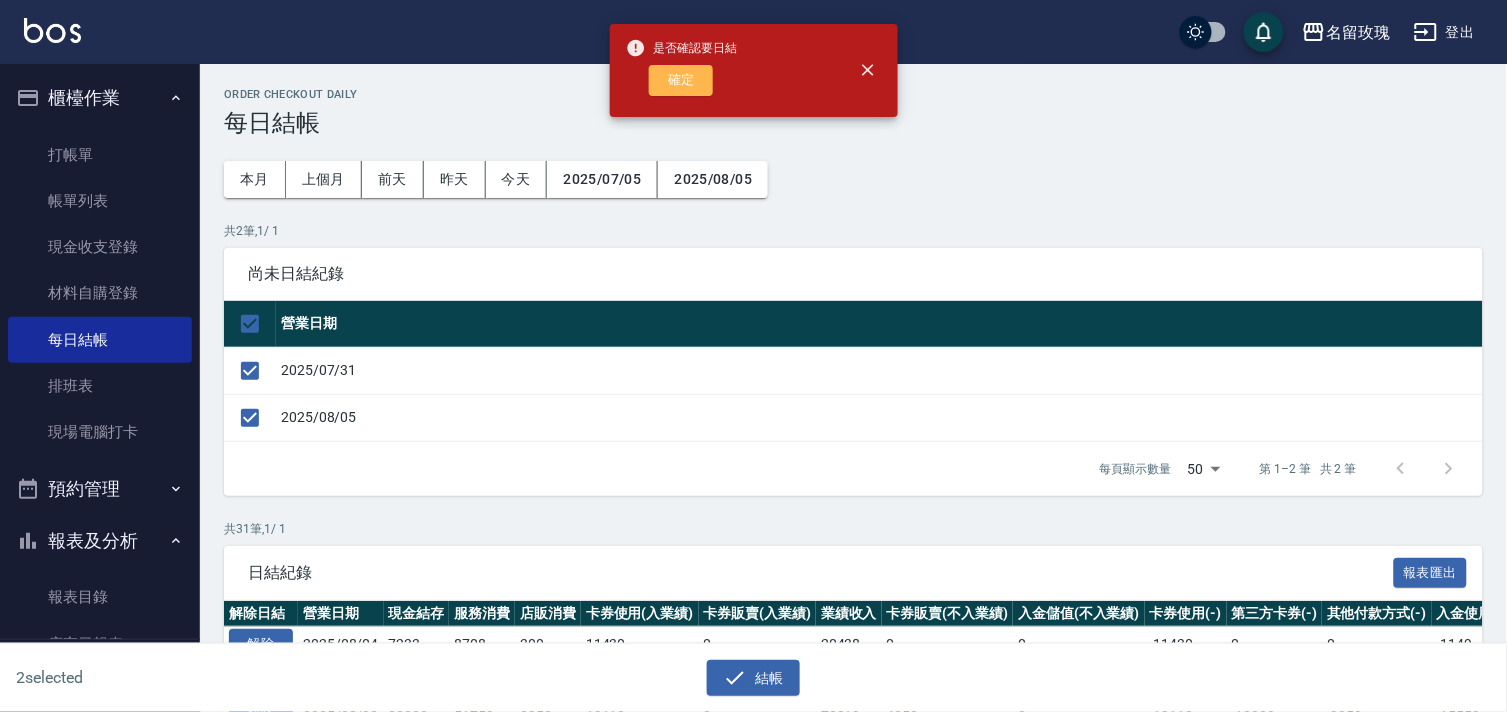 click on "確定" at bounding box center [681, 80] 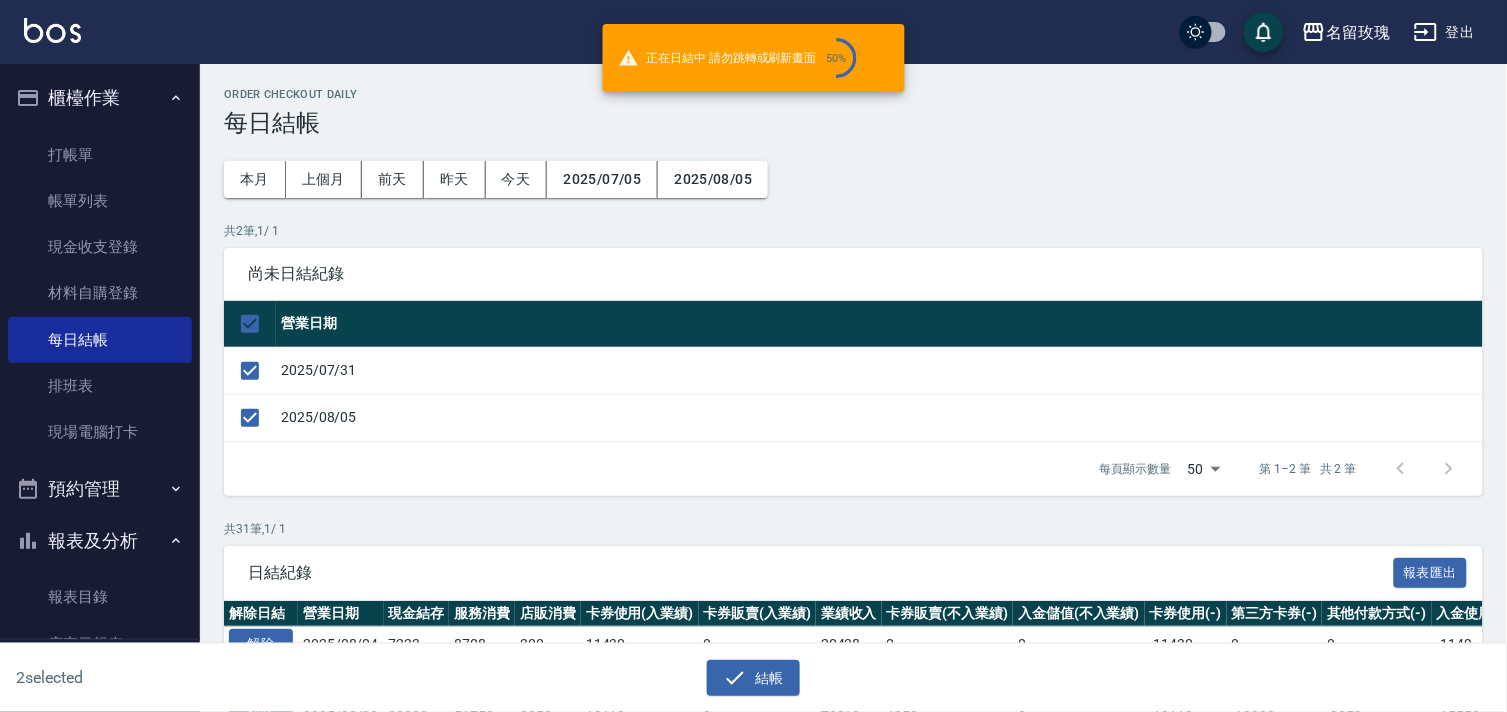checkbox on "false" 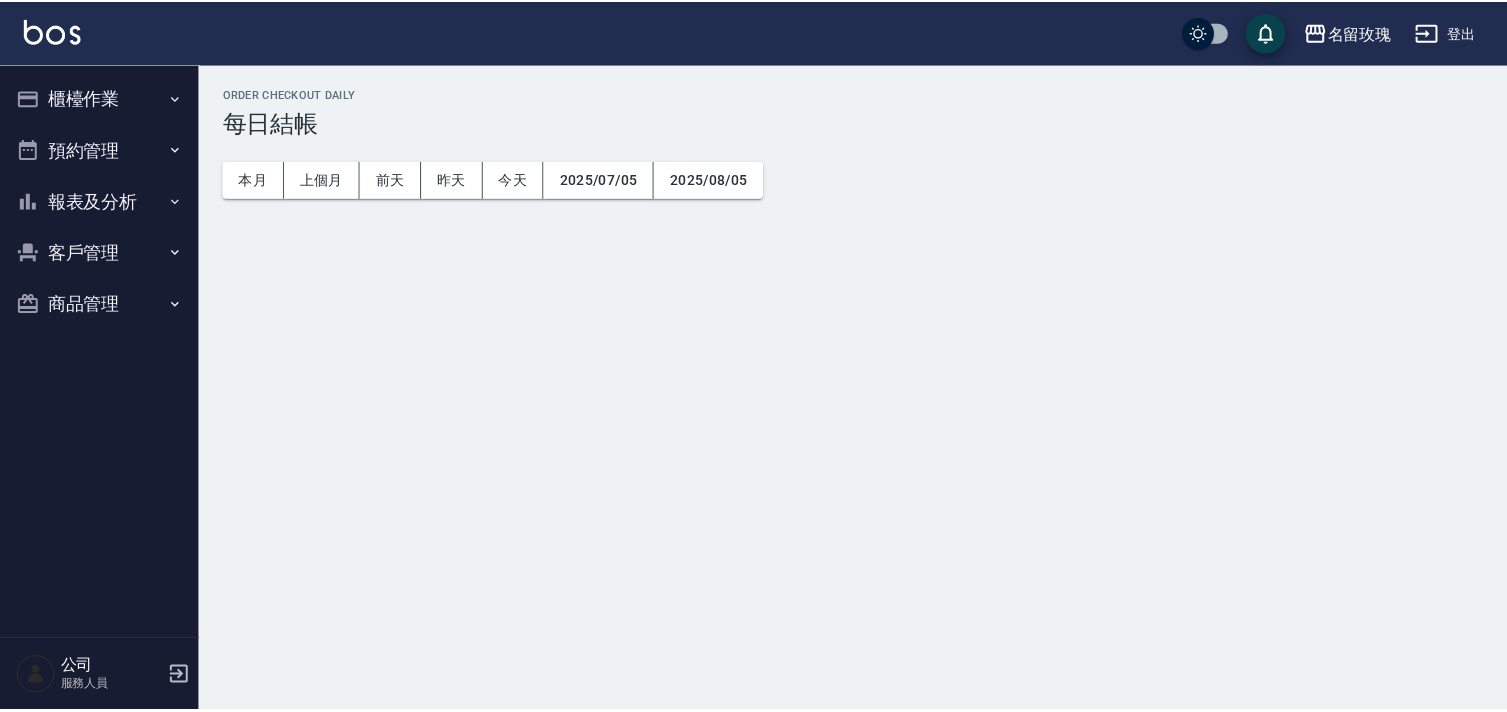 scroll, scrollTop: 0, scrollLeft: 0, axis: both 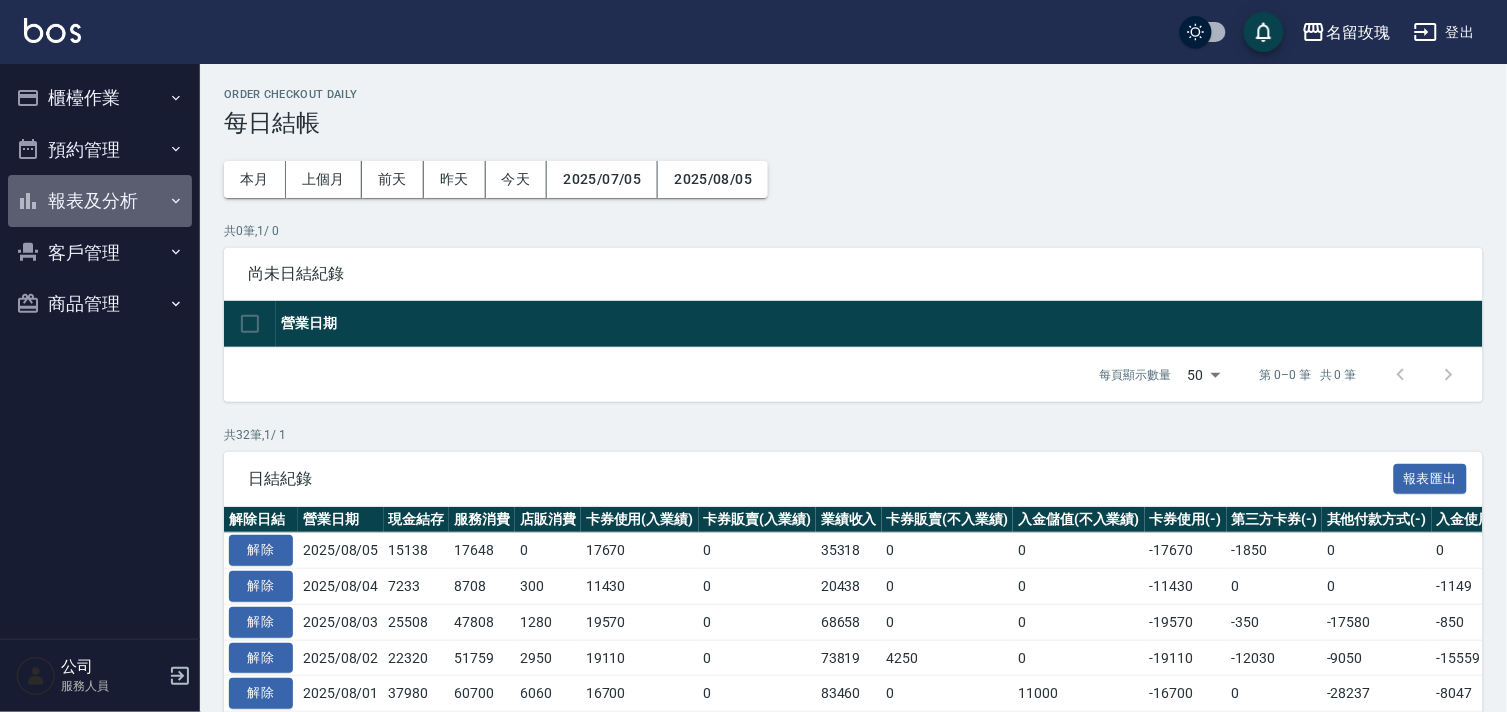 click on "報表及分析" at bounding box center [100, 201] 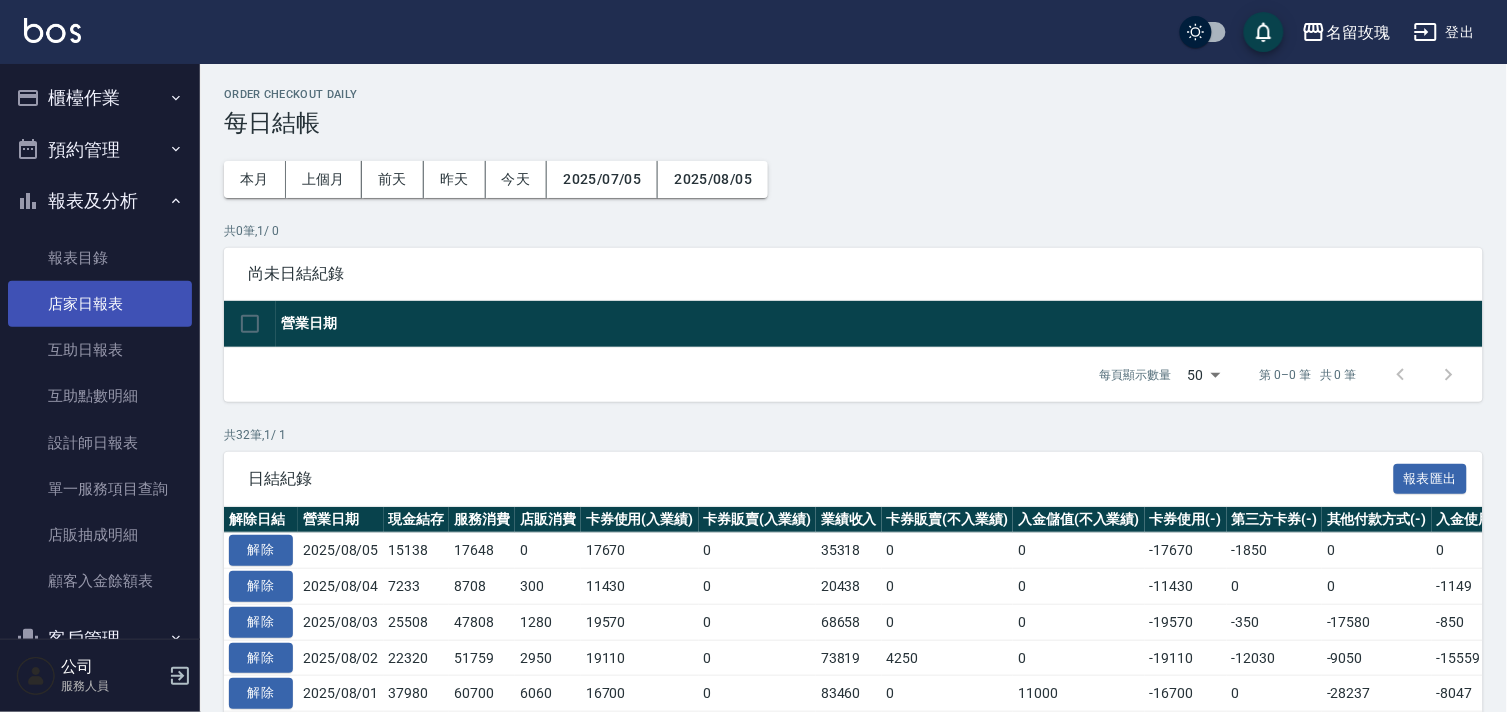 click on "店家日報表" at bounding box center [100, 304] 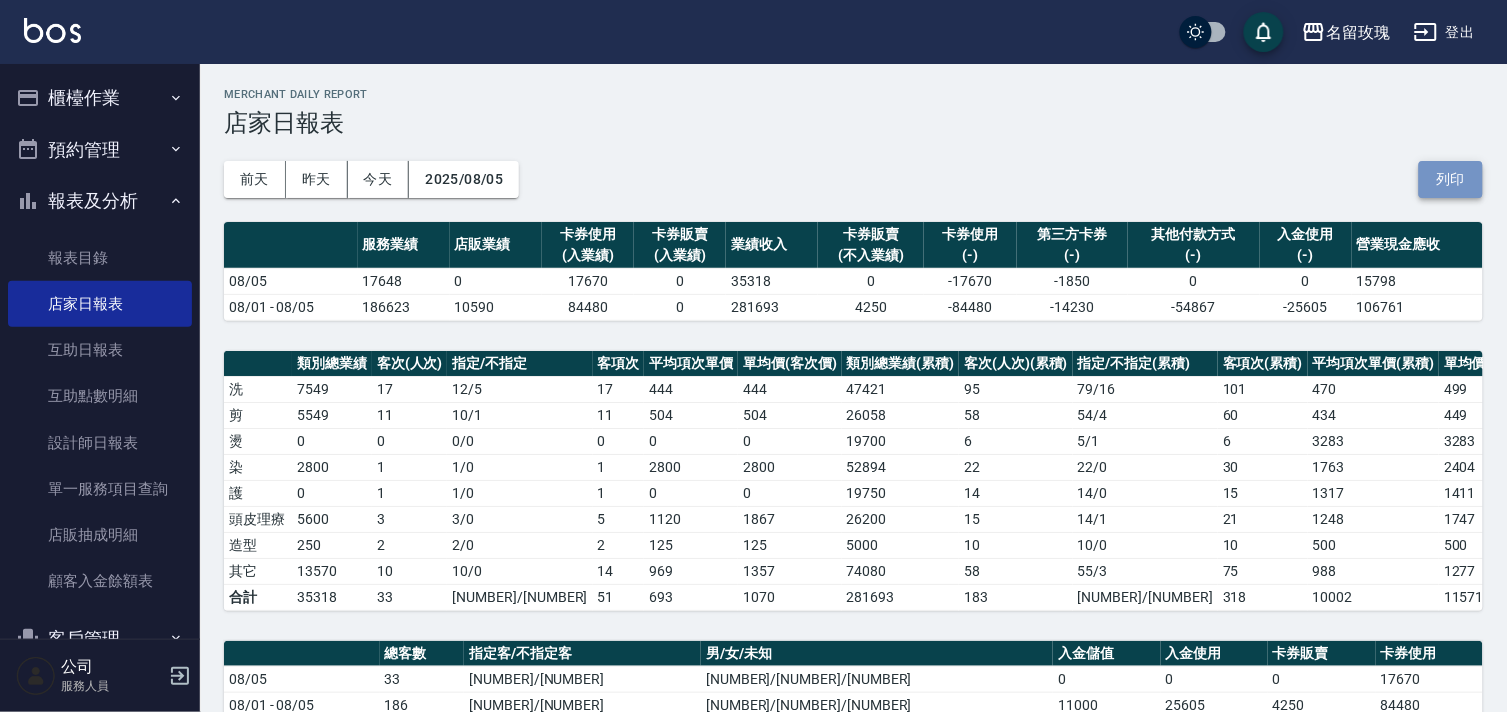 click on "列印" at bounding box center (1451, 179) 